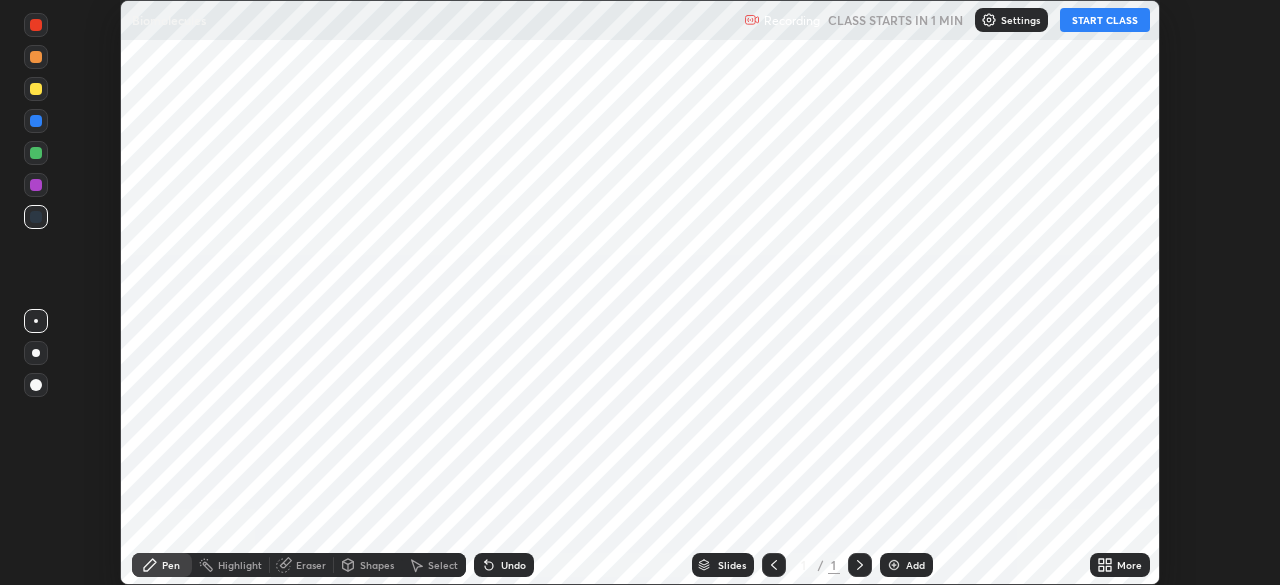 scroll, scrollTop: 0, scrollLeft: 0, axis: both 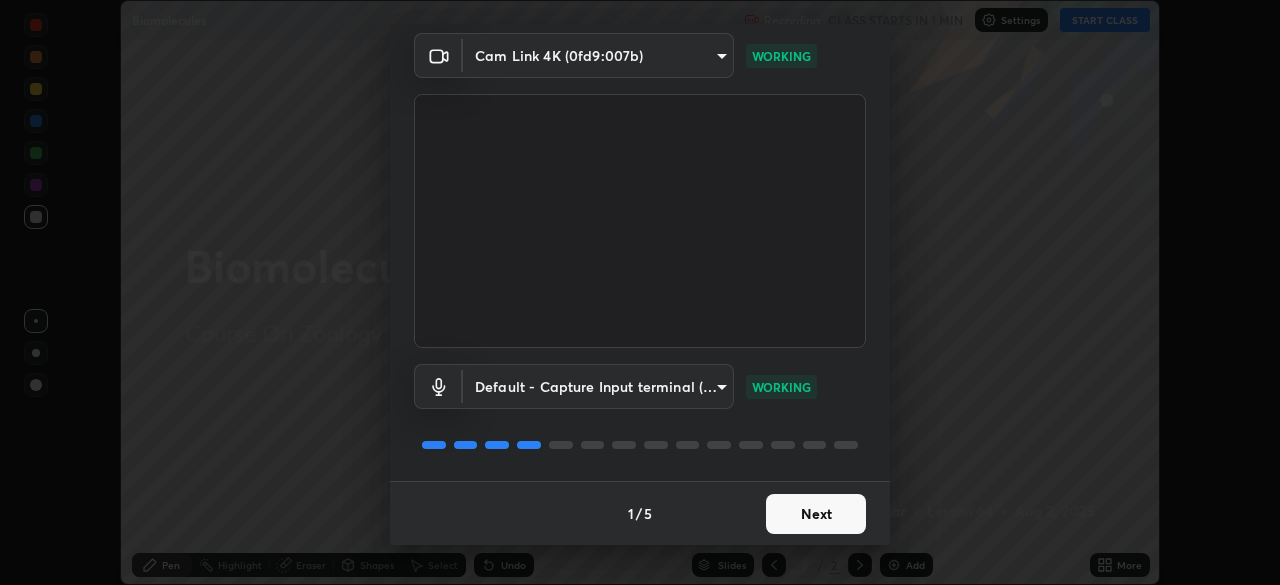 click on "Next" at bounding box center (816, 514) 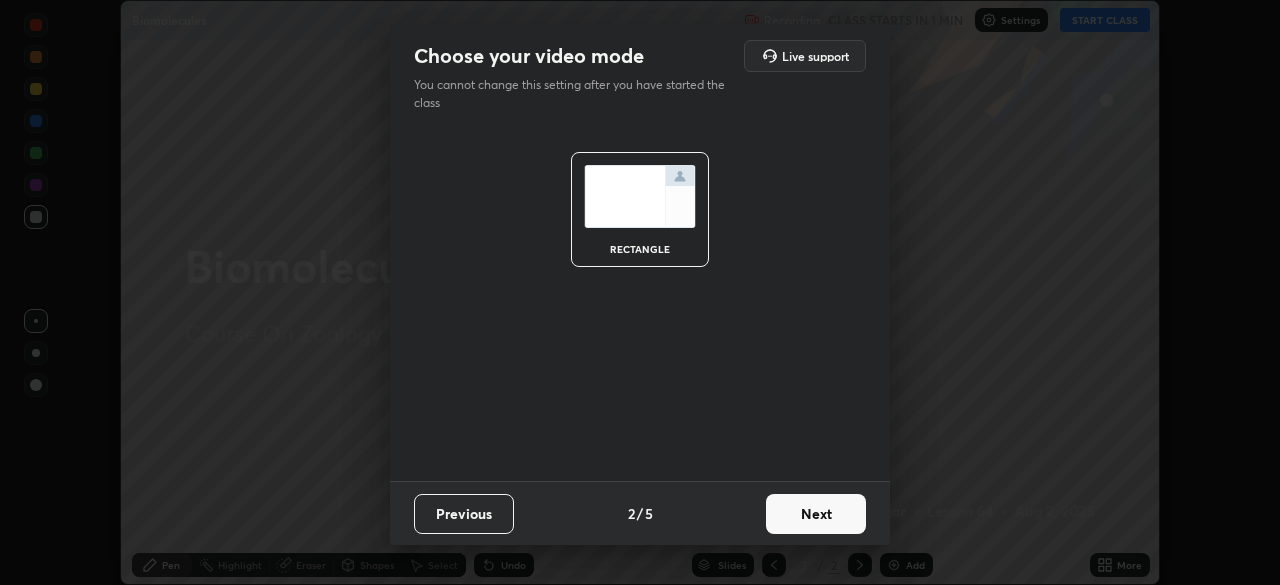 click on "Next" at bounding box center (816, 514) 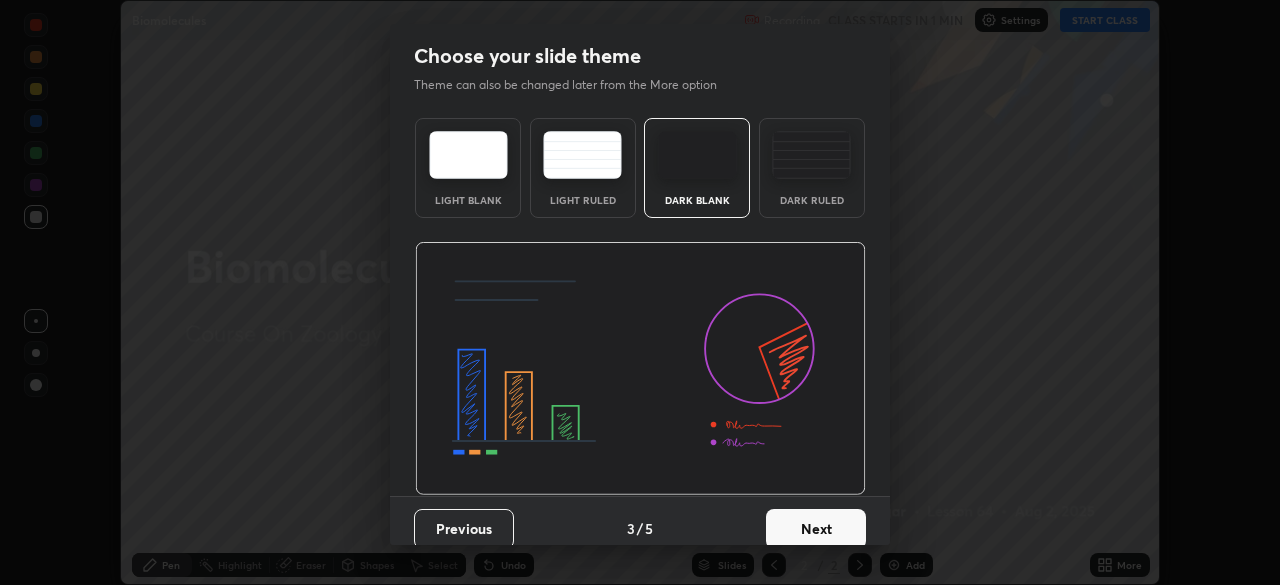 click on "Next" at bounding box center (816, 529) 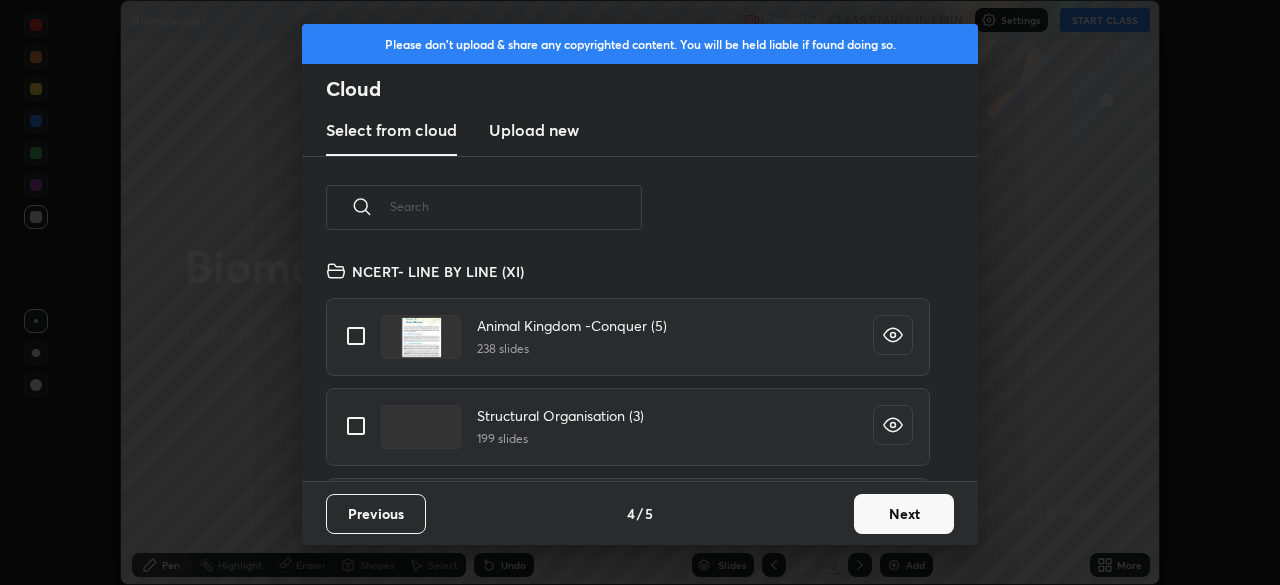 click at bounding box center [516, 206] 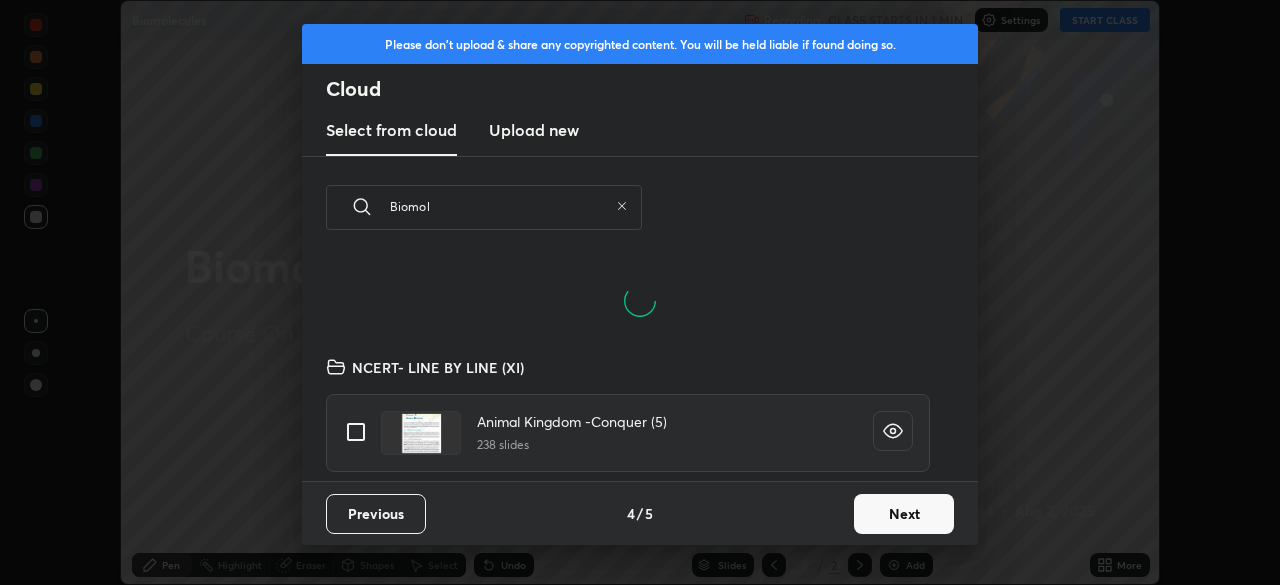 scroll, scrollTop: 126, scrollLeft: 642, axis: both 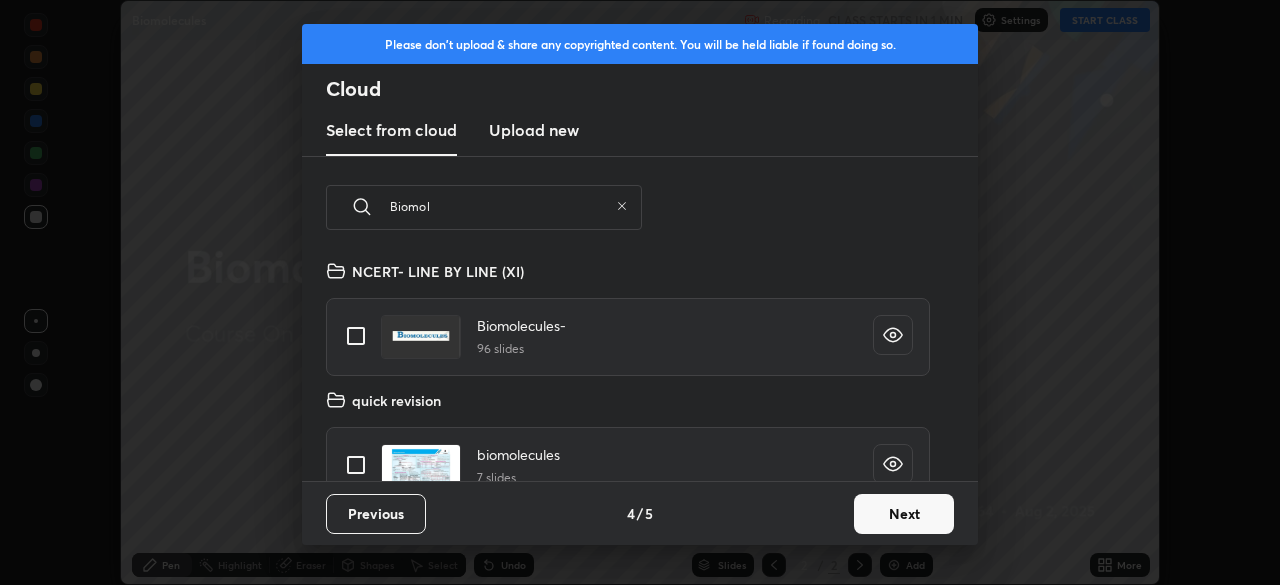 type on "Biomol" 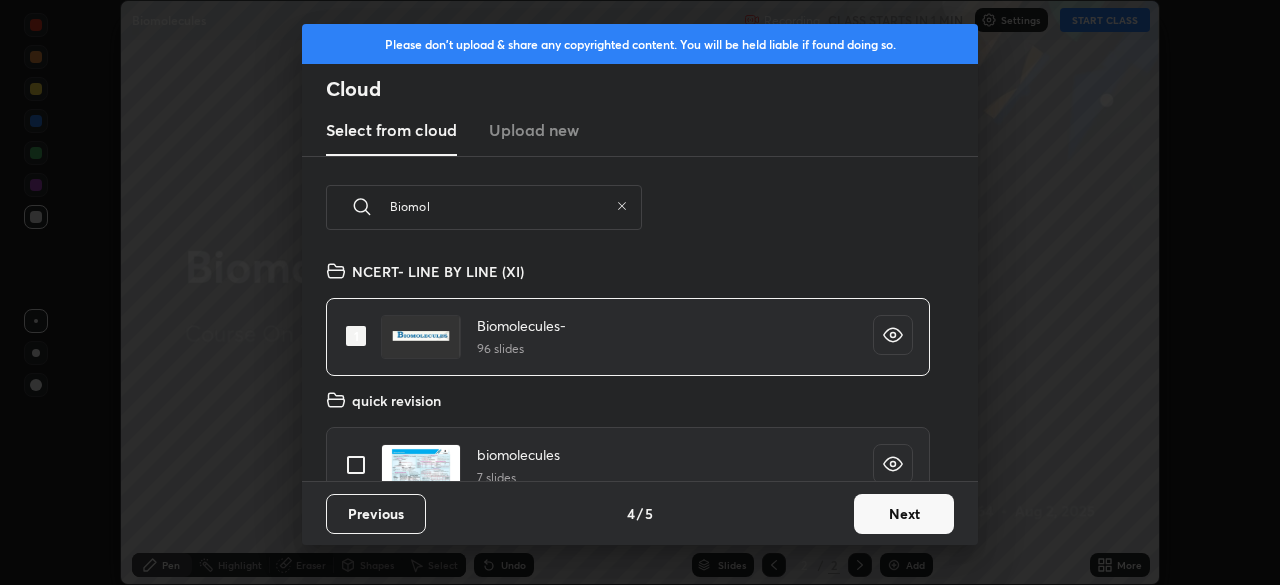 click on "Next" at bounding box center (904, 514) 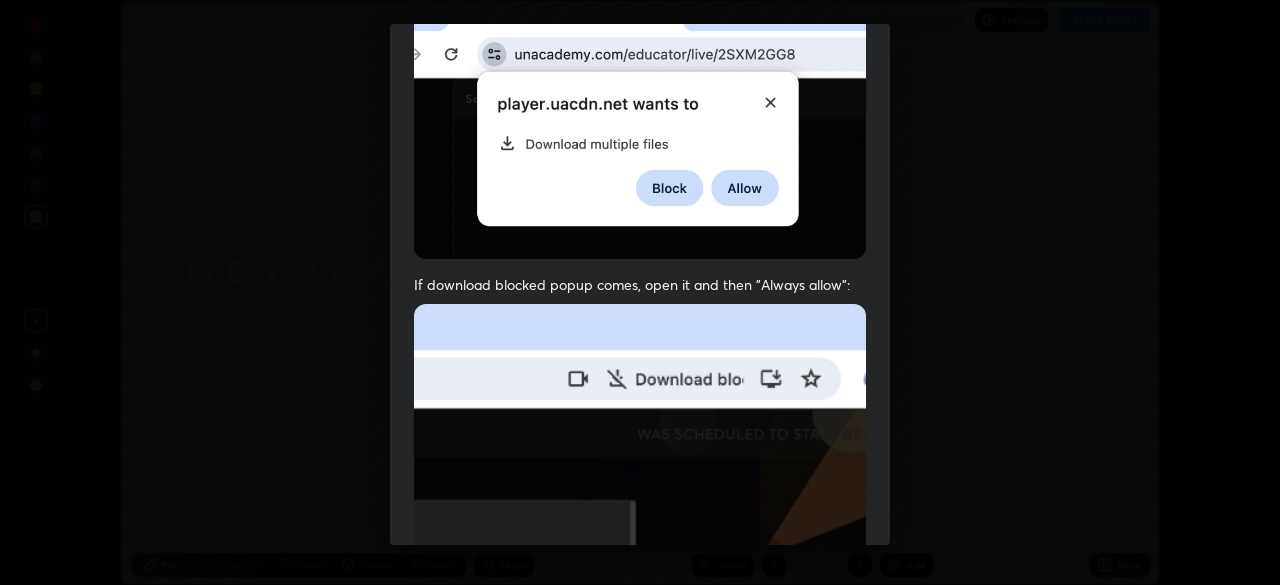 scroll, scrollTop: 479, scrollLeft: 0, axis: vertical 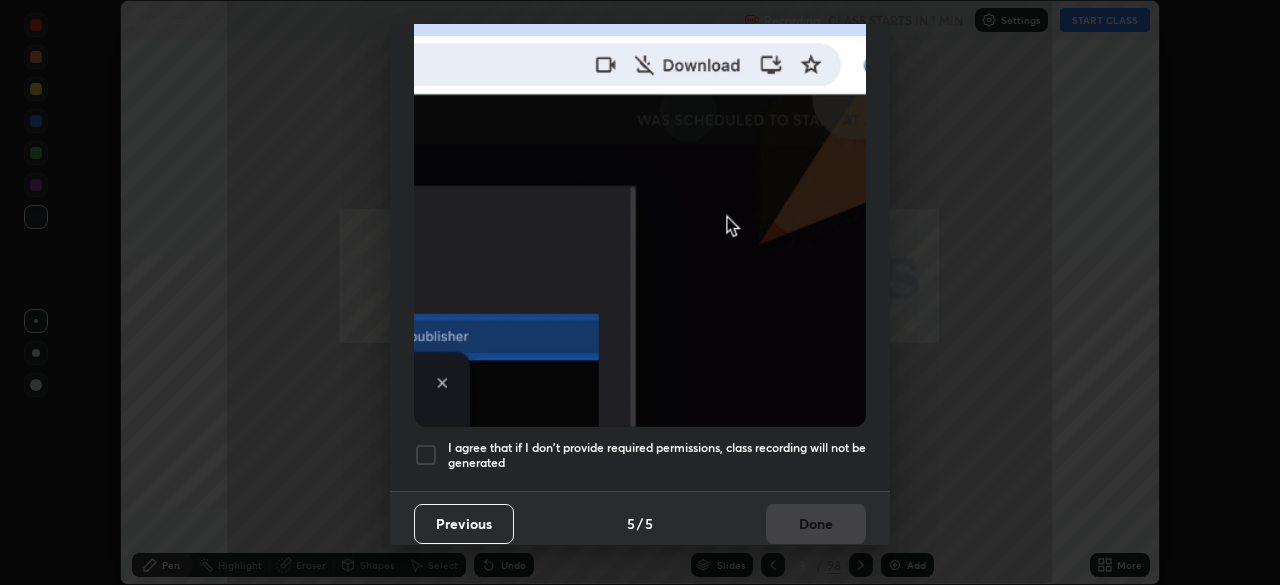 click at bounding box center [426, 455] 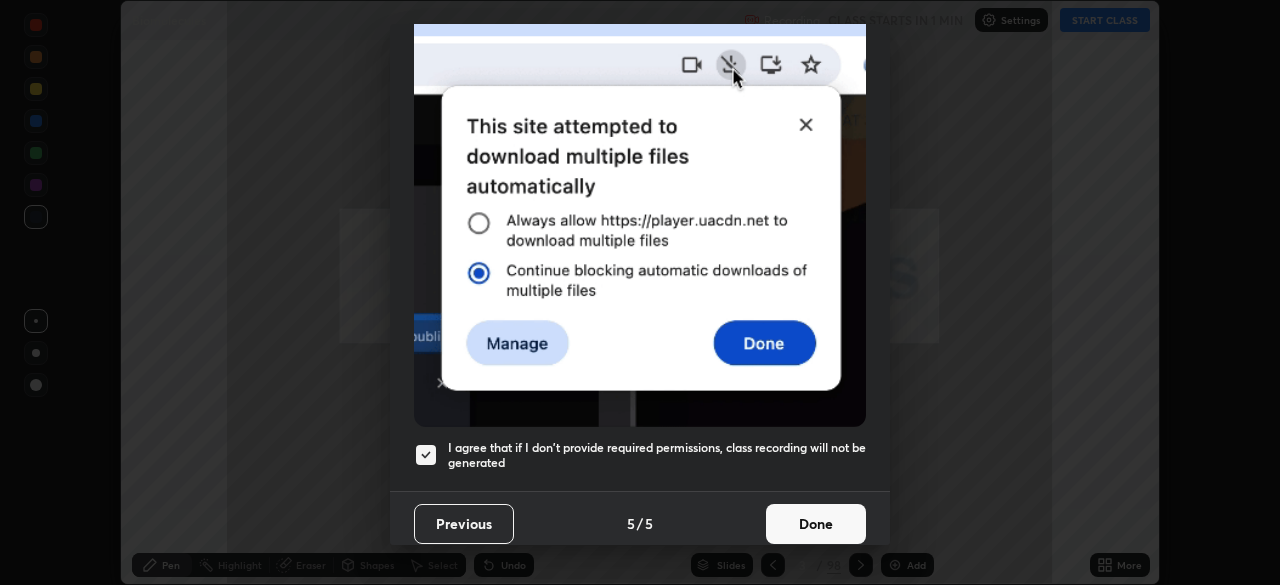 click on "Done" at bounding box center [816, 524] 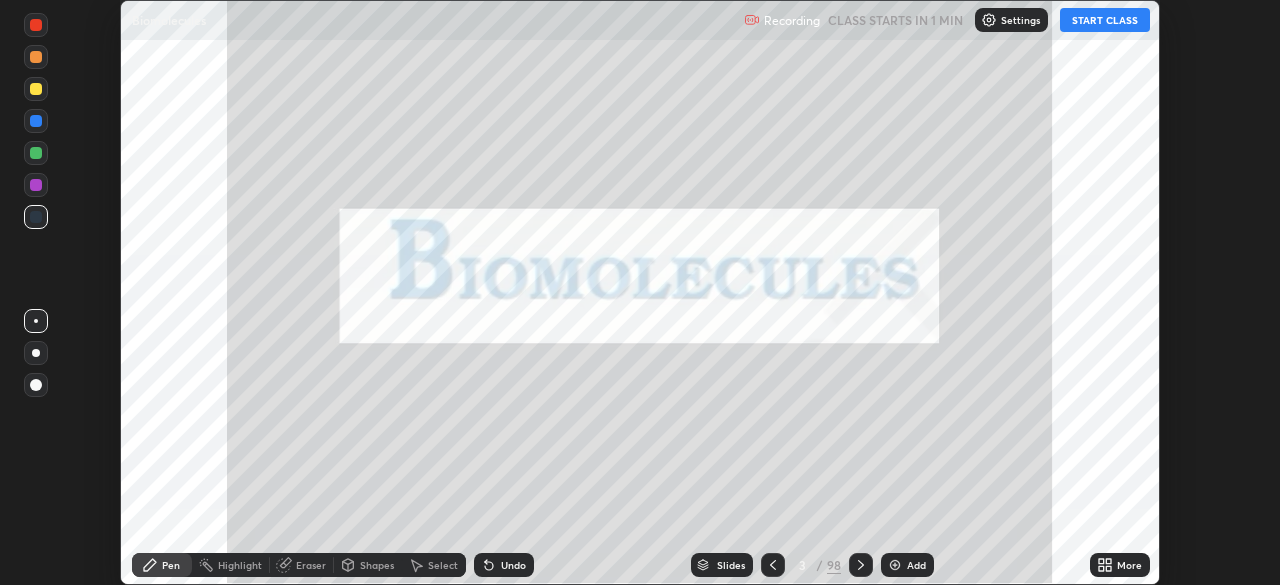 click on "START CLASS" at bounding box center [1105, 20] 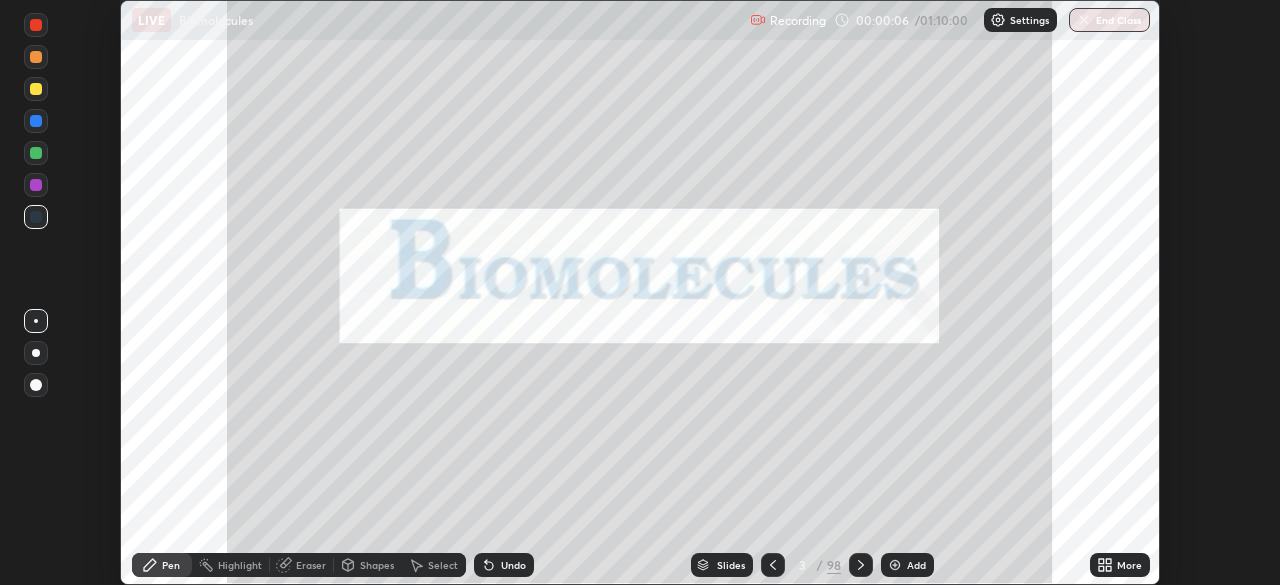 click on "Slides" at bounding box center [731, 565] 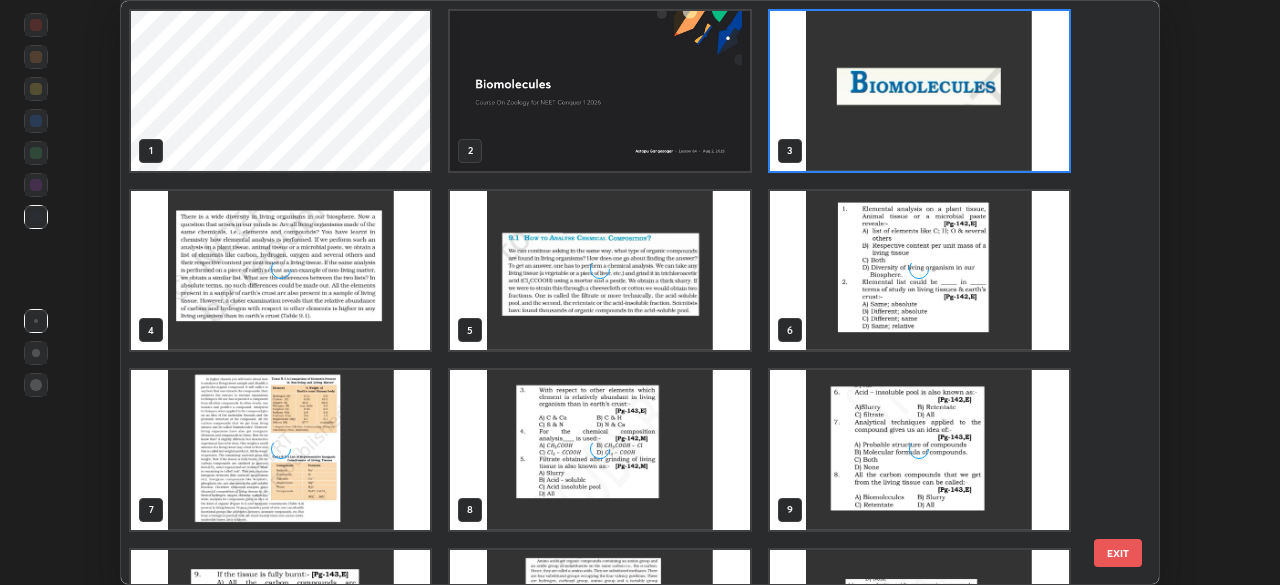 scroll, scrollTop: 7, scrollLeft: 11, axis: both 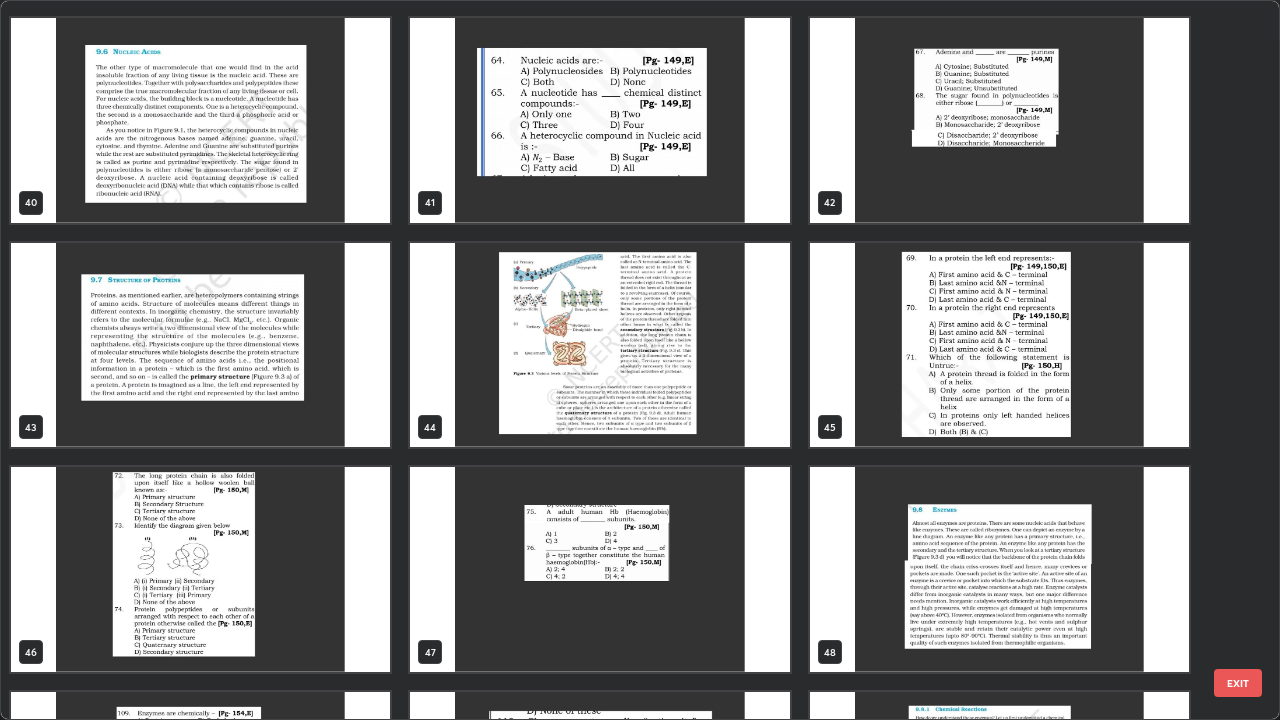 click at bounding box center (200, 345) 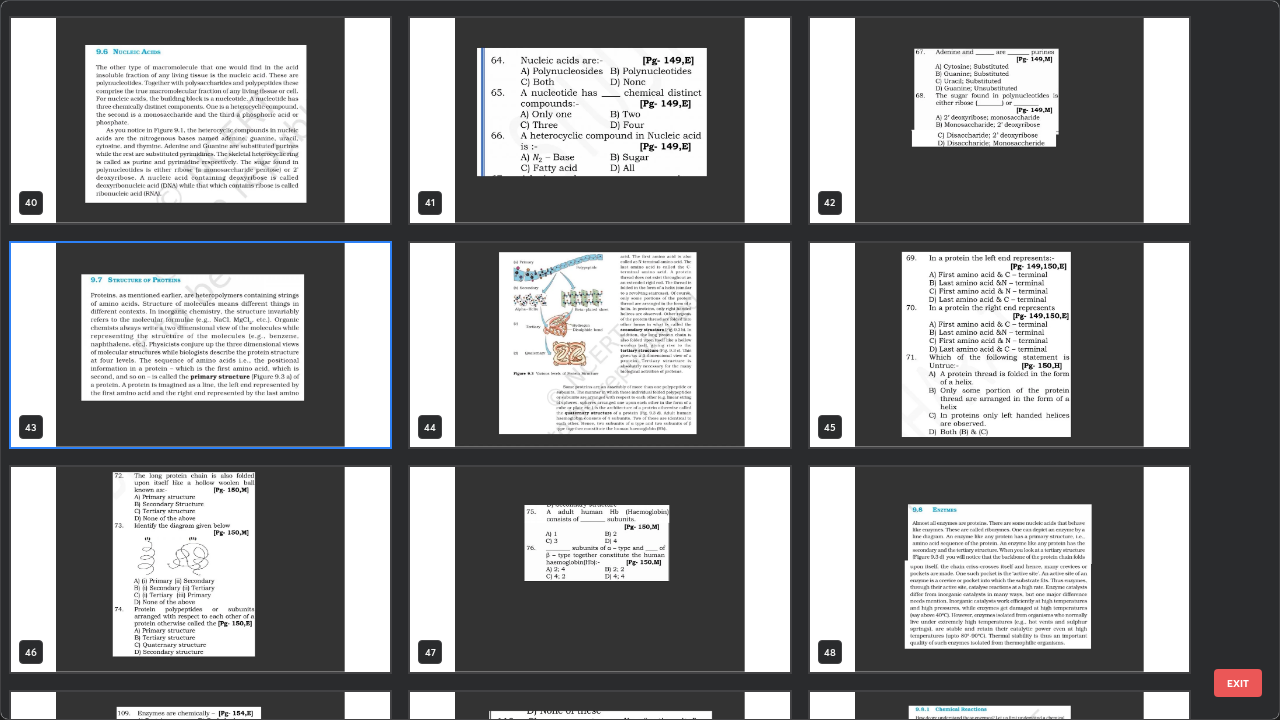 click at bounding box center (200, 345) 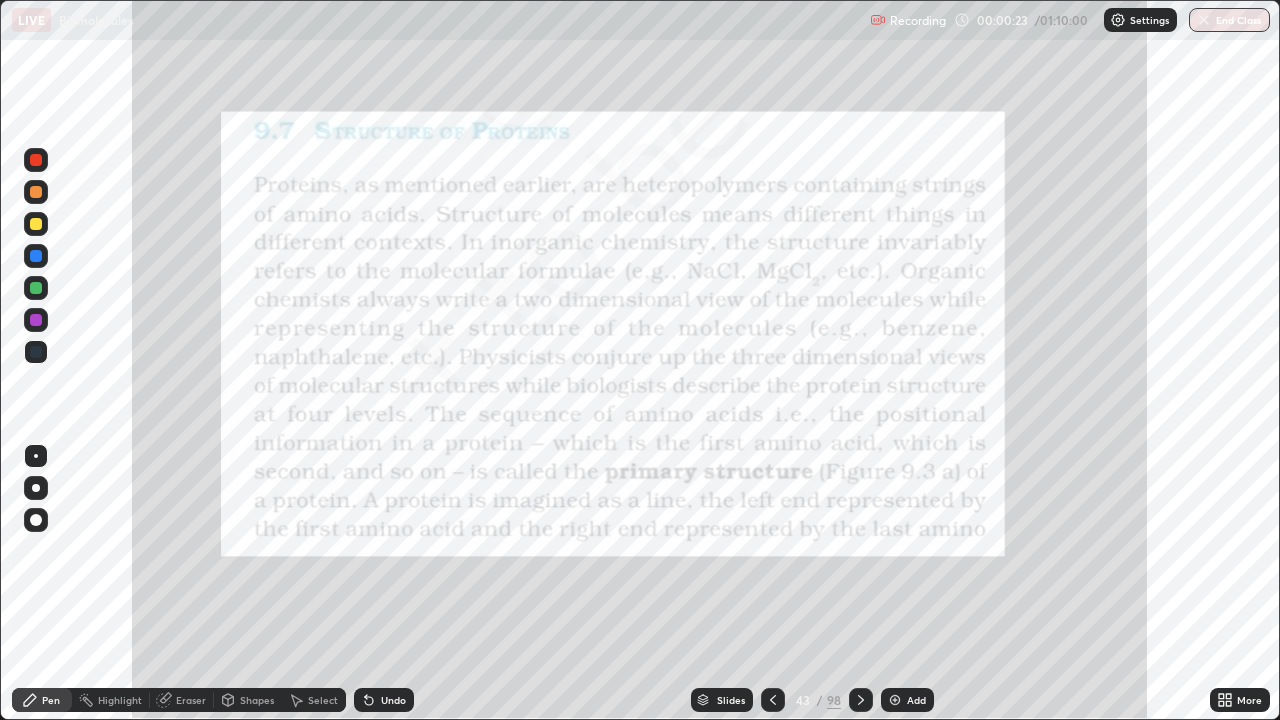 click 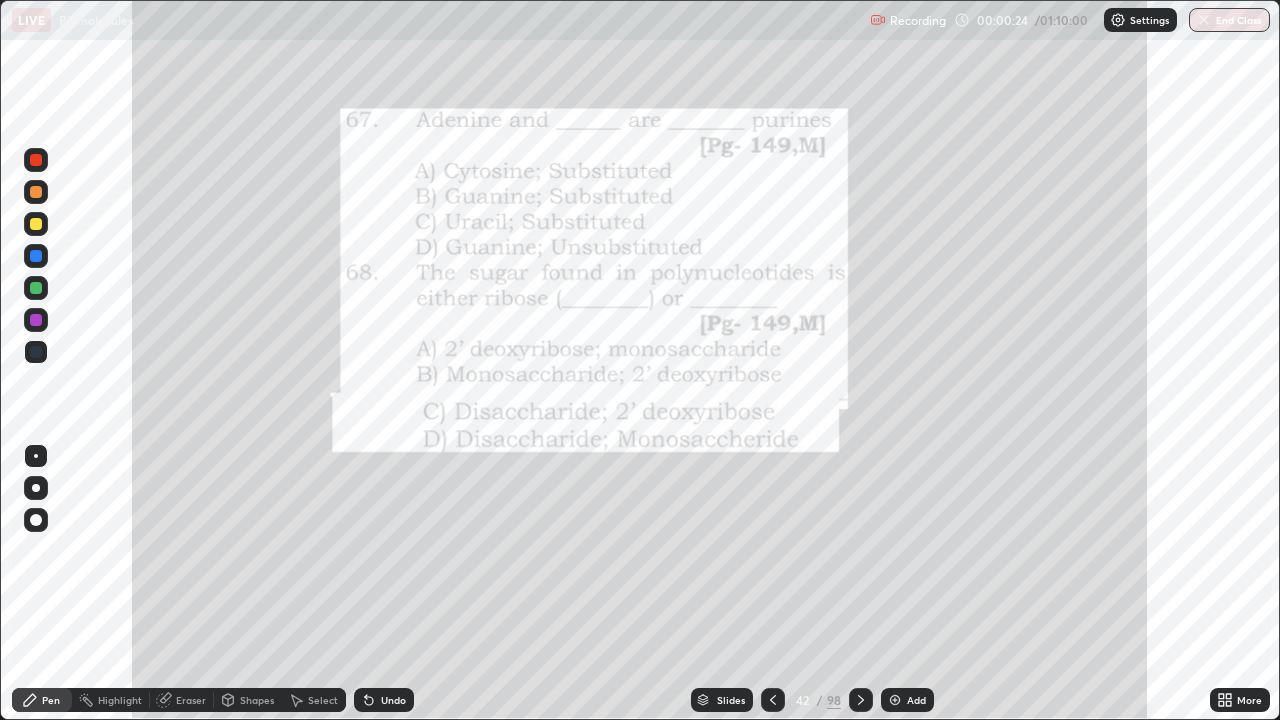 click on "Add" at bounding box center [916, 700] 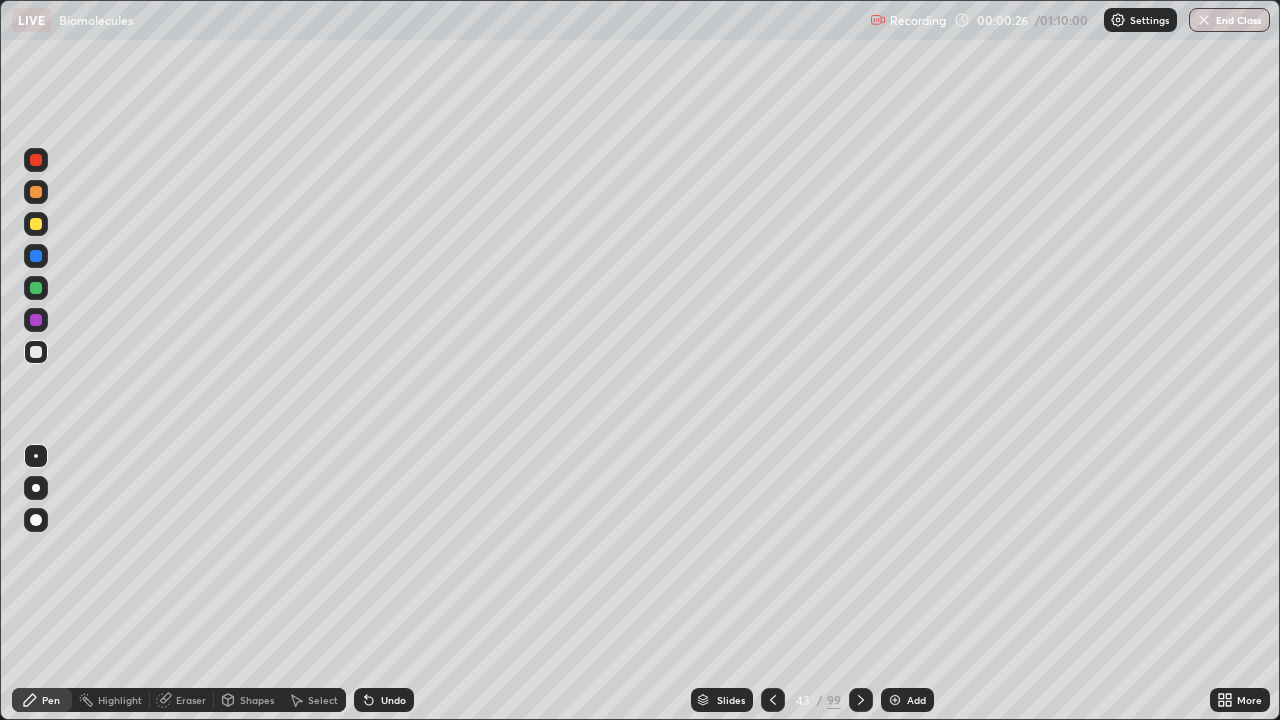 click at bounding box center (36, 224) 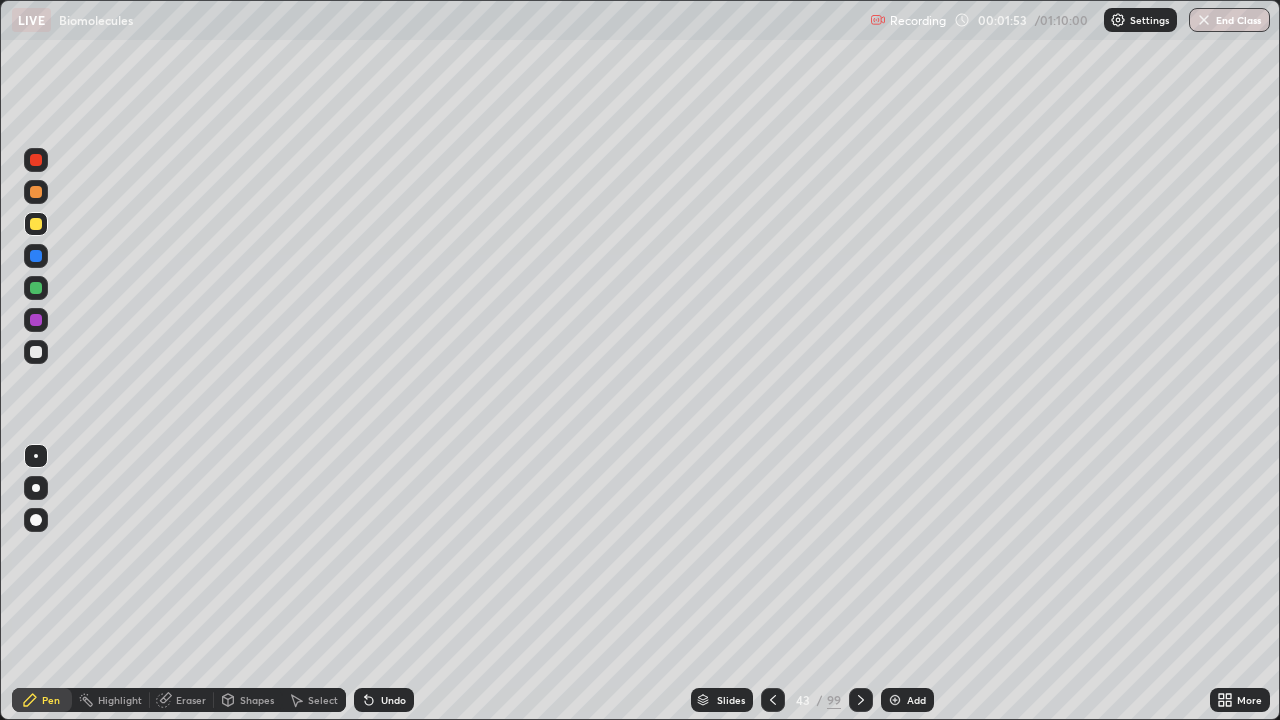click at bounding box center (36, 224) 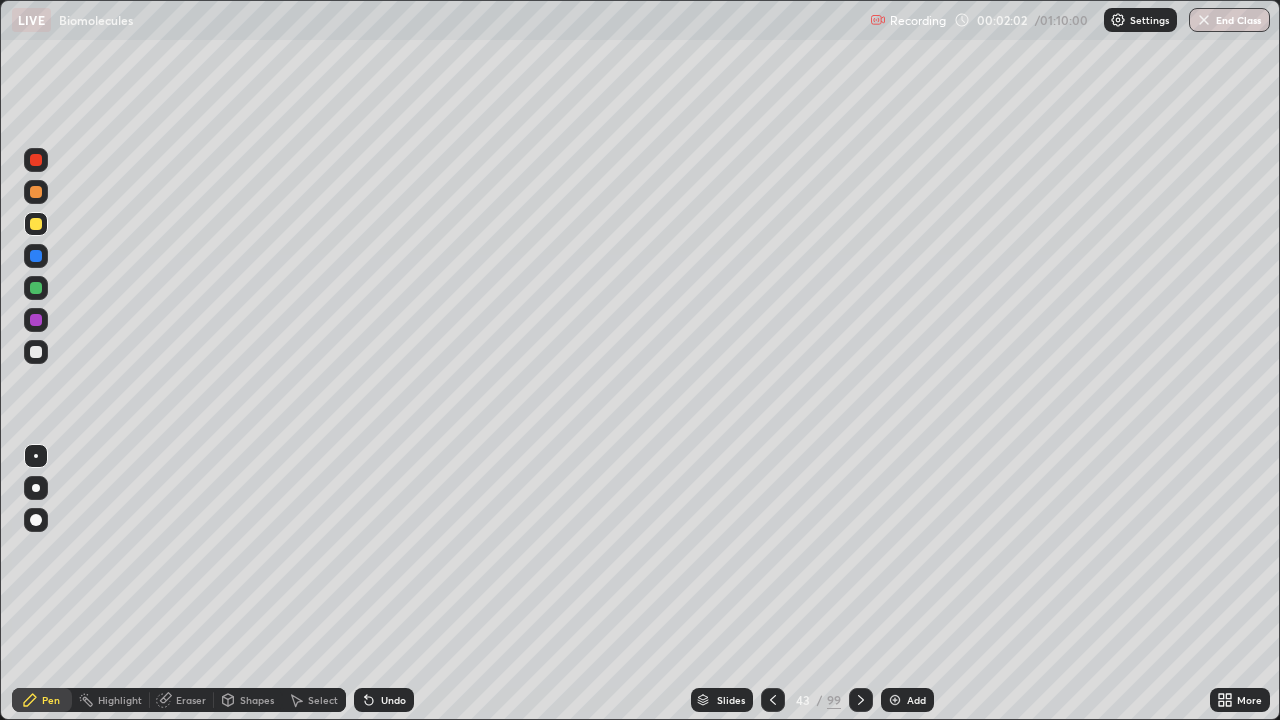 click at bounding box center [36, 352] 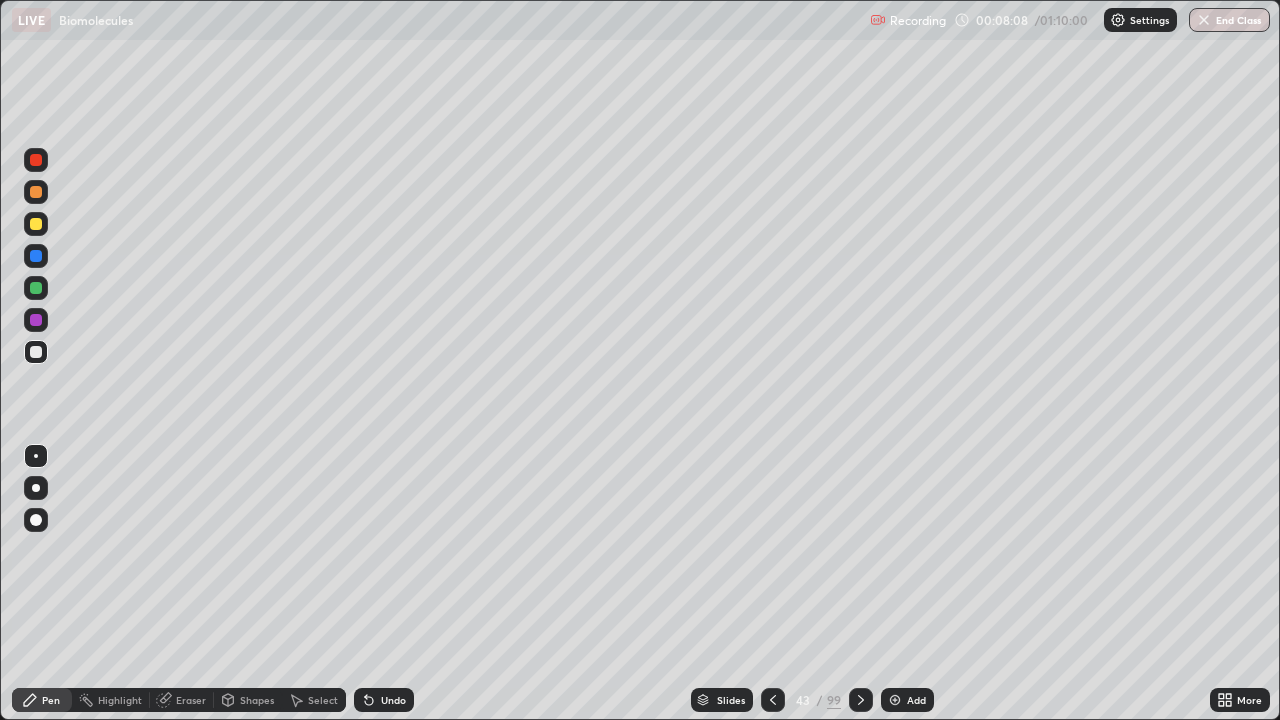 click at bounding box center [36, 224] 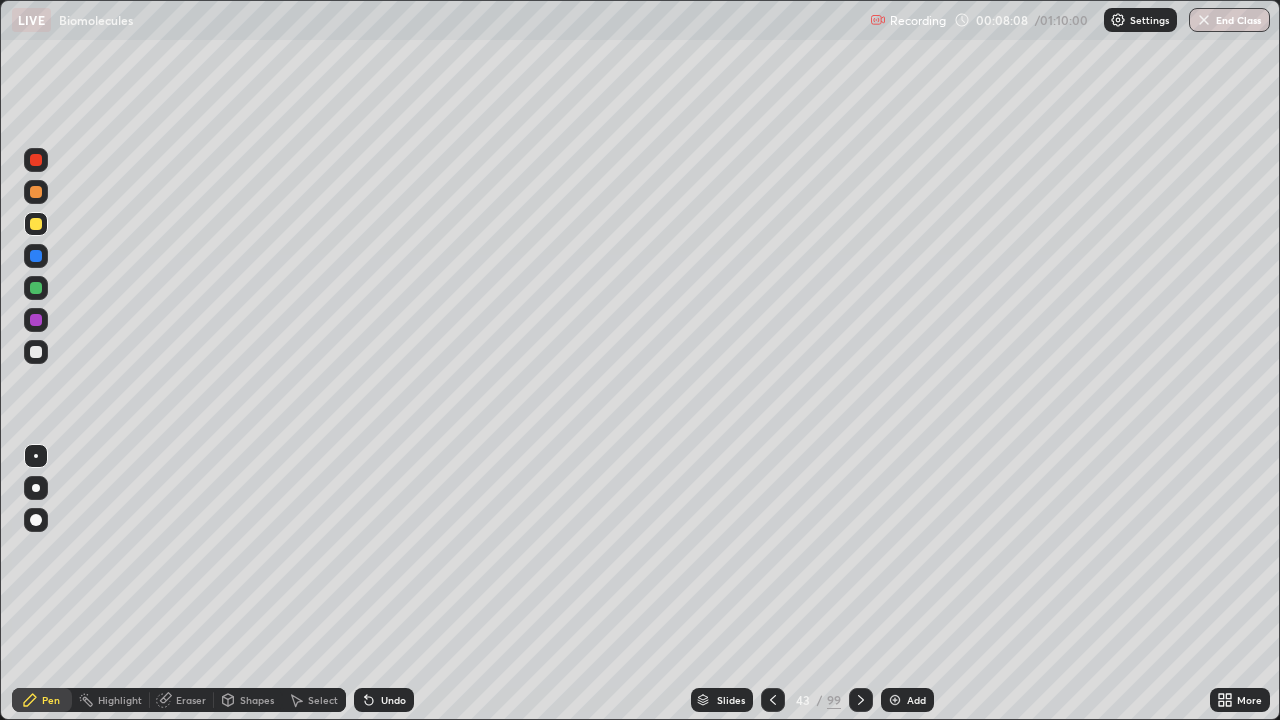 click at bounding box center (36, 192) 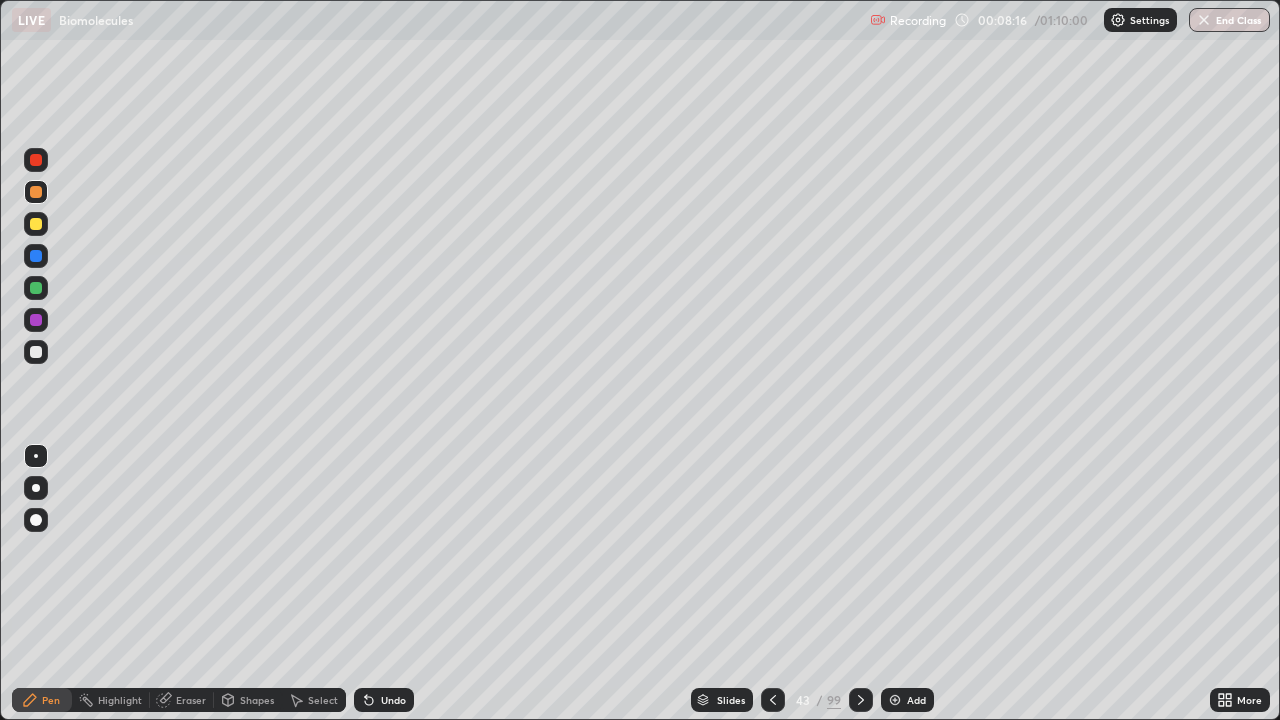 click at bounding box center (36, 288) 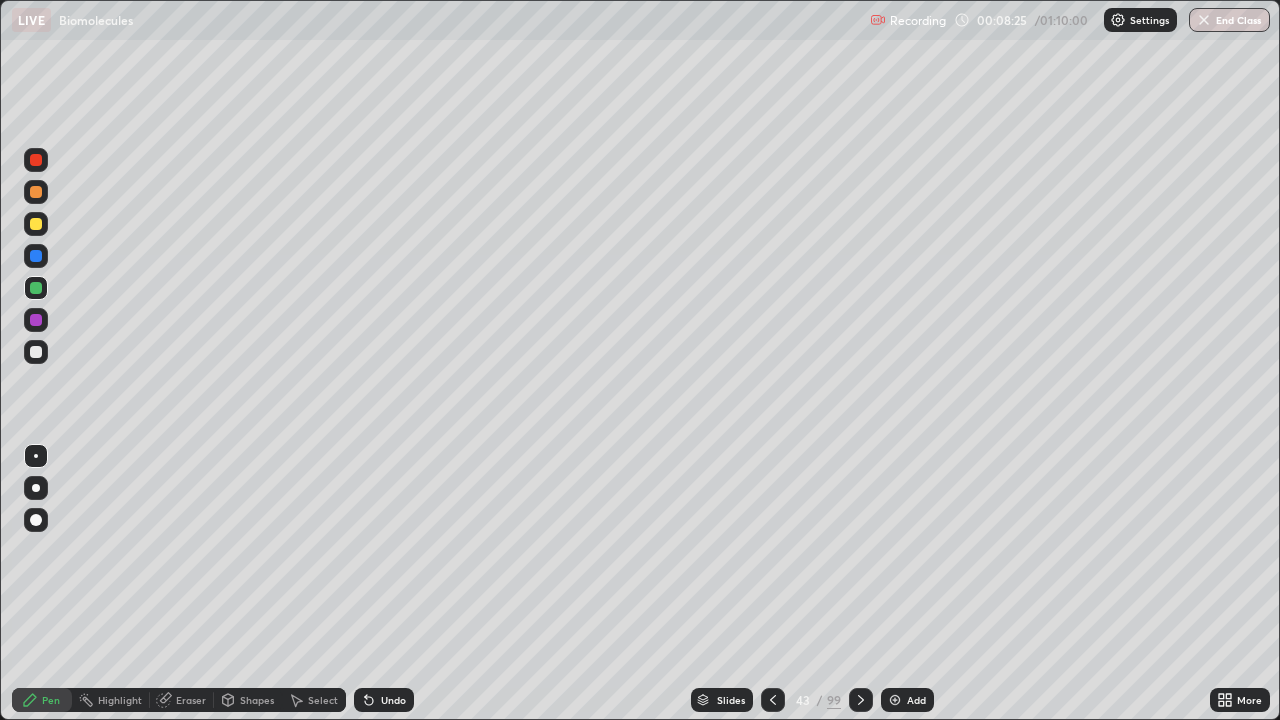 click at bounding box center (36, 352) 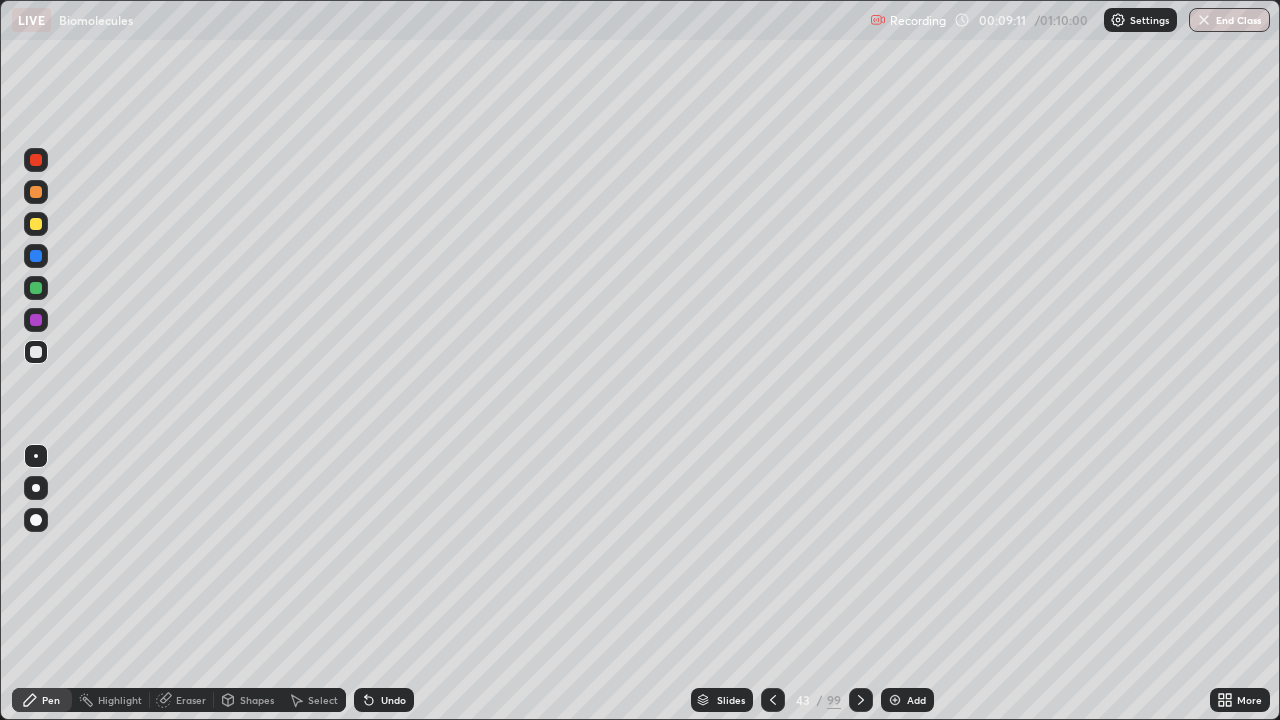click at bounding box center [36, 224] 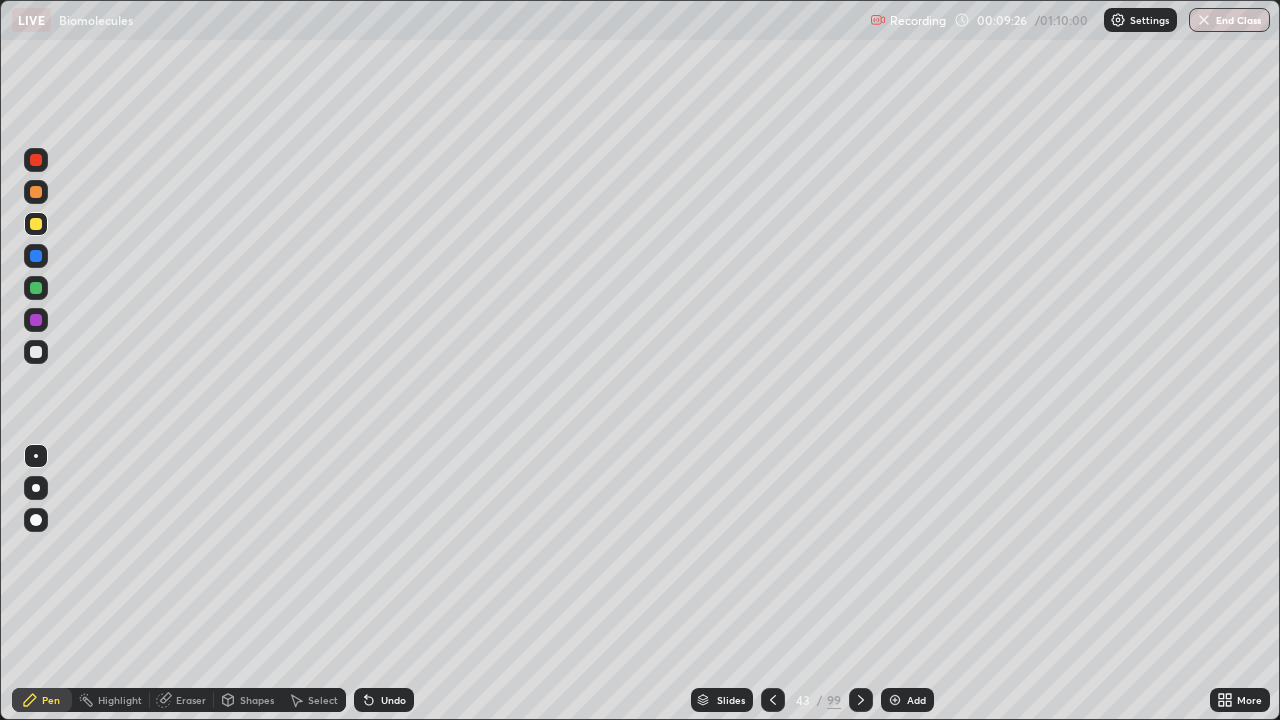 click at bounding box center [36, 352] 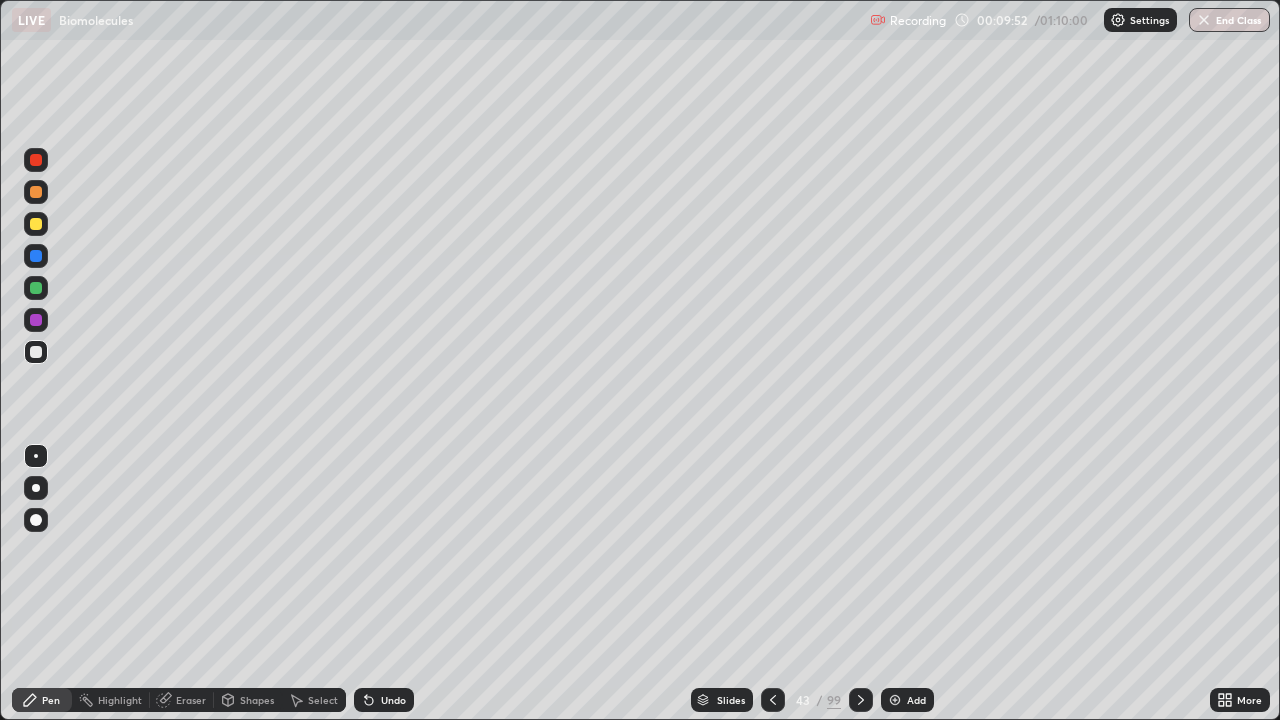 click at bounding box center (36, 288) 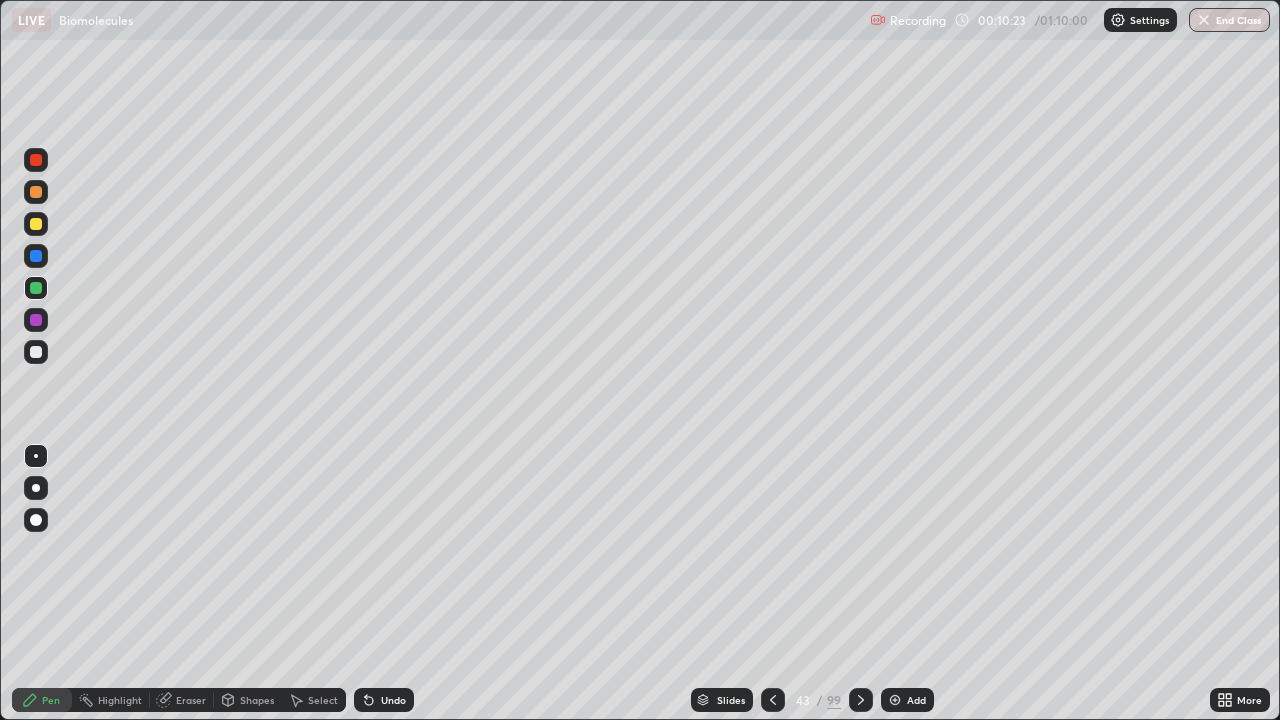 click at bounding box center [36, 224] 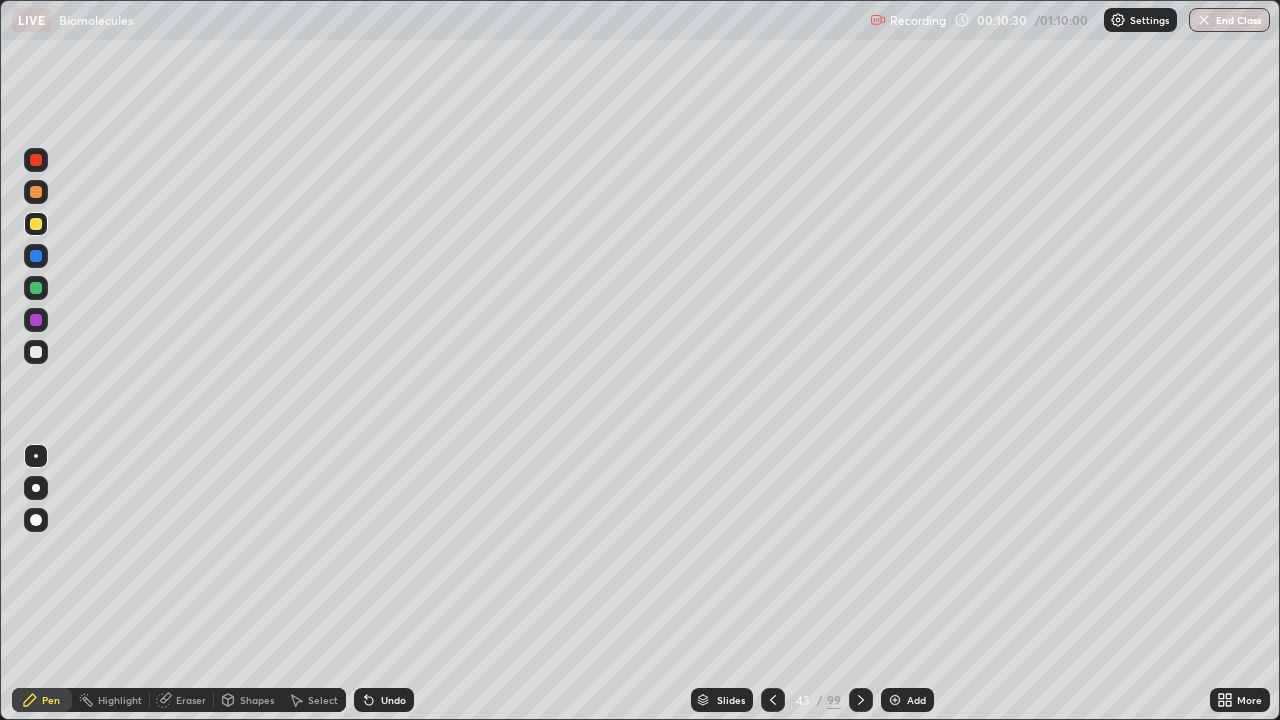 click at bounding box center (36, 288) 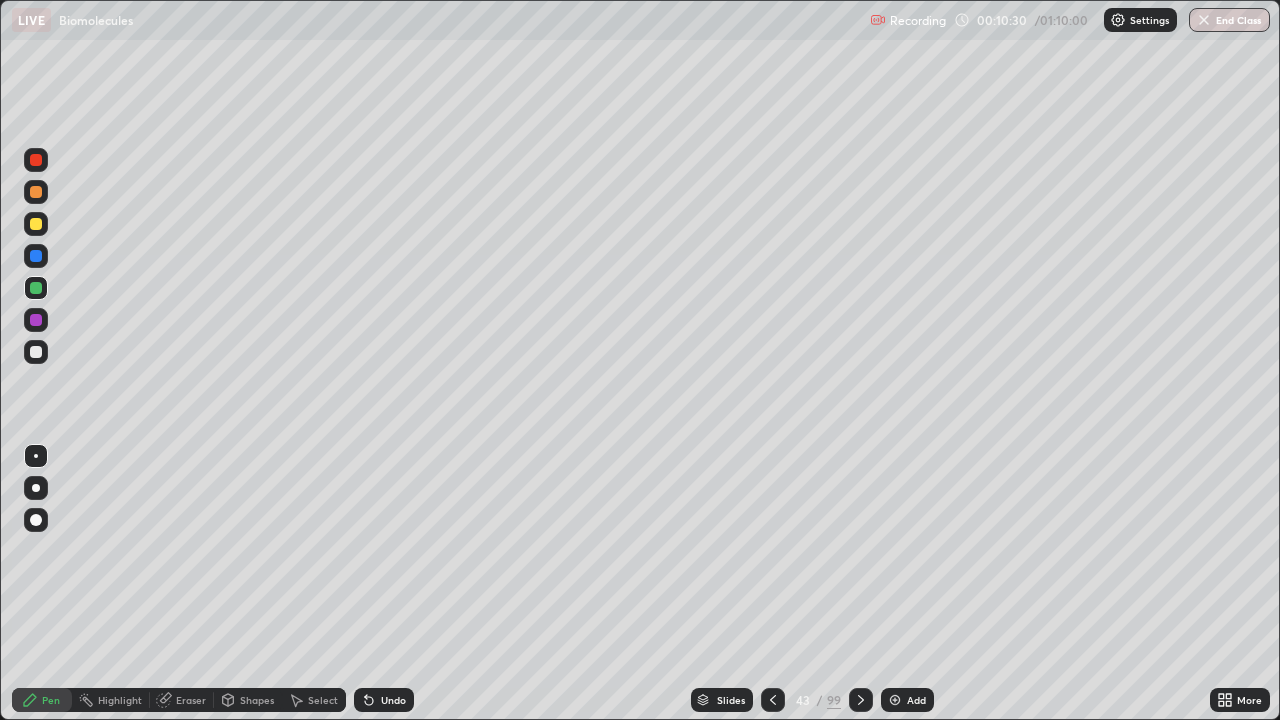 click at bounding box center (36, 352) 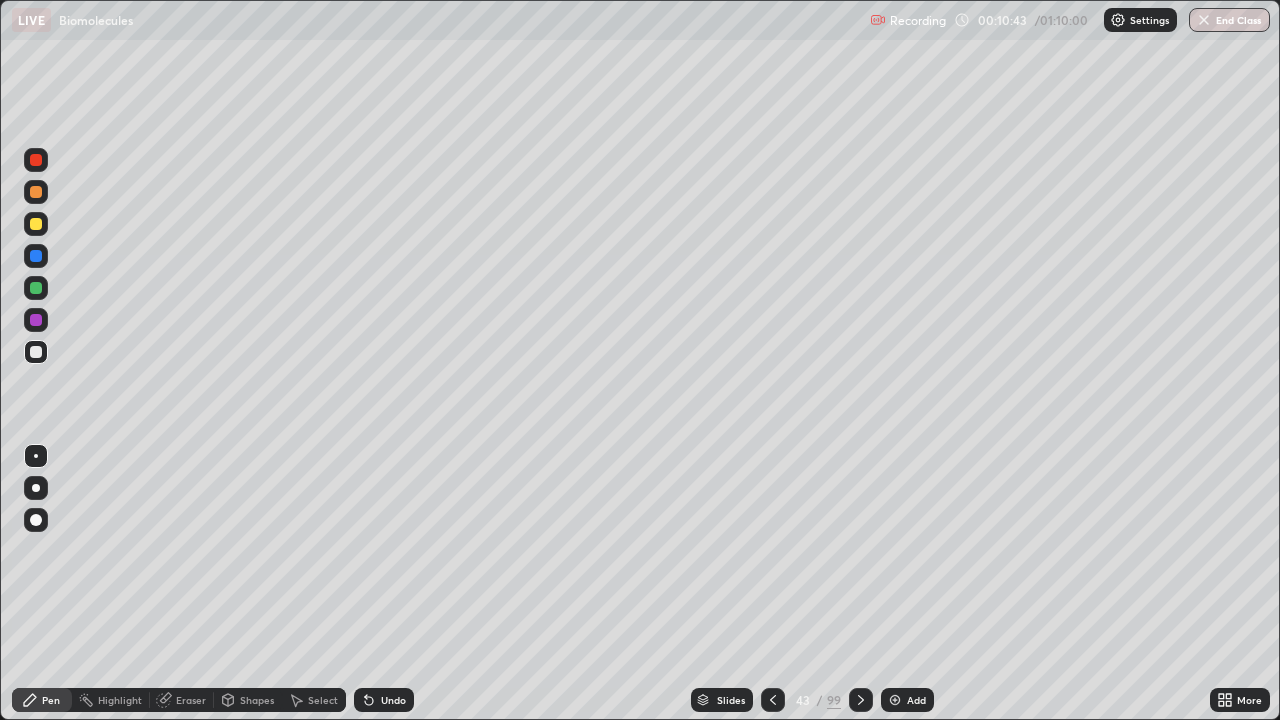 click at bounding box center (36, 224) 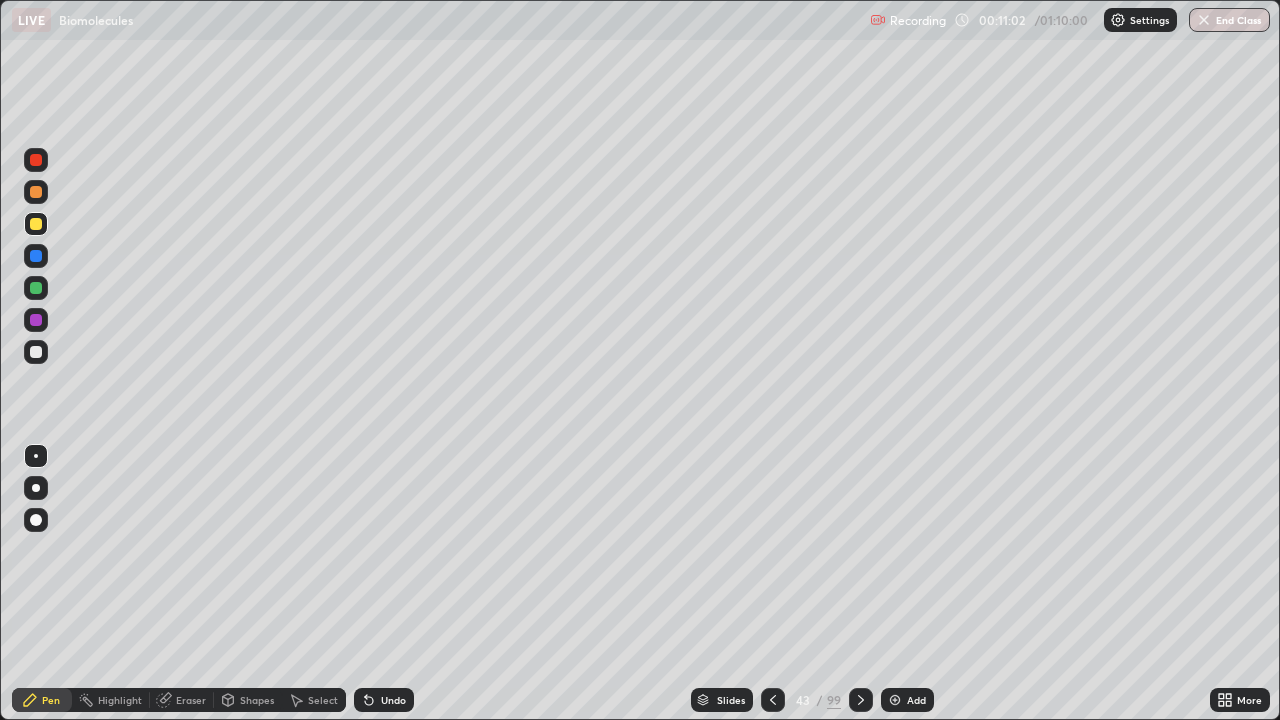 click on "Highlight" at bounding box center [120, 700] 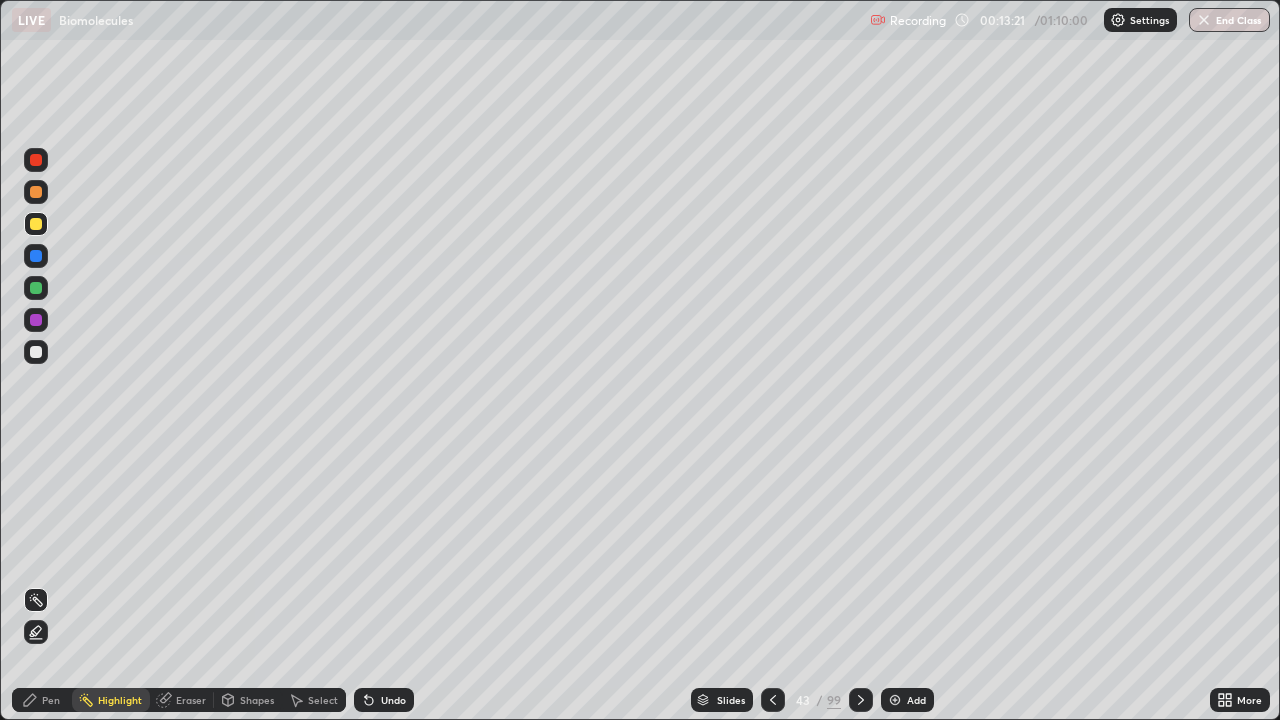 click at bounding box center (36, 352) 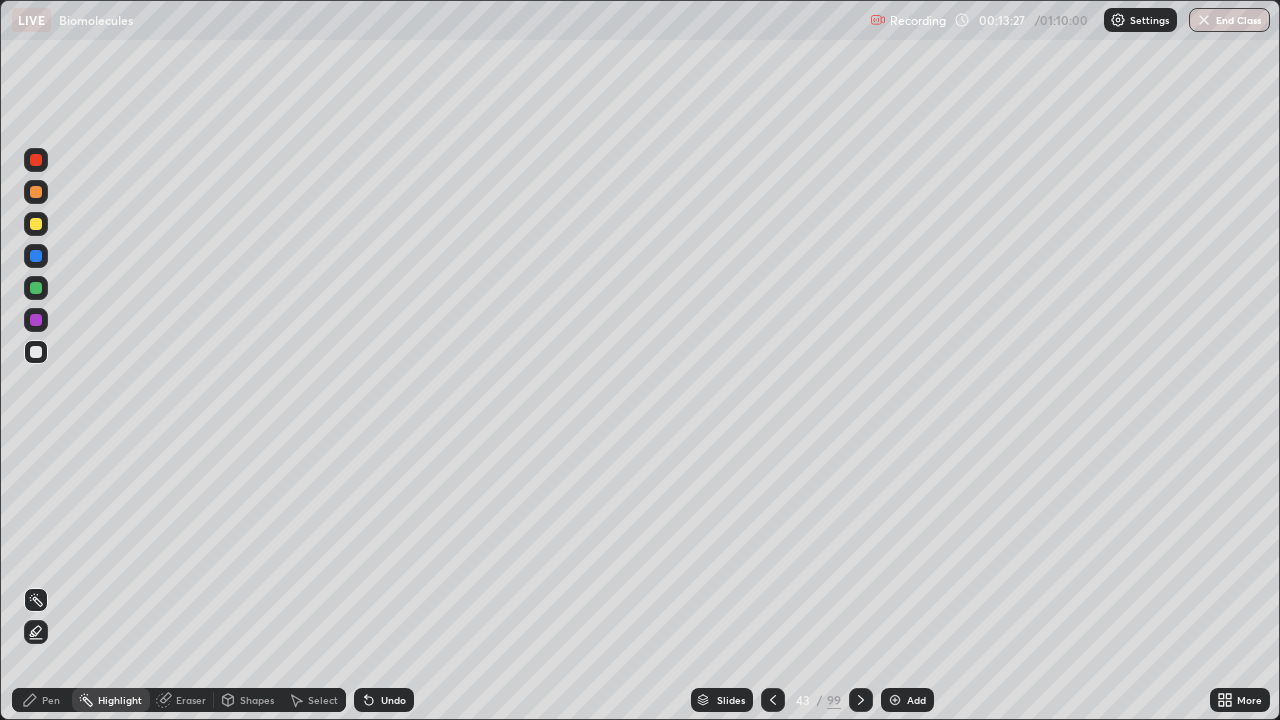 click on "Eraser" at bounding box center (191, 700) 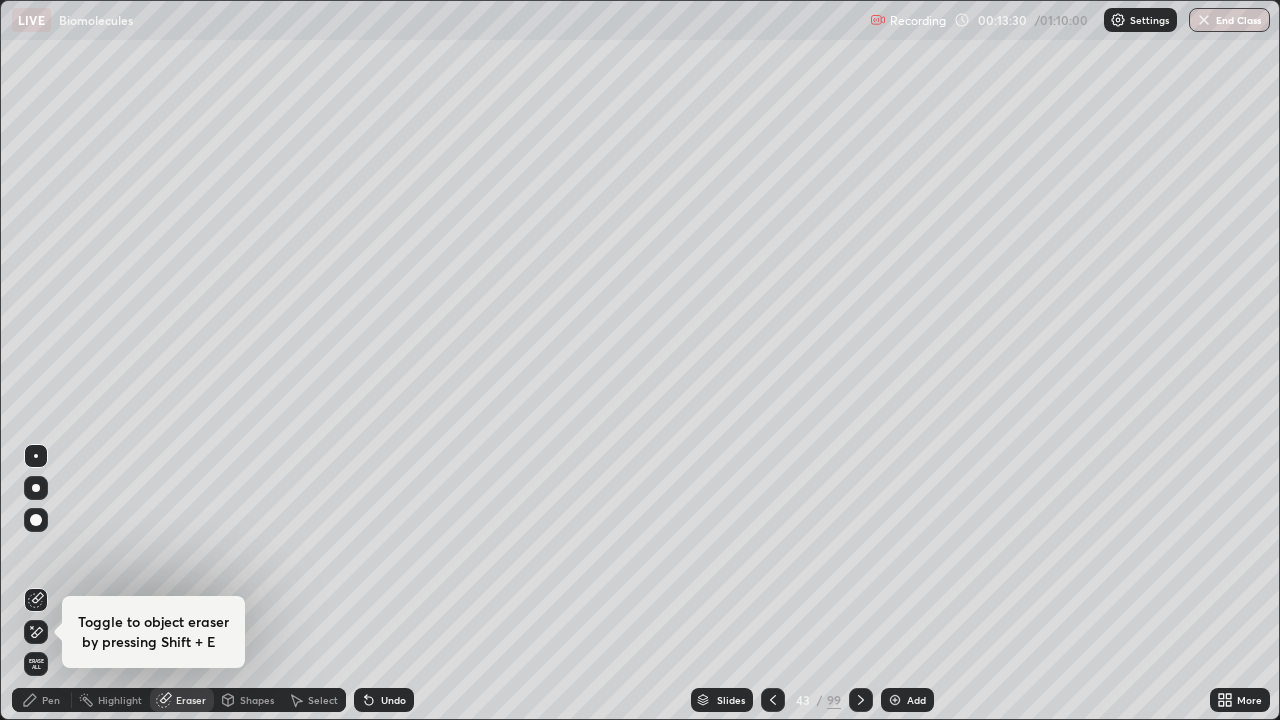 click on "Pen" at bounding box center (51, 700) 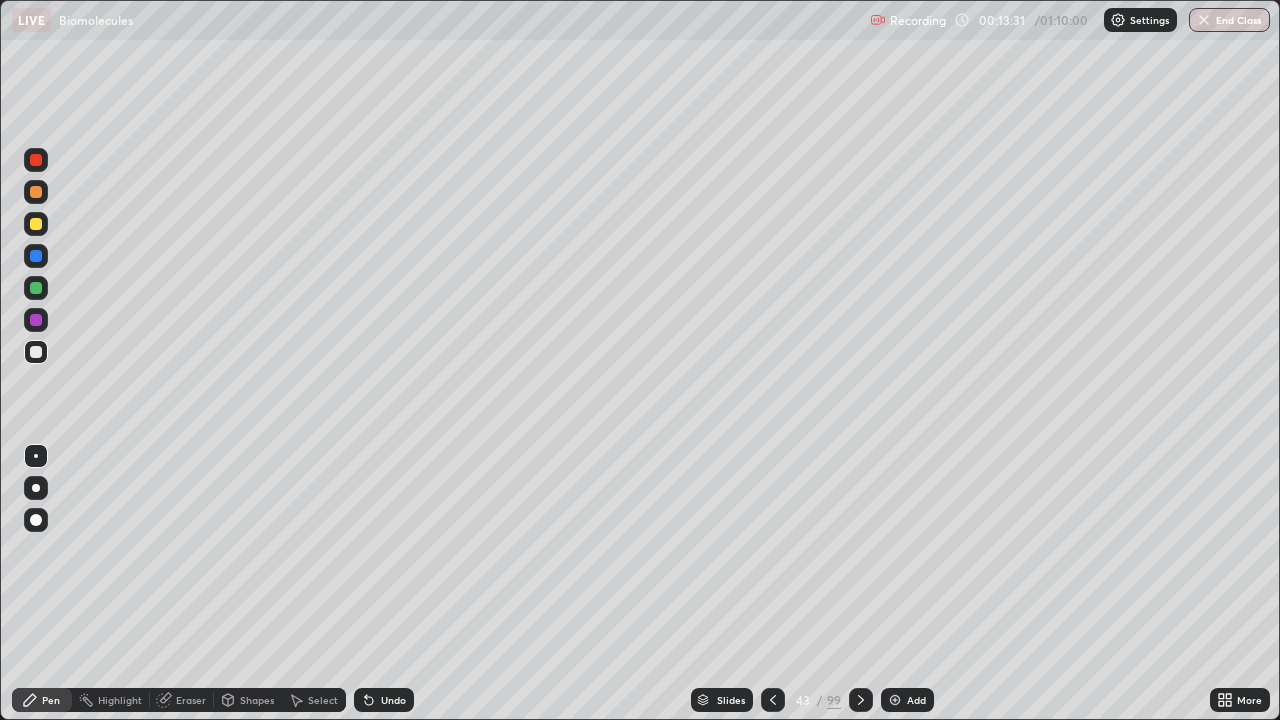 click at bounding box center (36, 288) 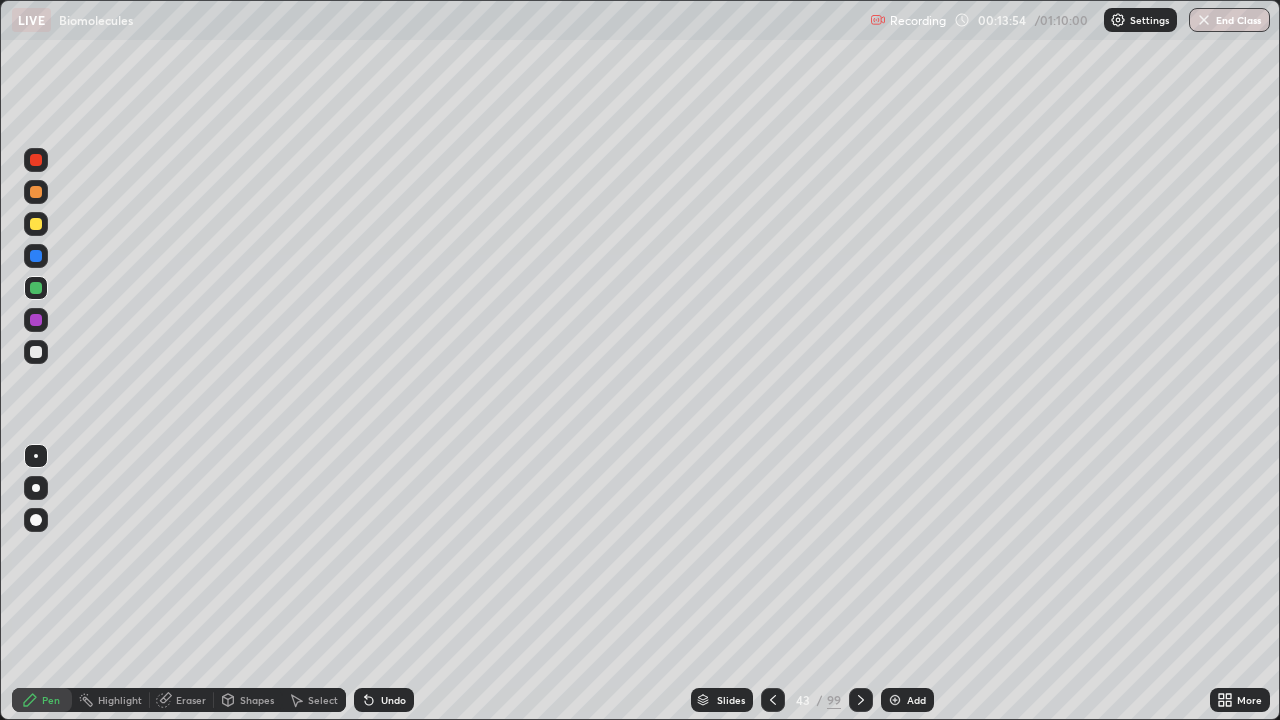 click at bounding box center (36, 352) 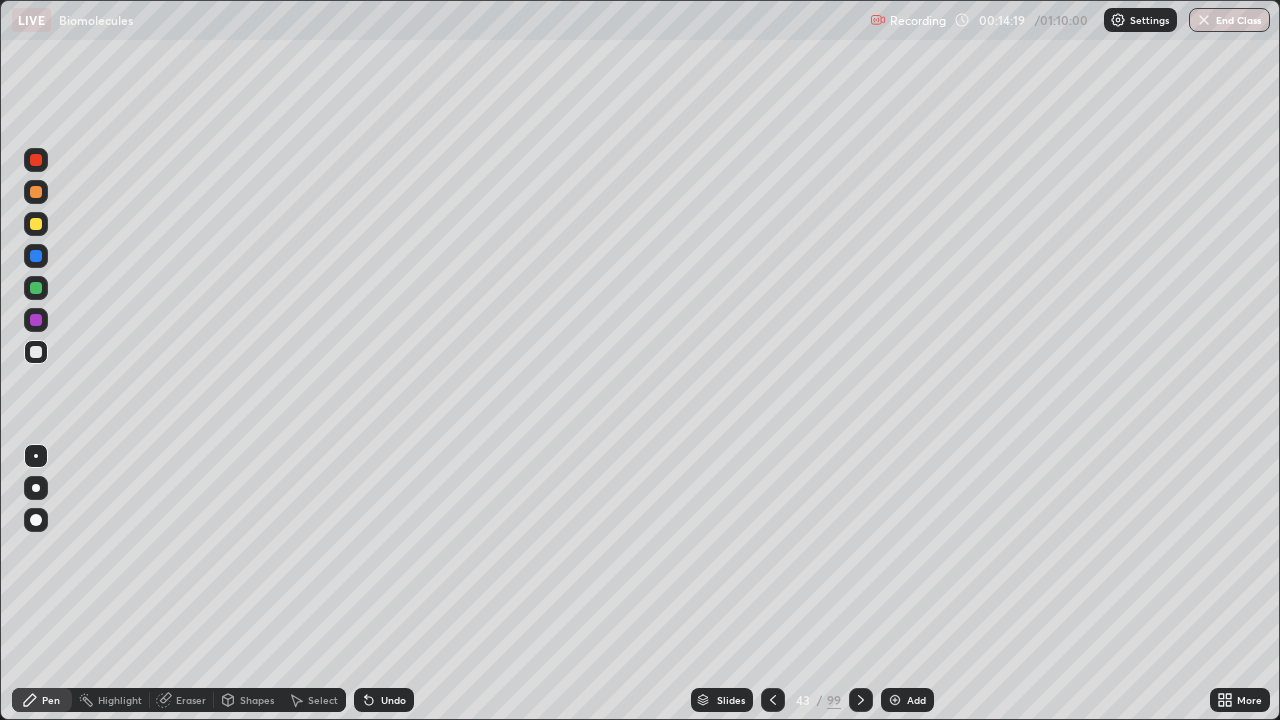 click at bounding box center (36, 224) 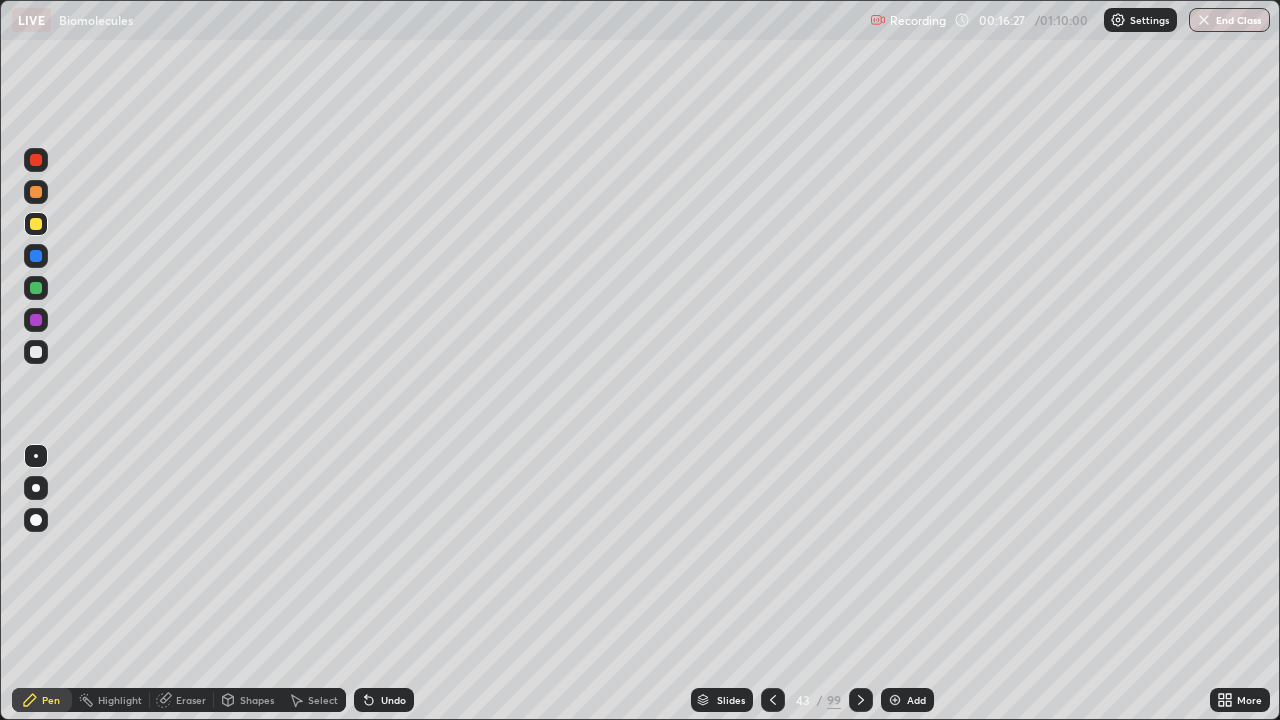 click on "Add" at bounding box center (907, 700) 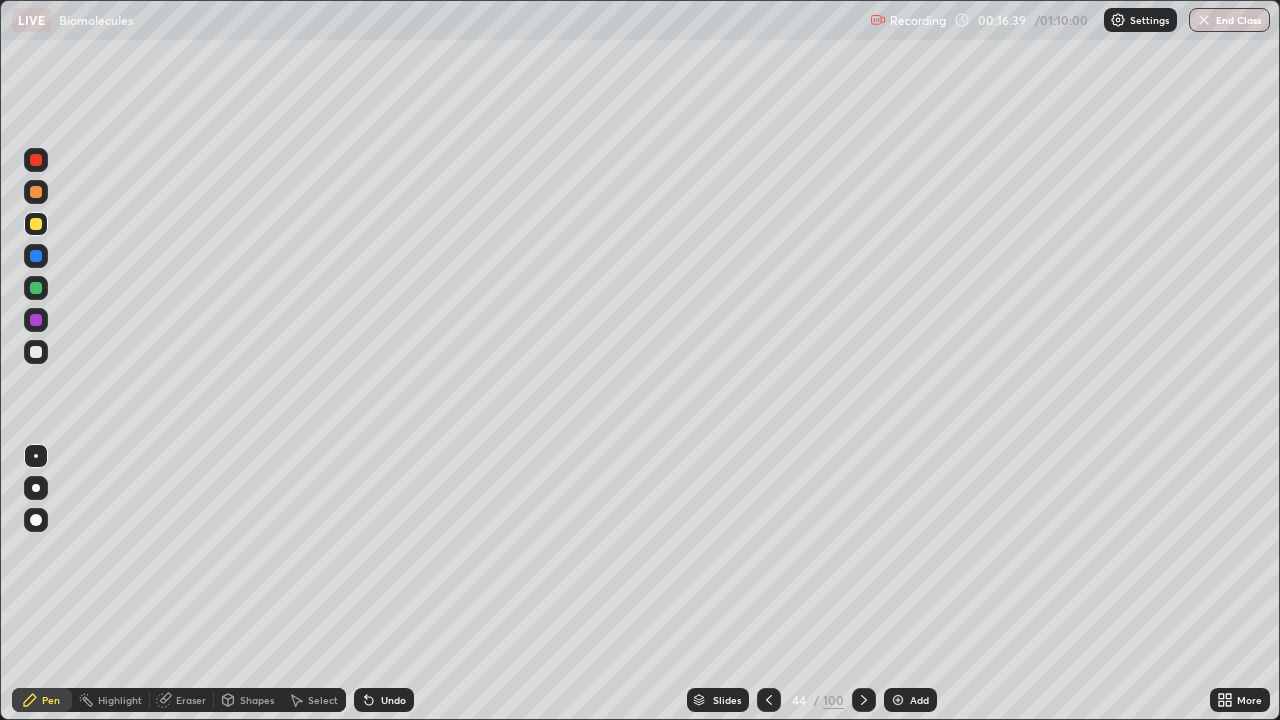 click at bounding box center (36, 288) 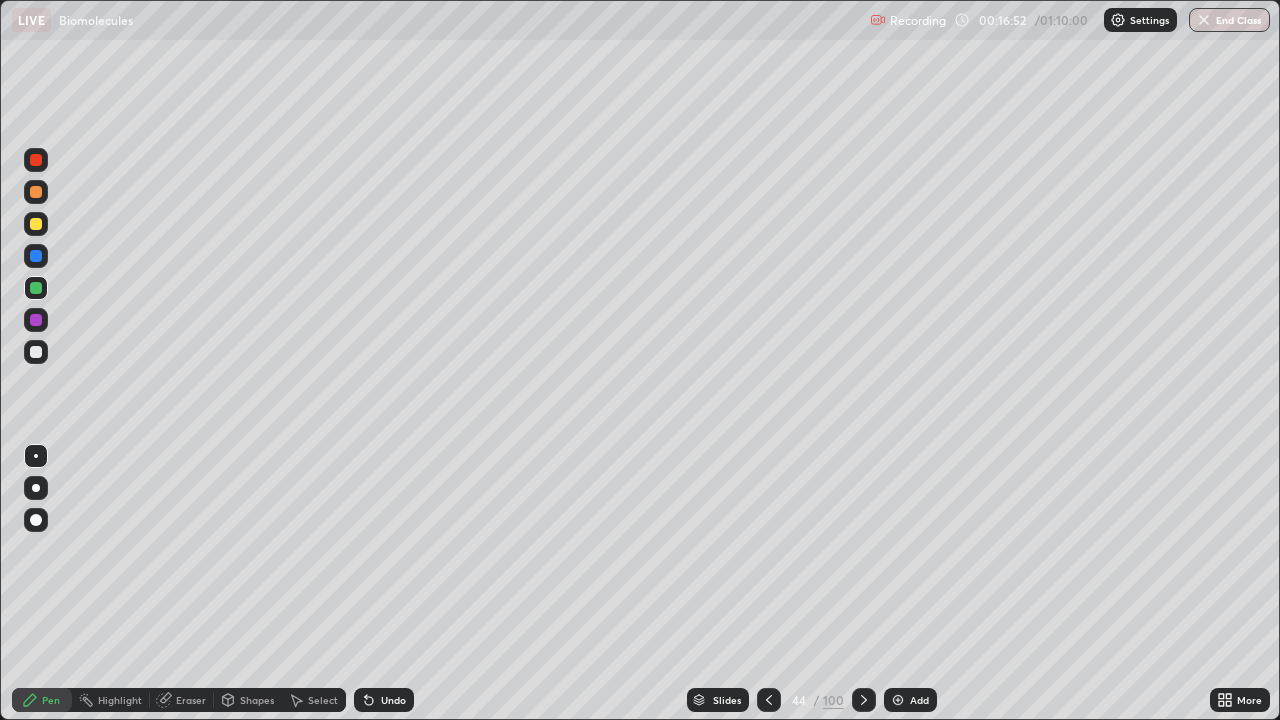 click at bounding box center [36, 224] 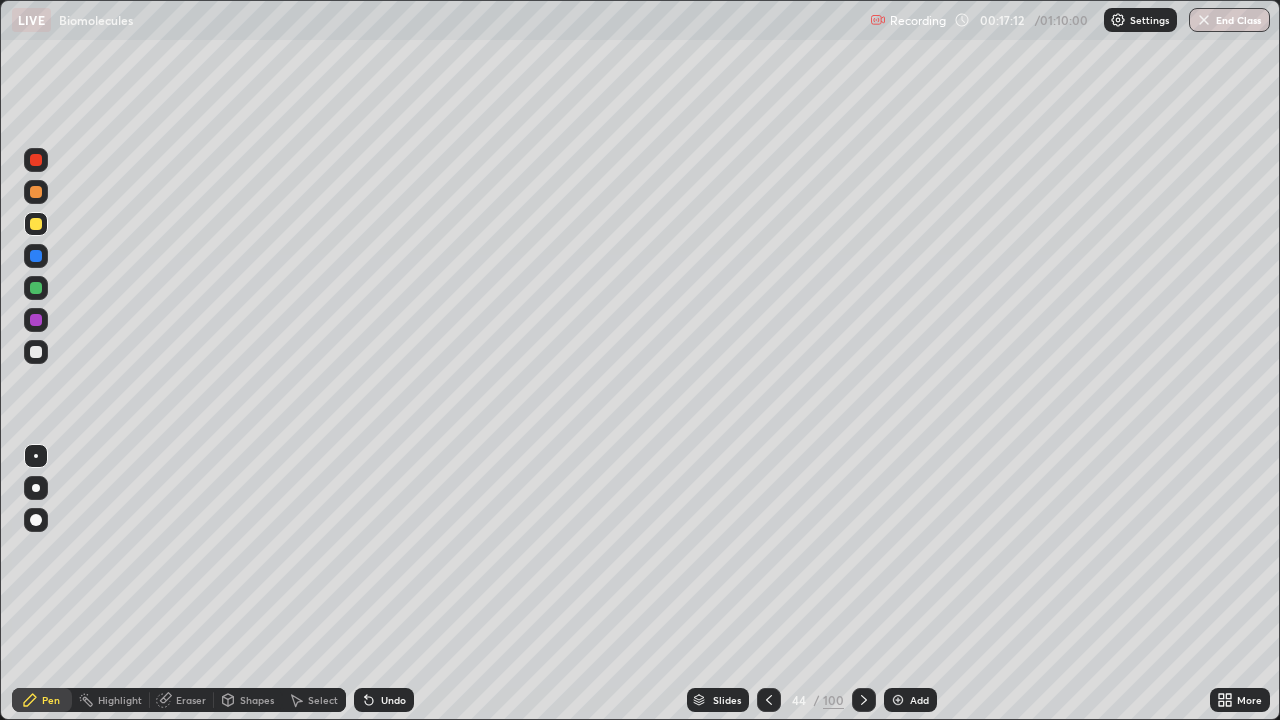 click at bounding box center (36, 352) 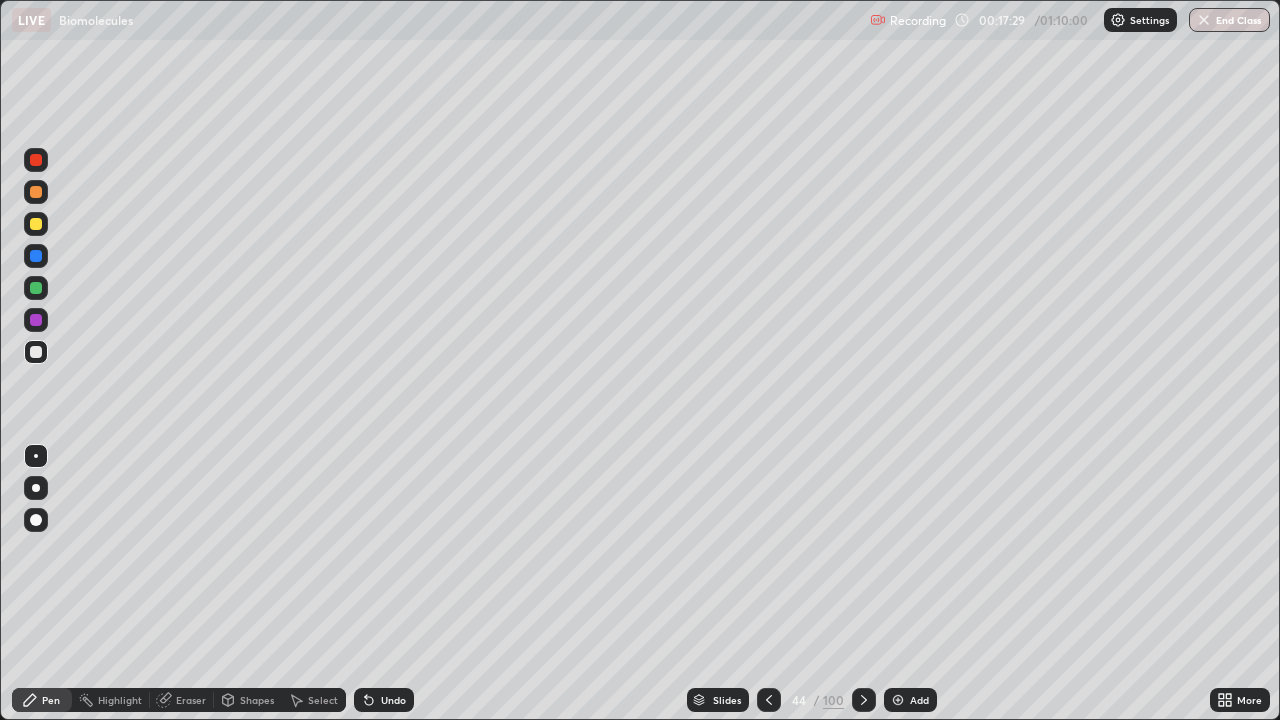 click at bounding box center (36, 192) 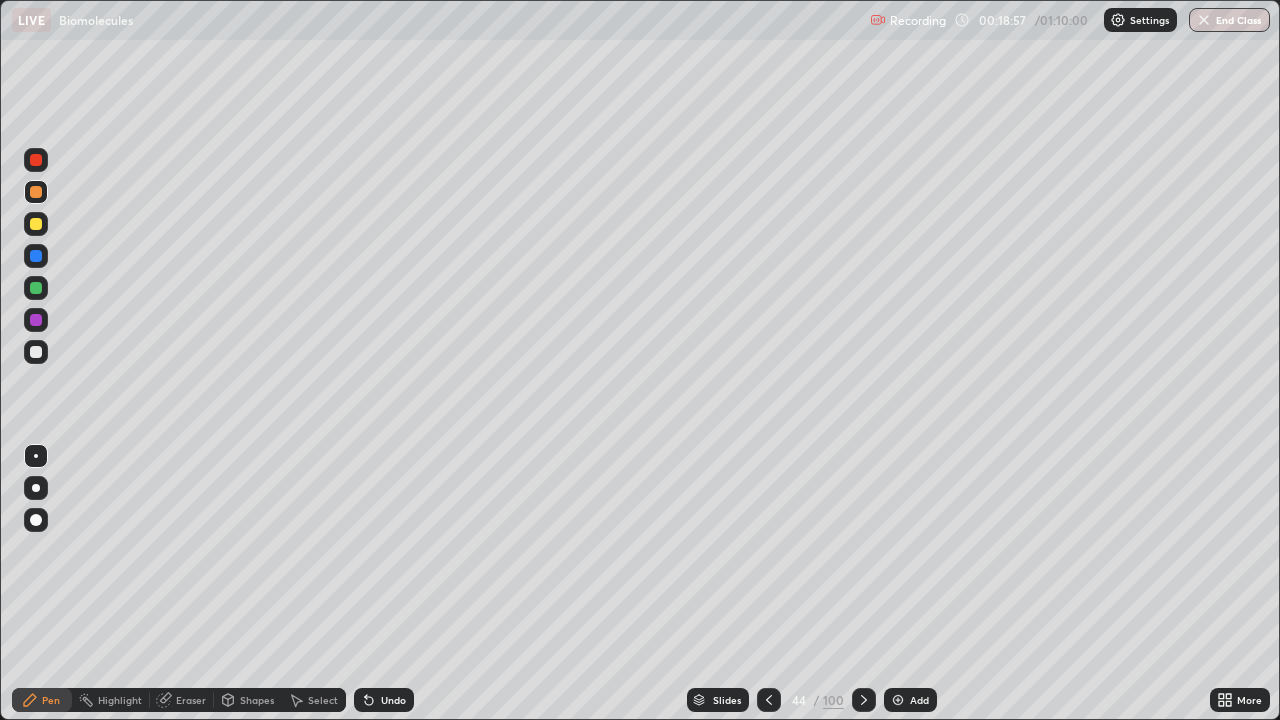 click at bounding box center (36, 352) 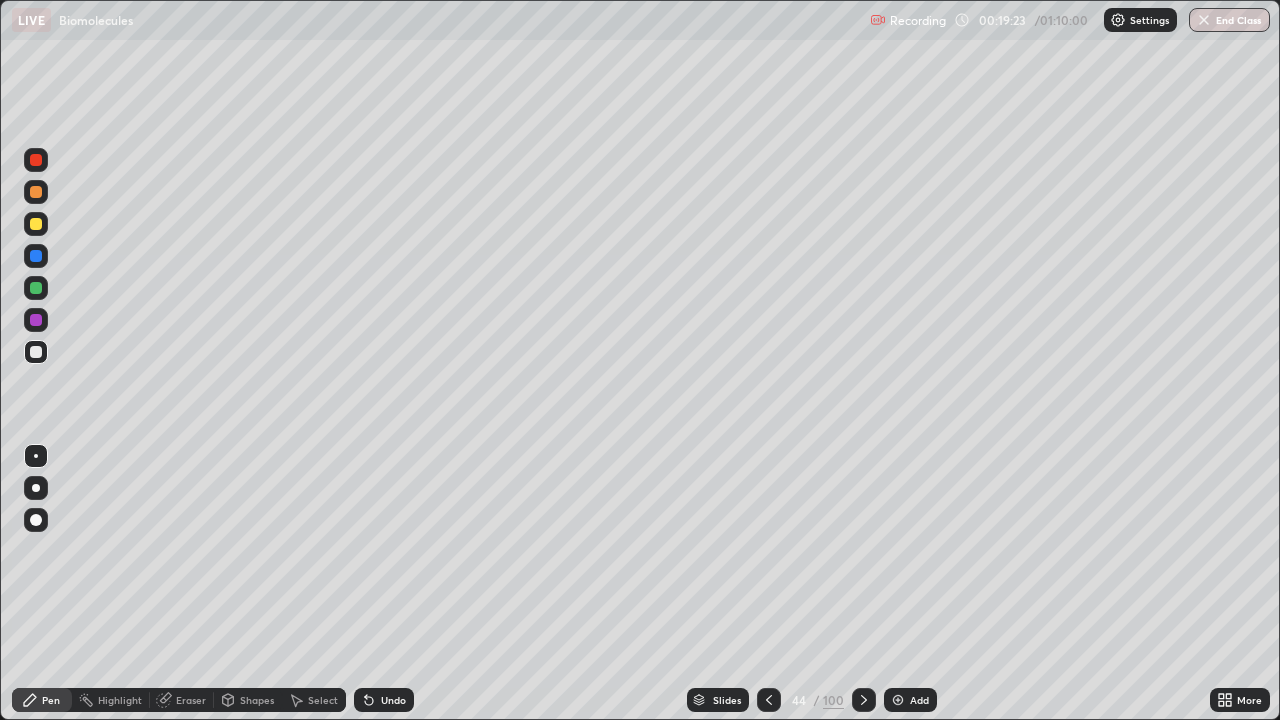 click at bounding box center [36, 192] 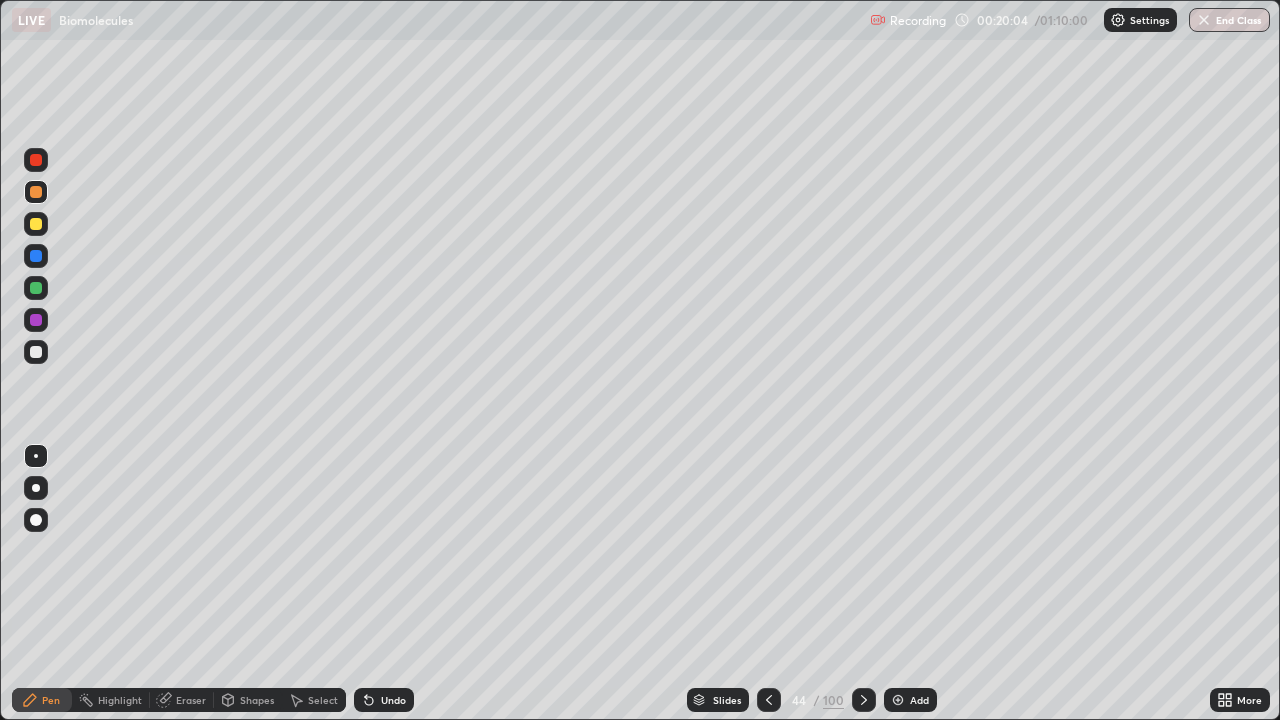click at bounding box center [36, 224] 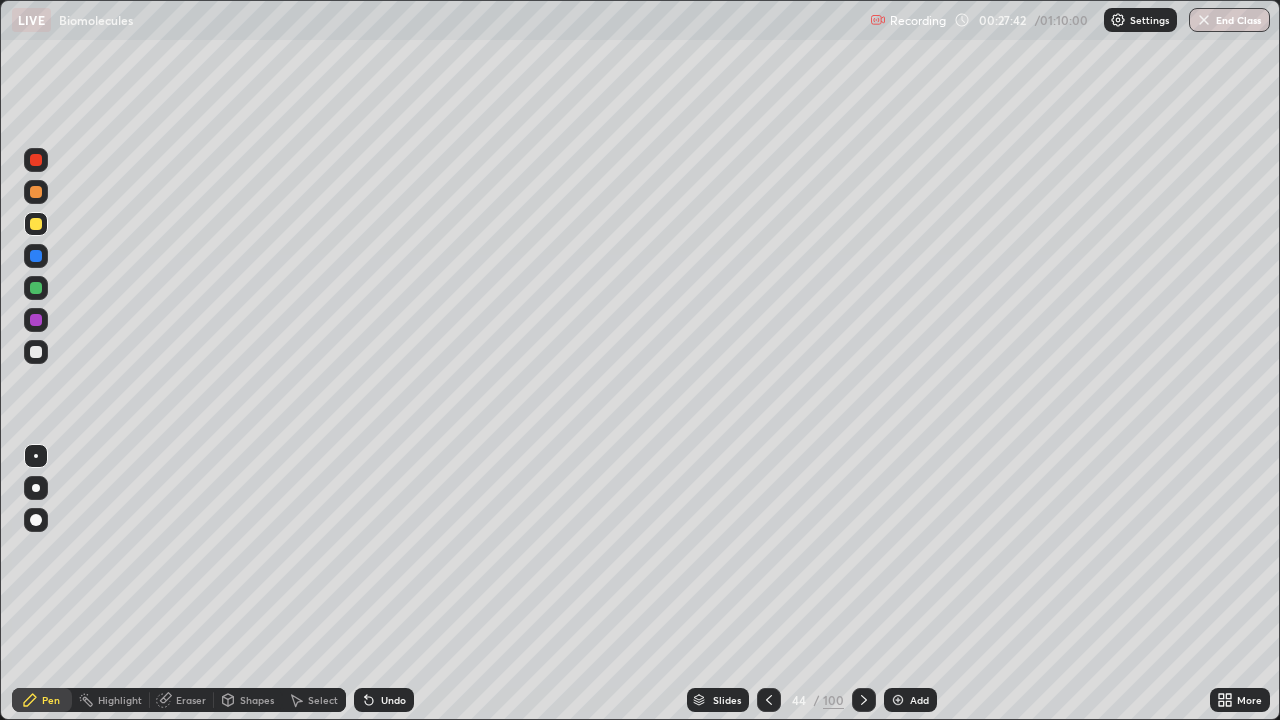 click at bounding box center [36, 352] 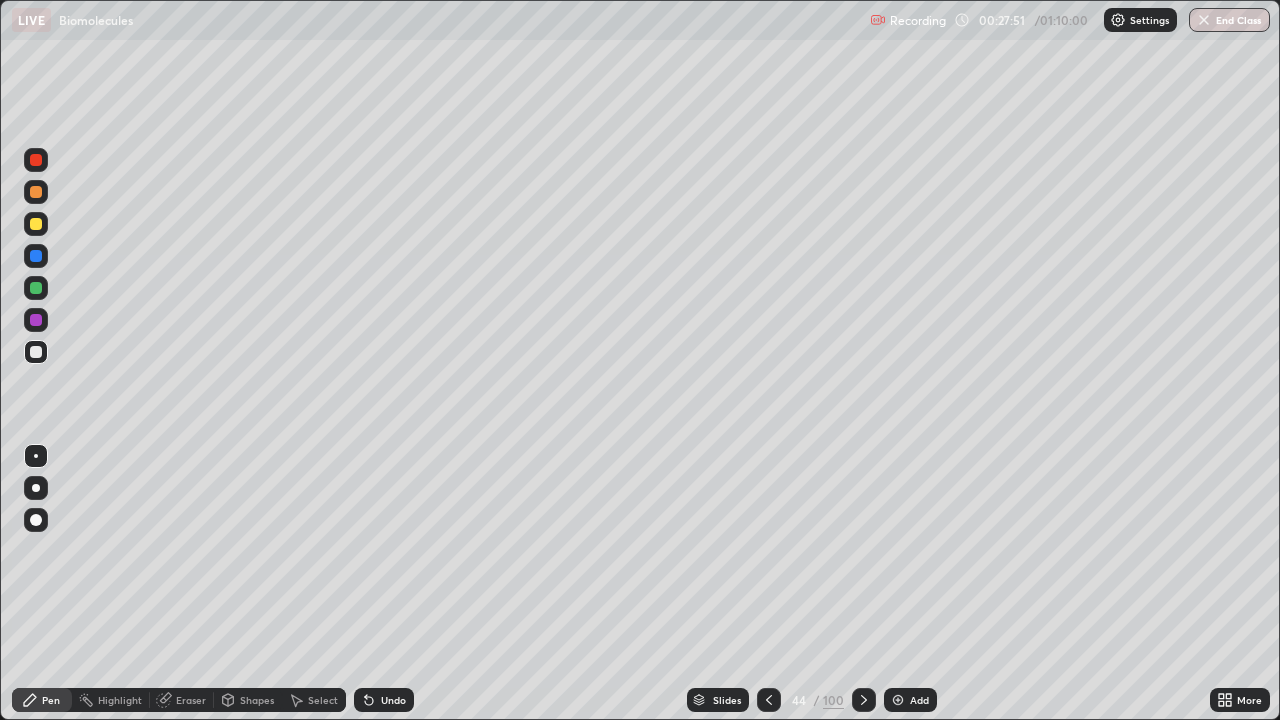 click on "Undo" at bounding box center [393, 700] 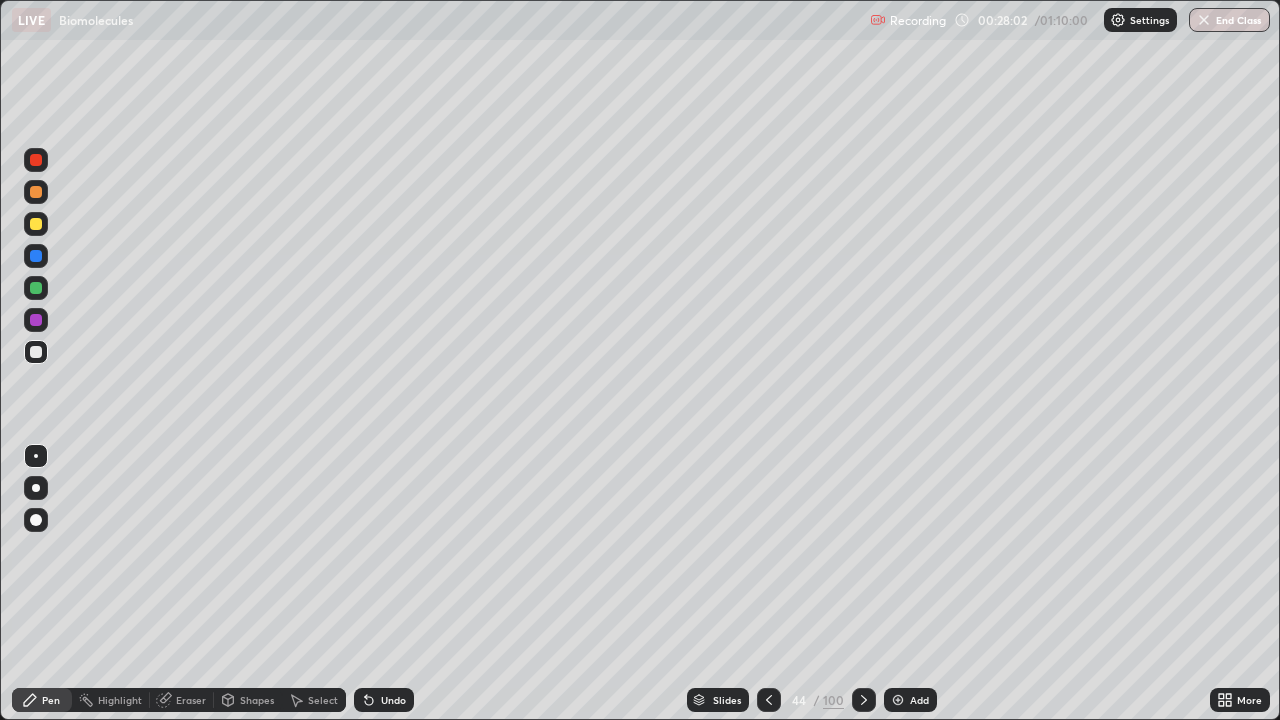 click at bounding box center [36, 352] 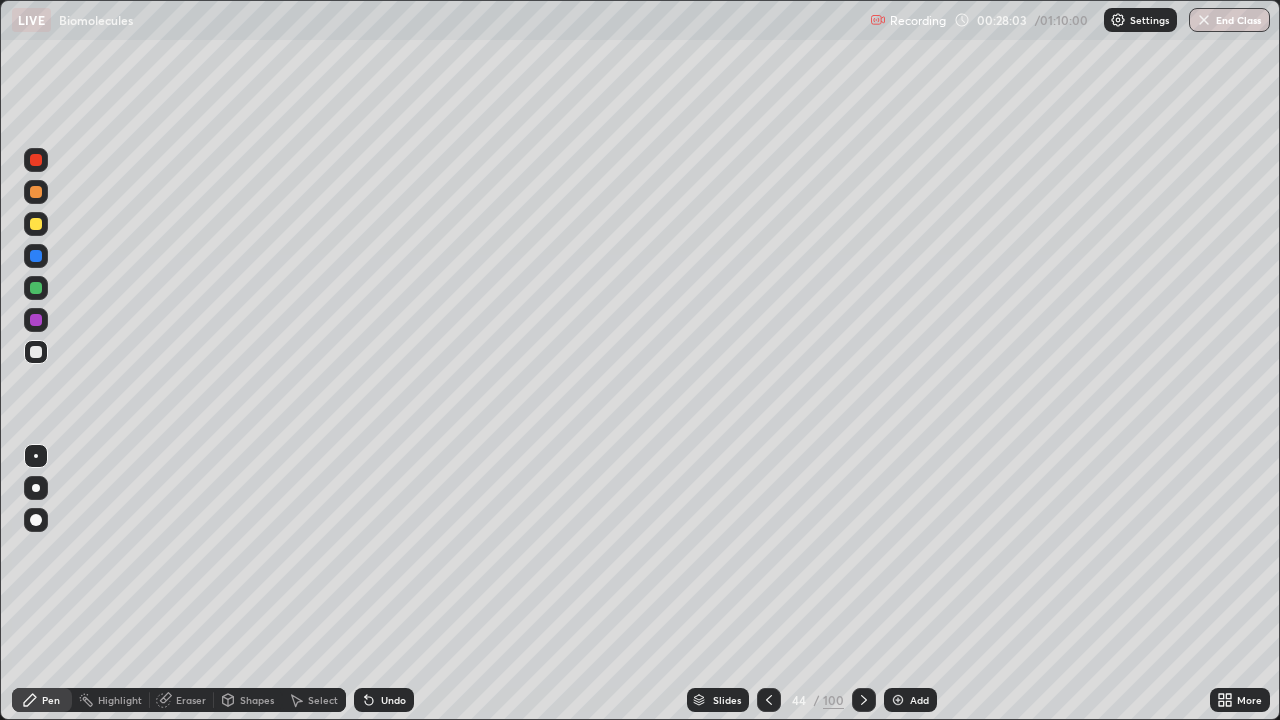 click at bounding box center (36, 288) 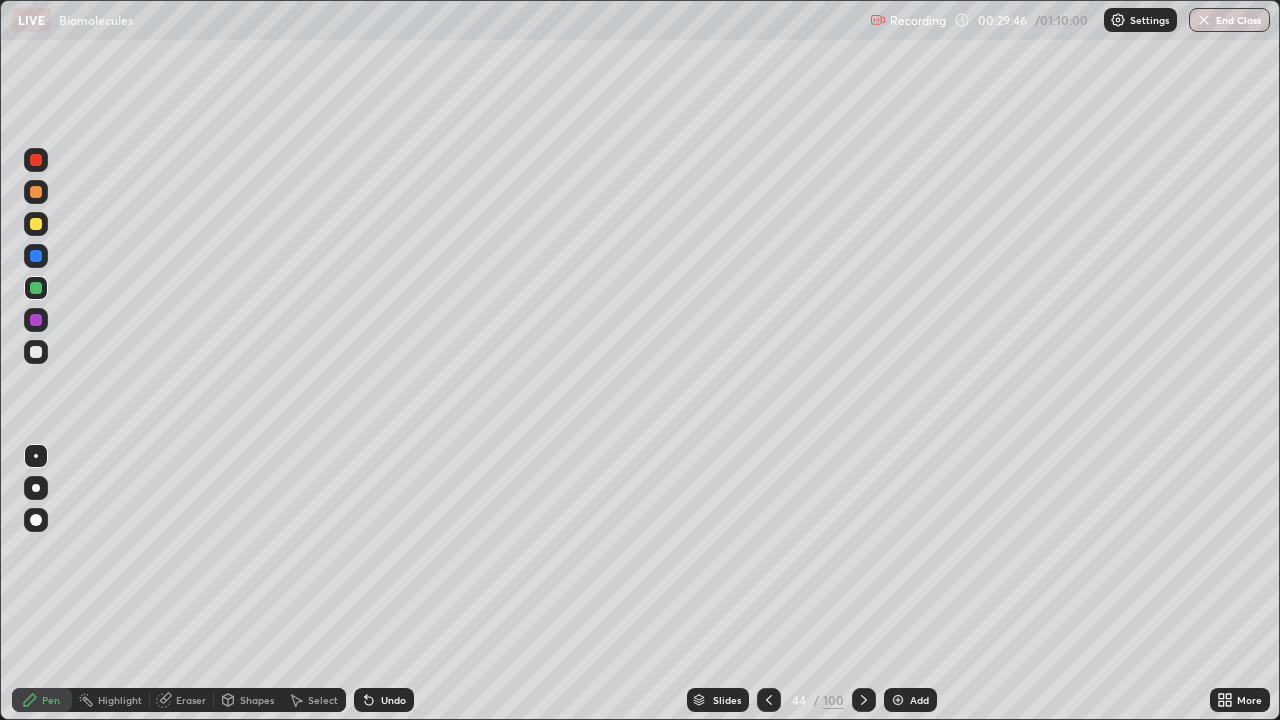 click at bounding box center (898, 700) 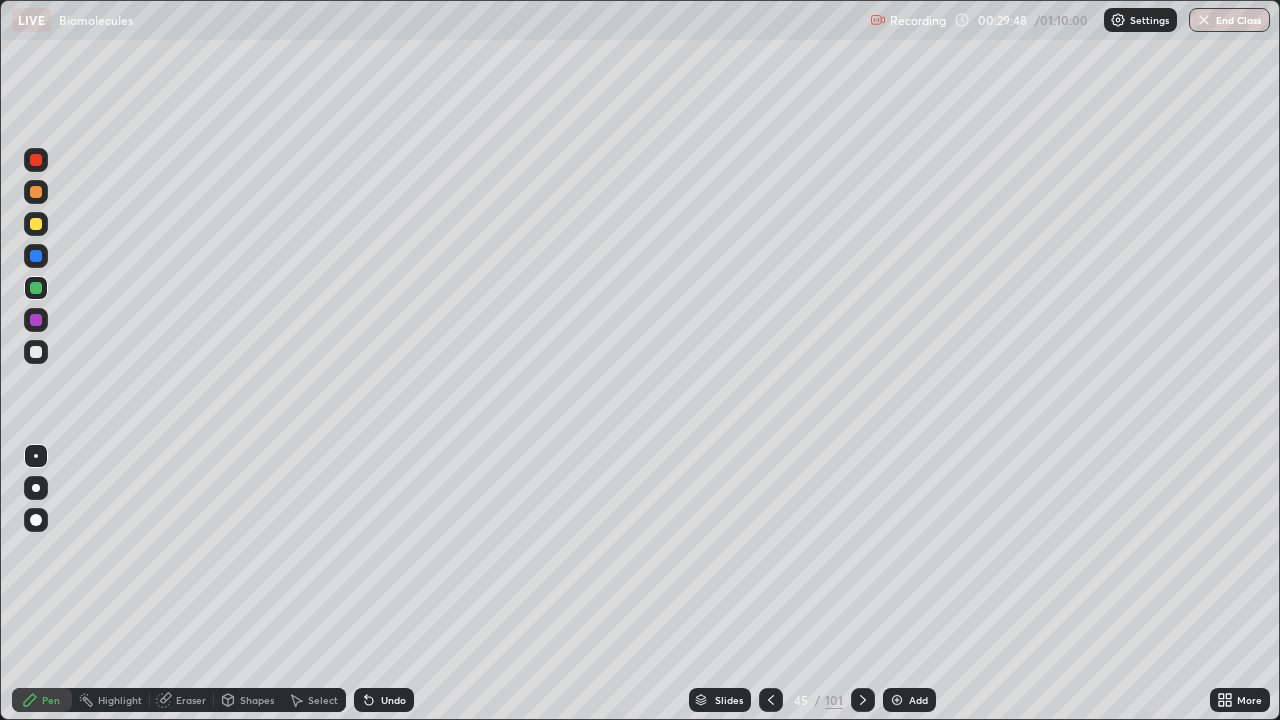 click at bounding box center [36, 224] 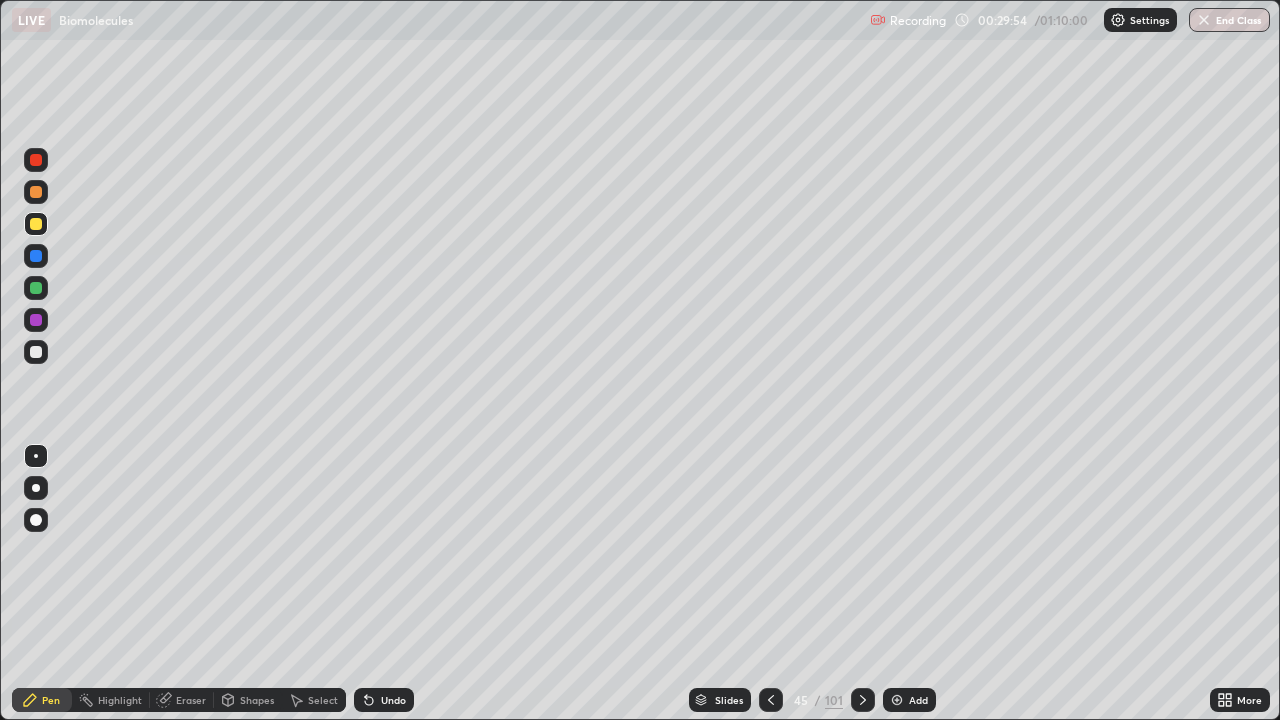 click at bounding box center [36, 352] 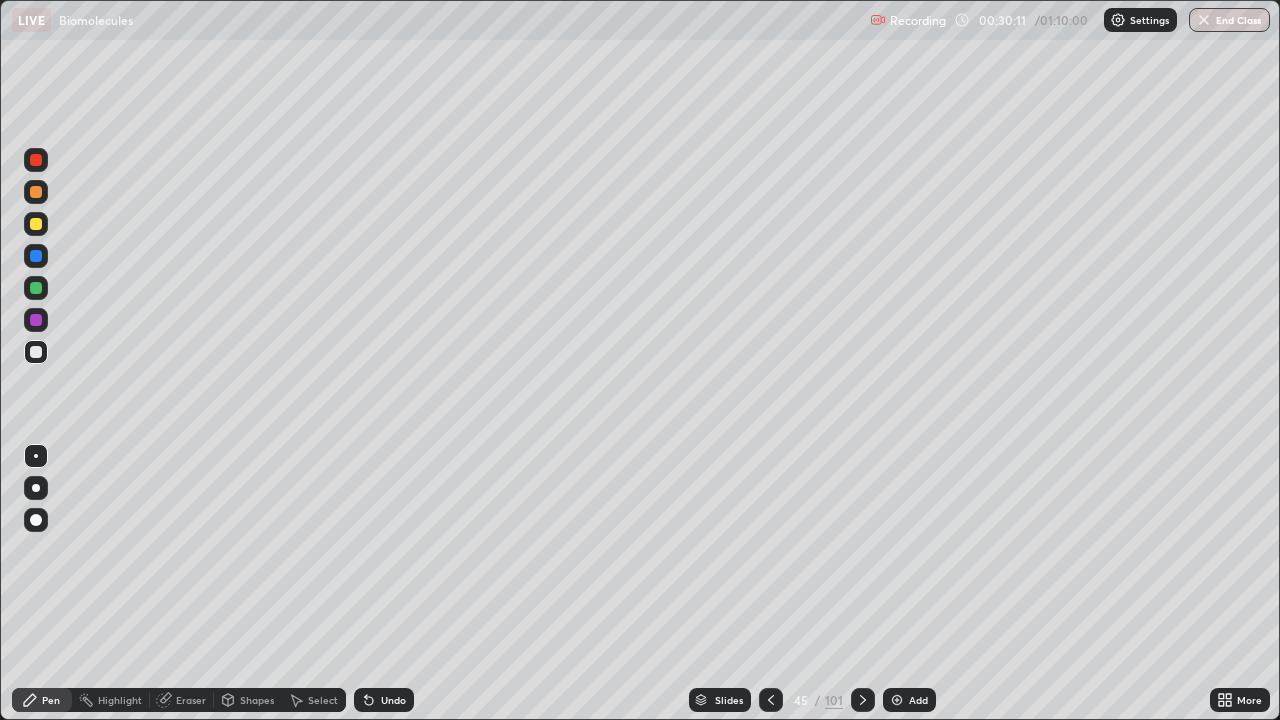 click at bounding box center (36, 224) 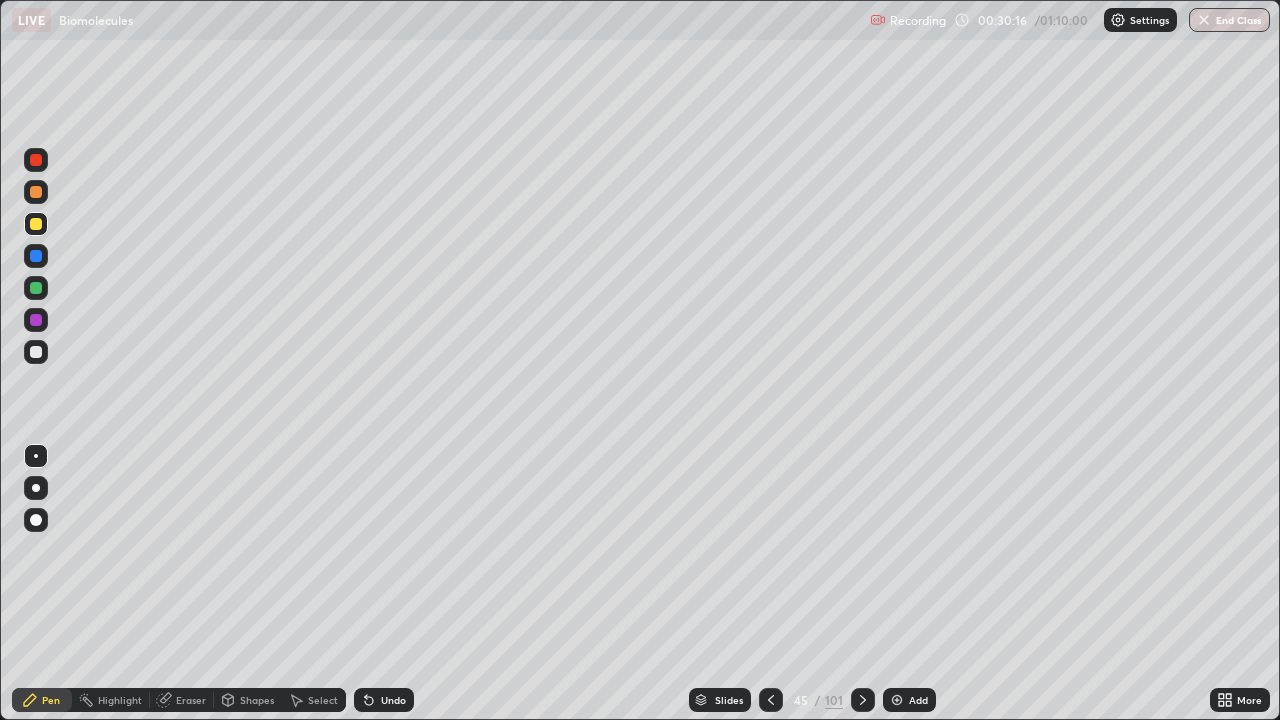 click on "Undo" at bounding box center (393, 700) 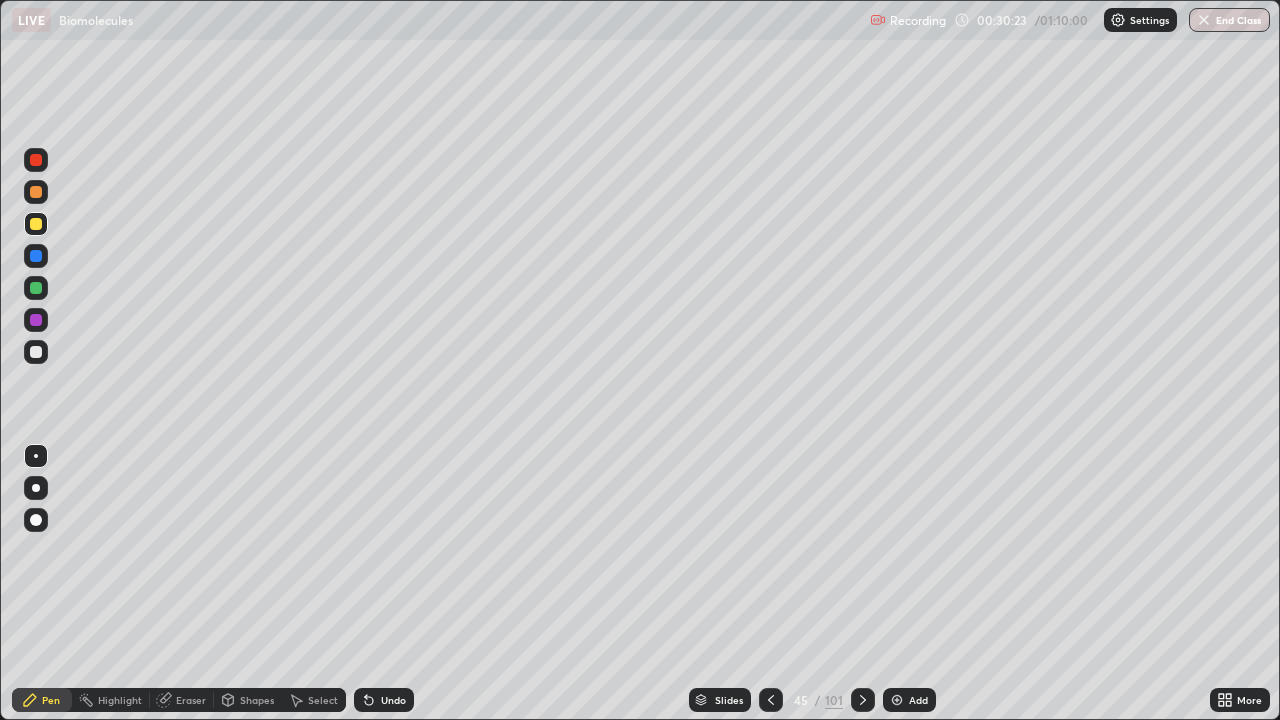 click at bounding box center [36, 192] 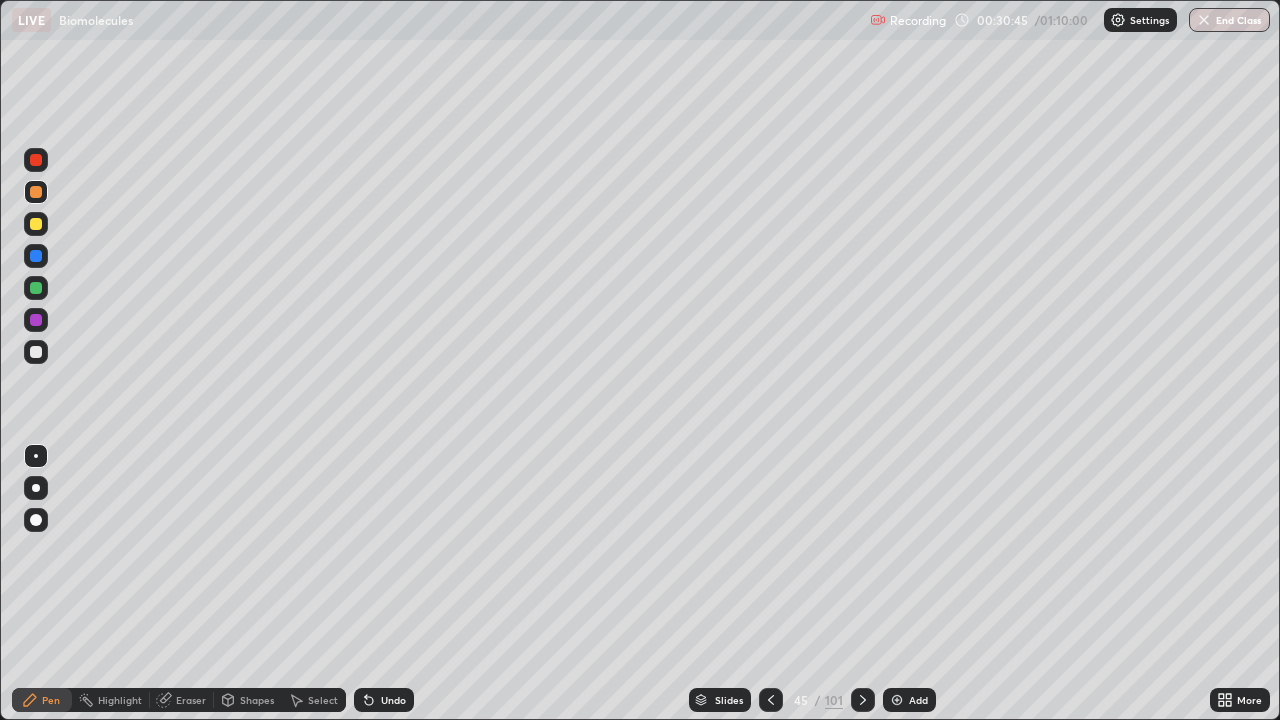 click at bounding box center (36, 224) 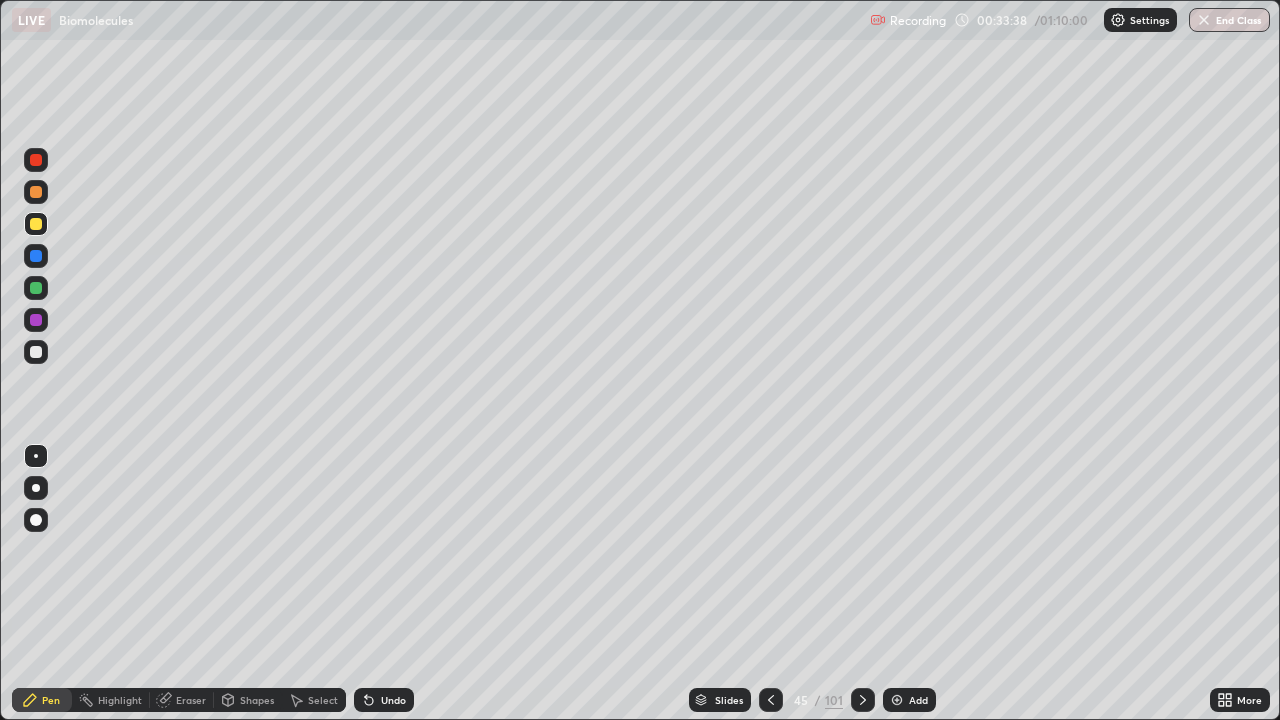 click at bounding box center [36, 288] 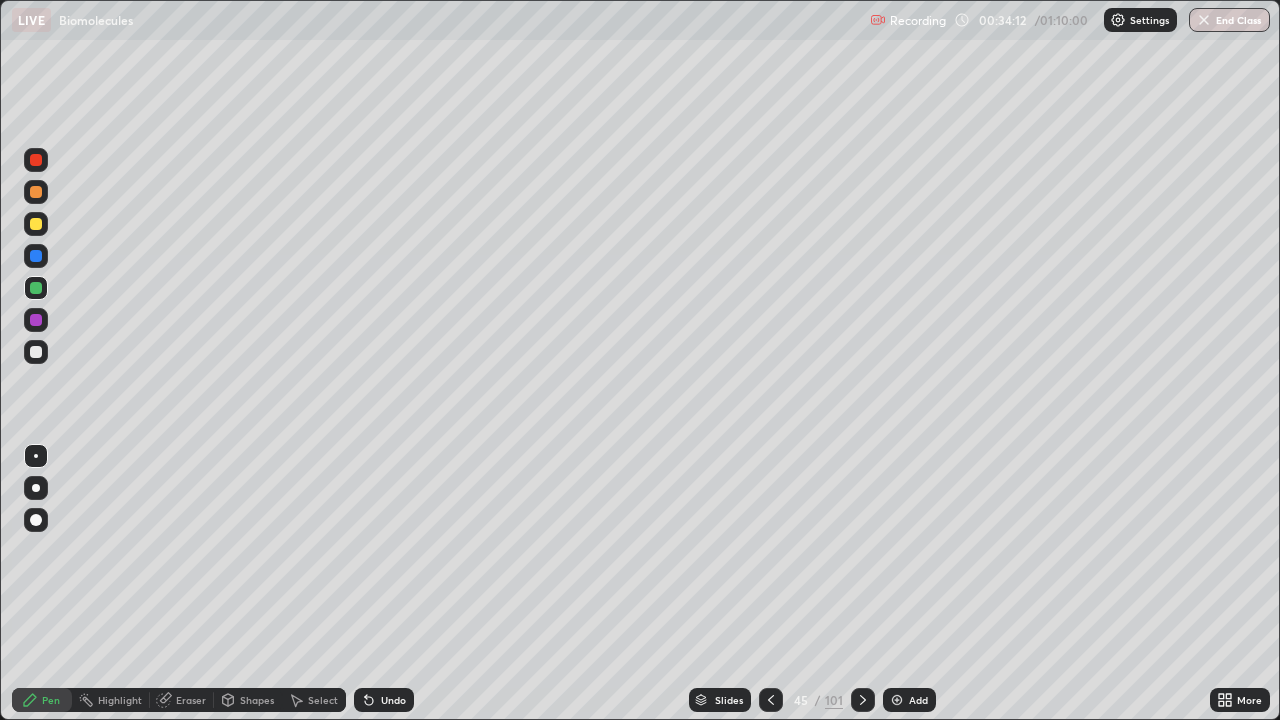 click at bounding box center [36, 352] 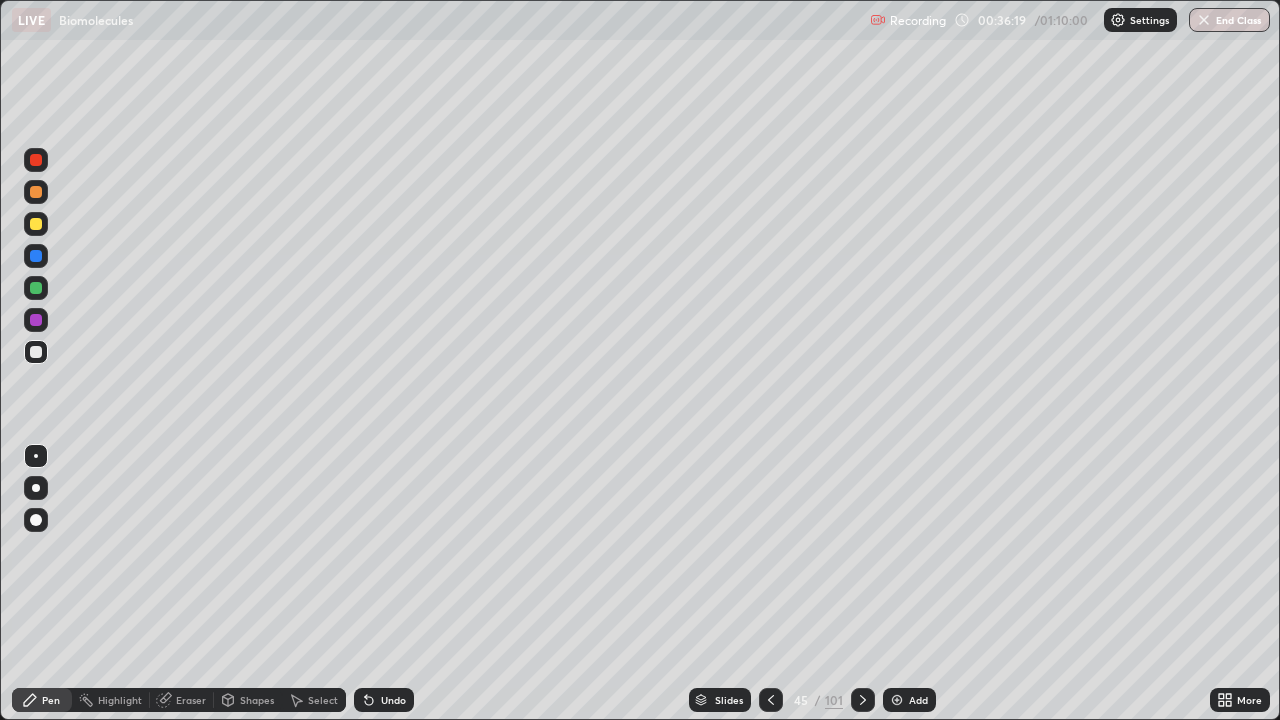 click at bounding box center [897, 700] 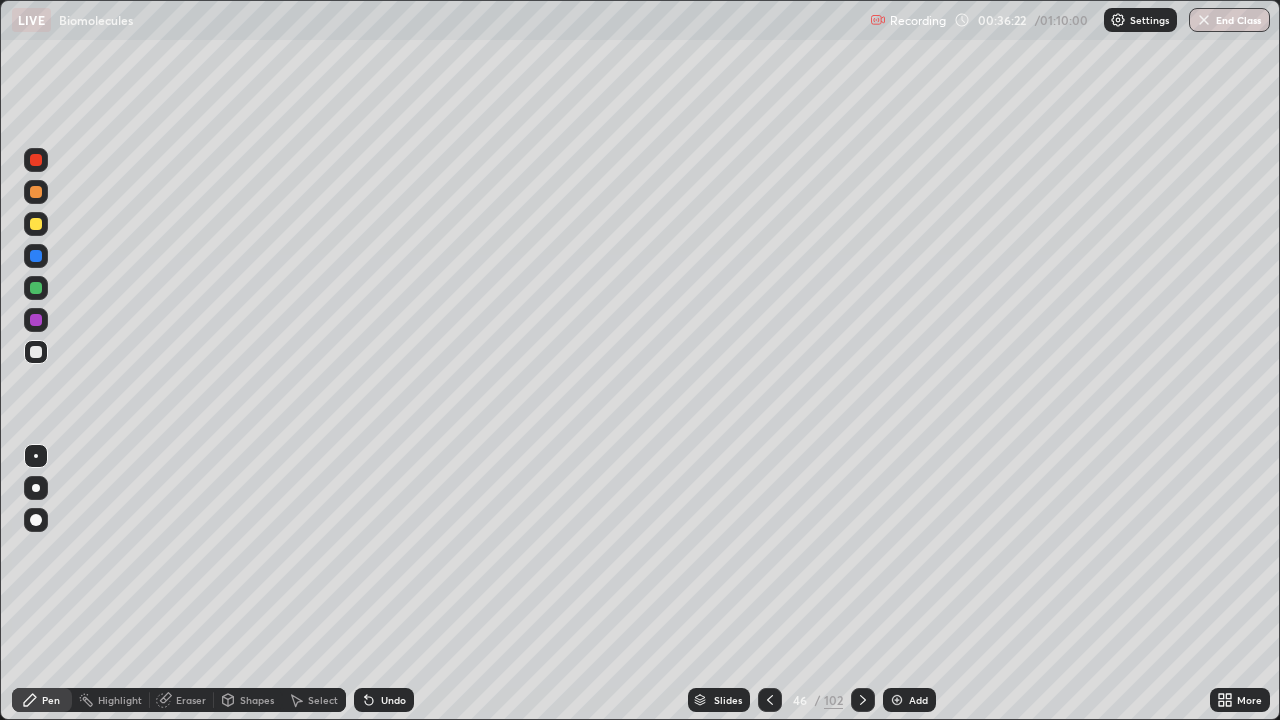click at bounding box center (36, 192) 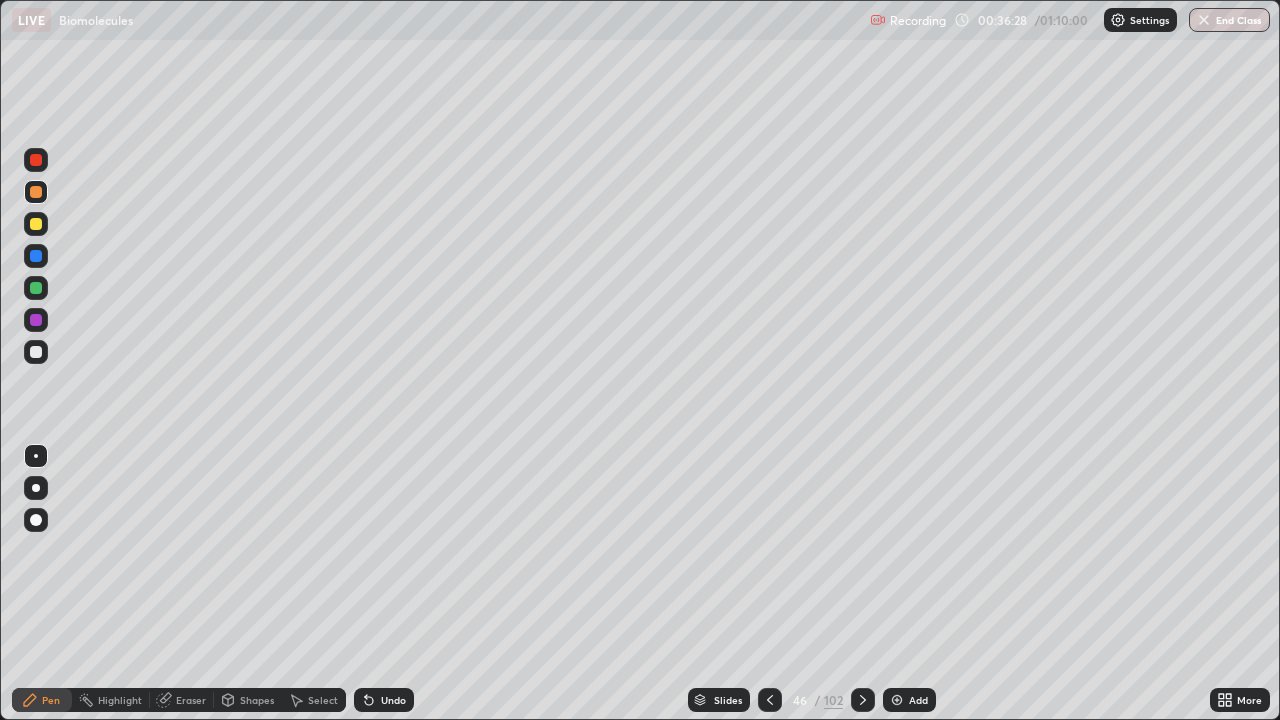 click at bounding box center [36, 352] 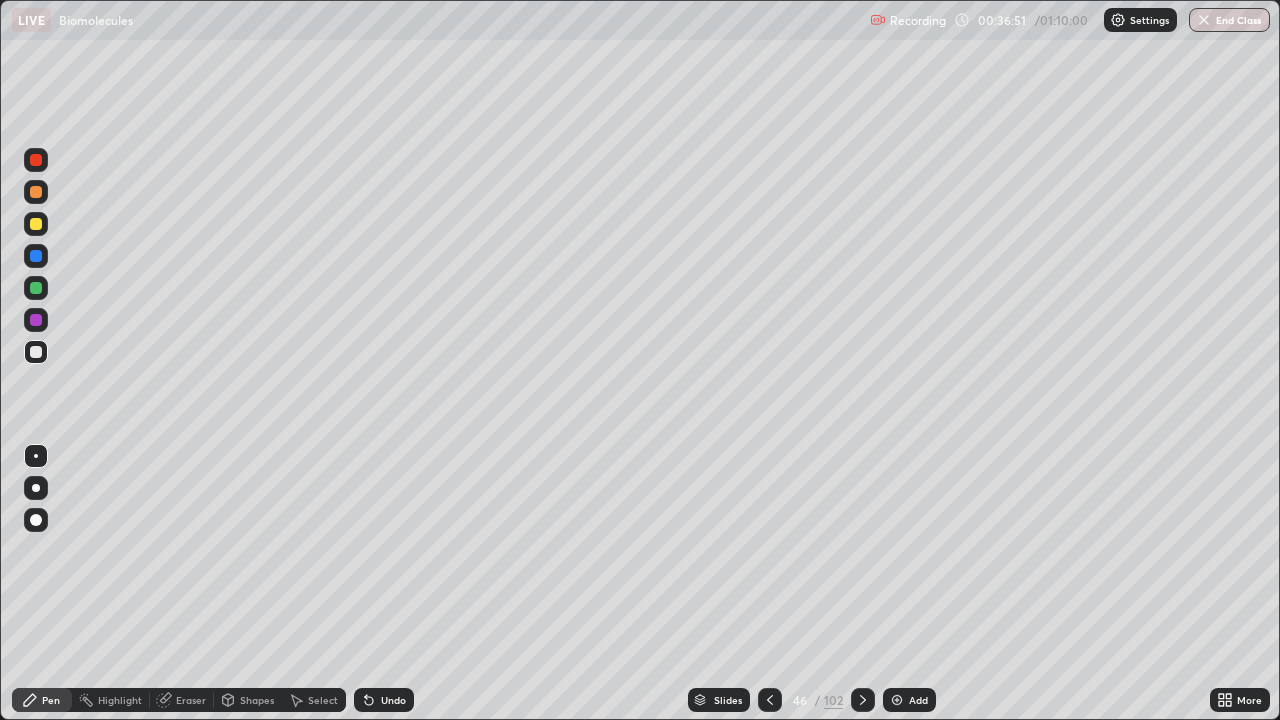 click at bounding box center (36, 224) 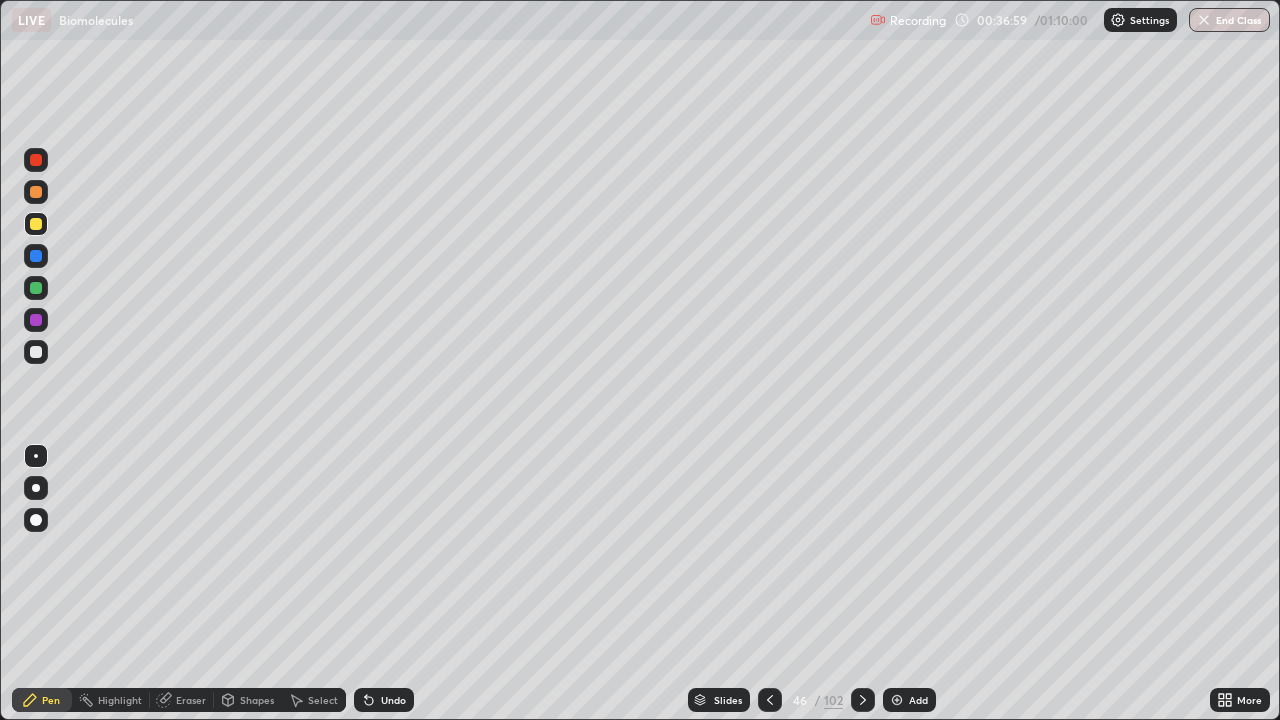 click at bounding box center [36, 192] 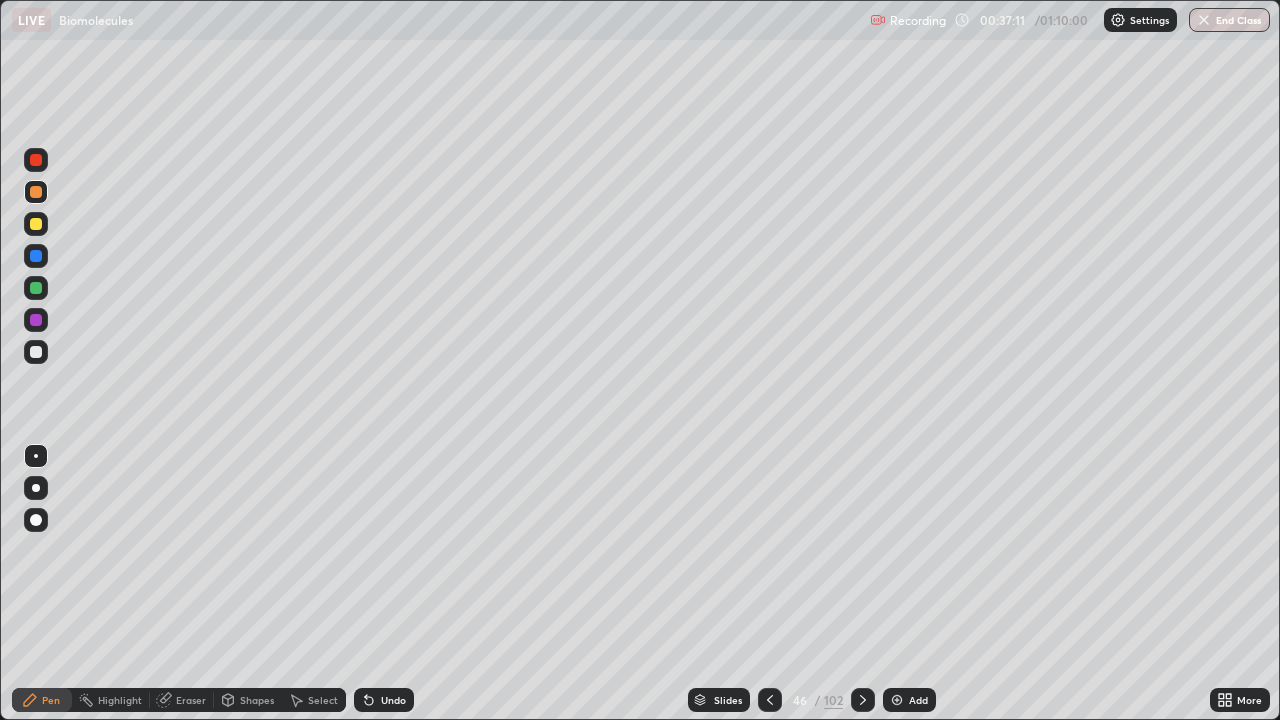 click at bounding box center [36, 352] 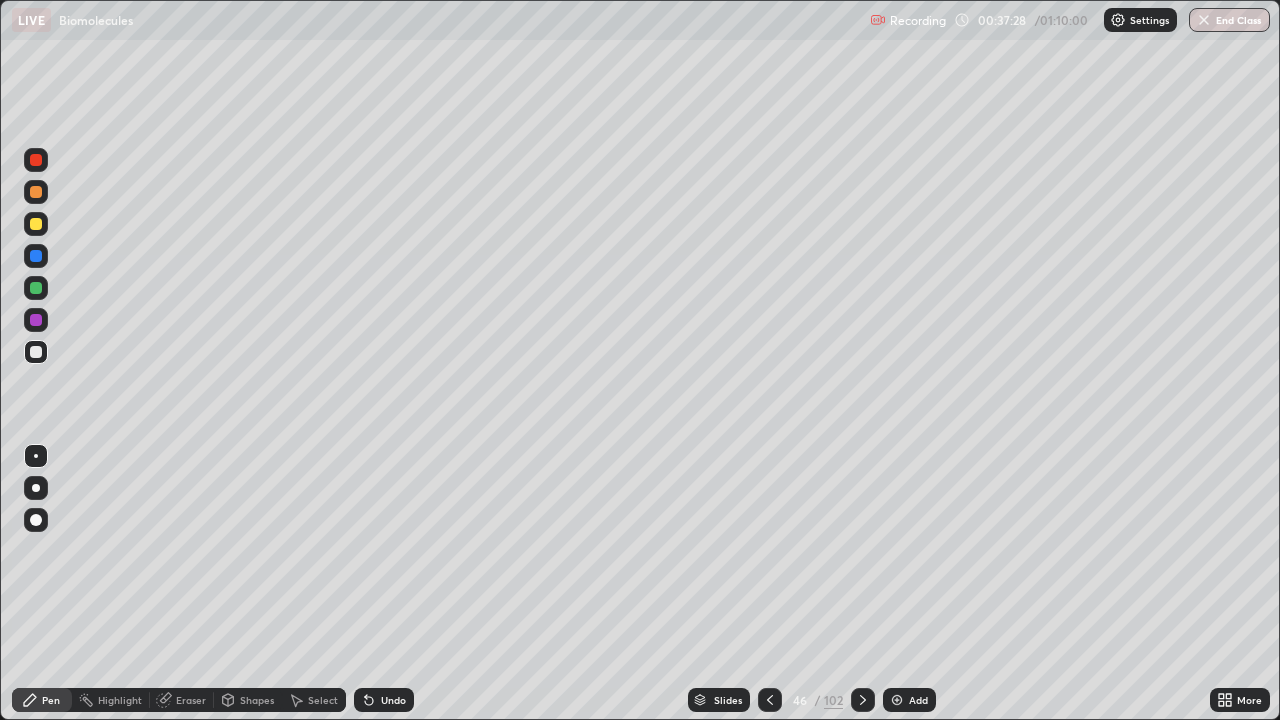click at bounding box center [36, 224] 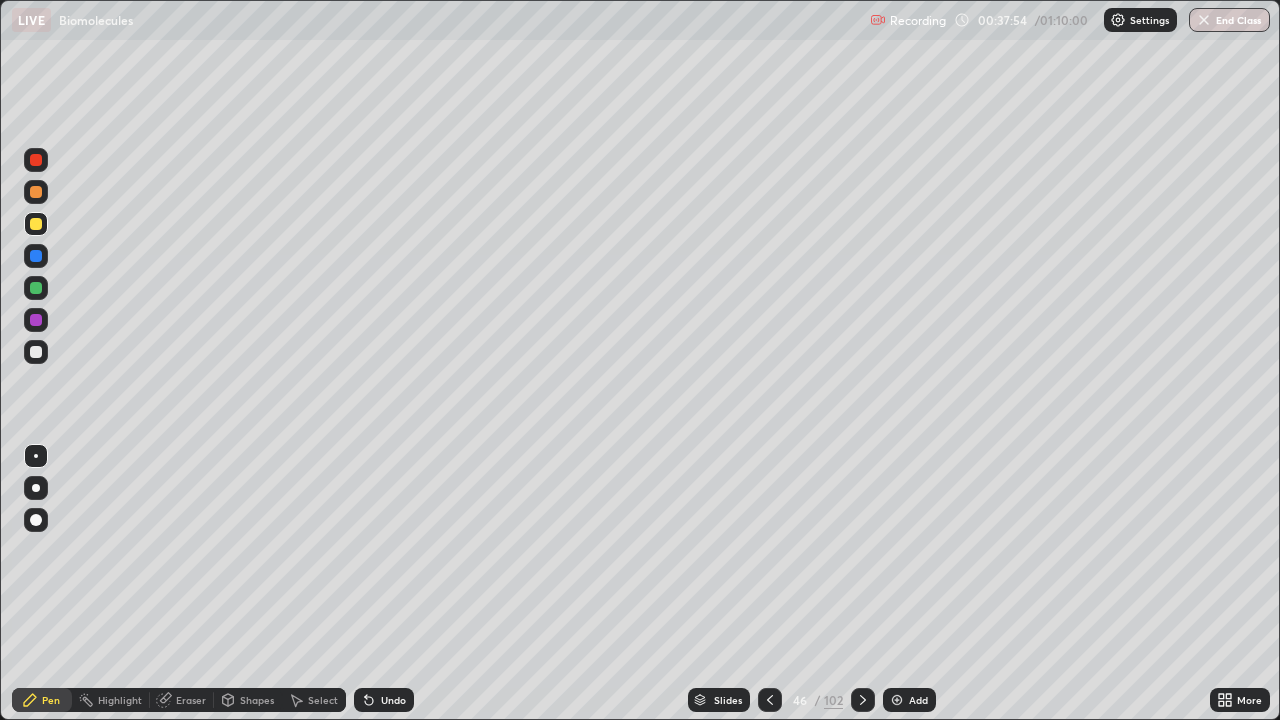 click at bounding box center [36, 352] 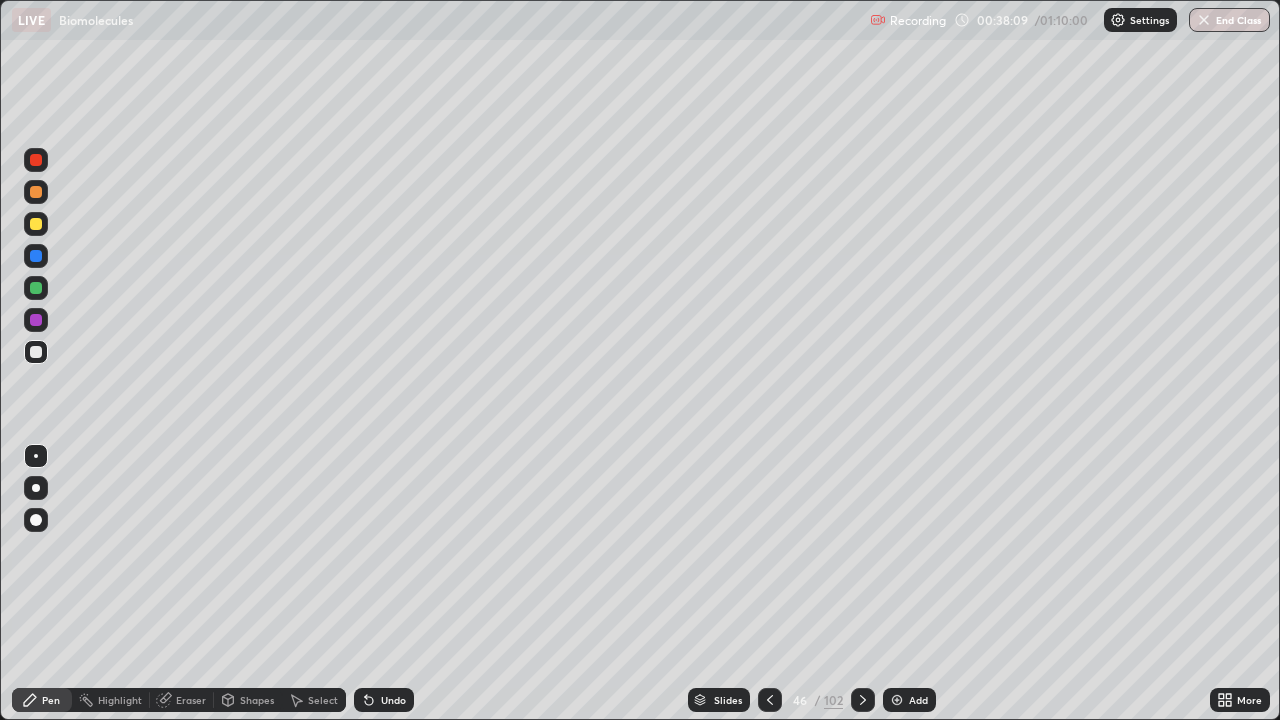 click at bounding box center [36, 288] 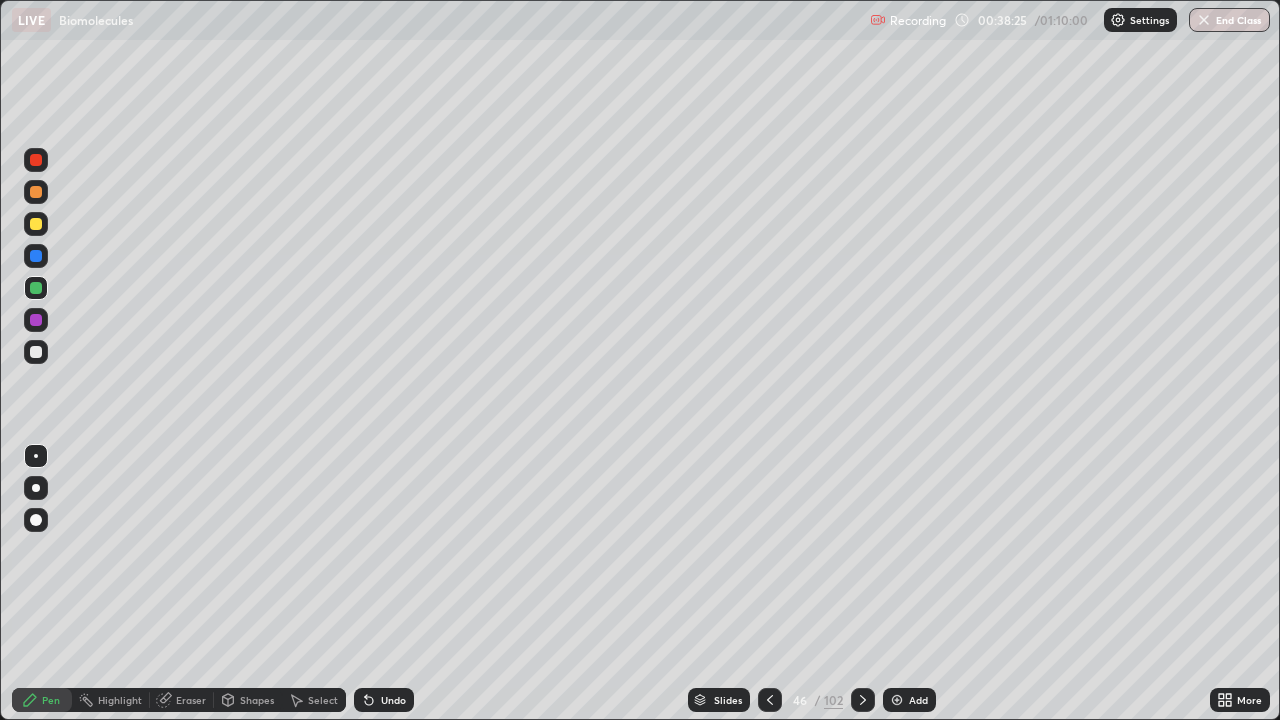 click at bounding box center [36, 224] 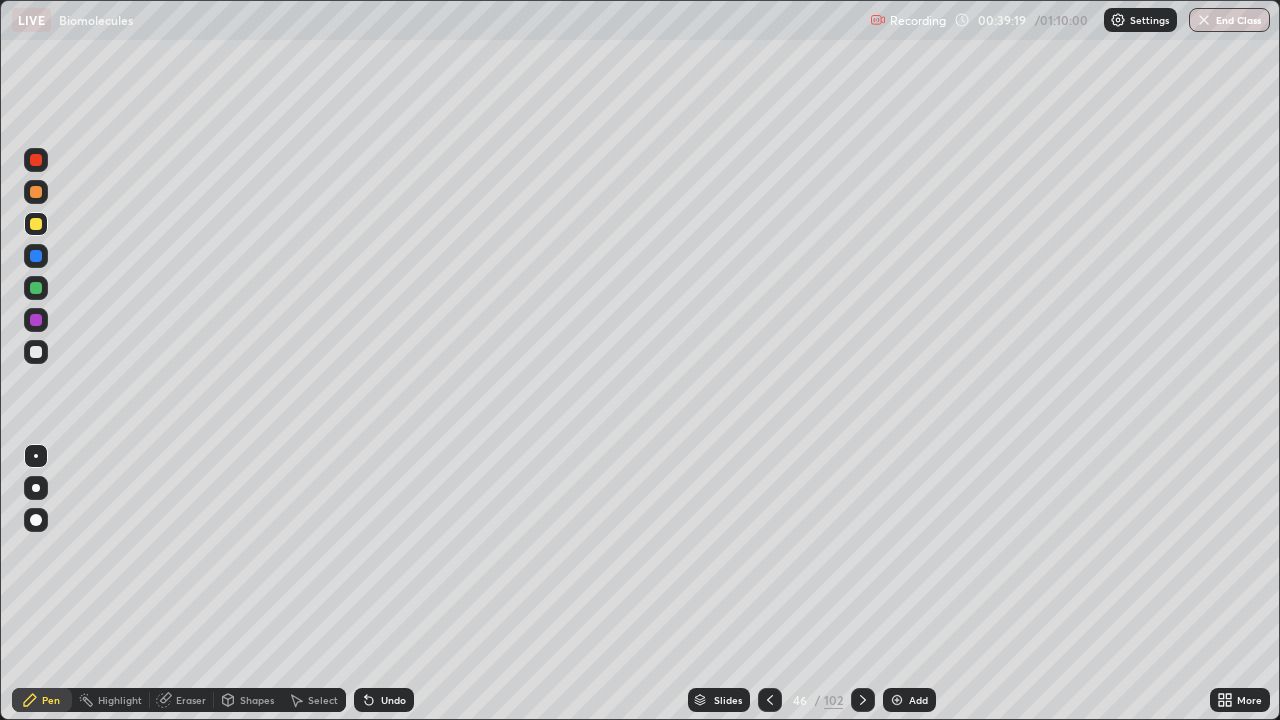 click at bounding box center [36, 288] 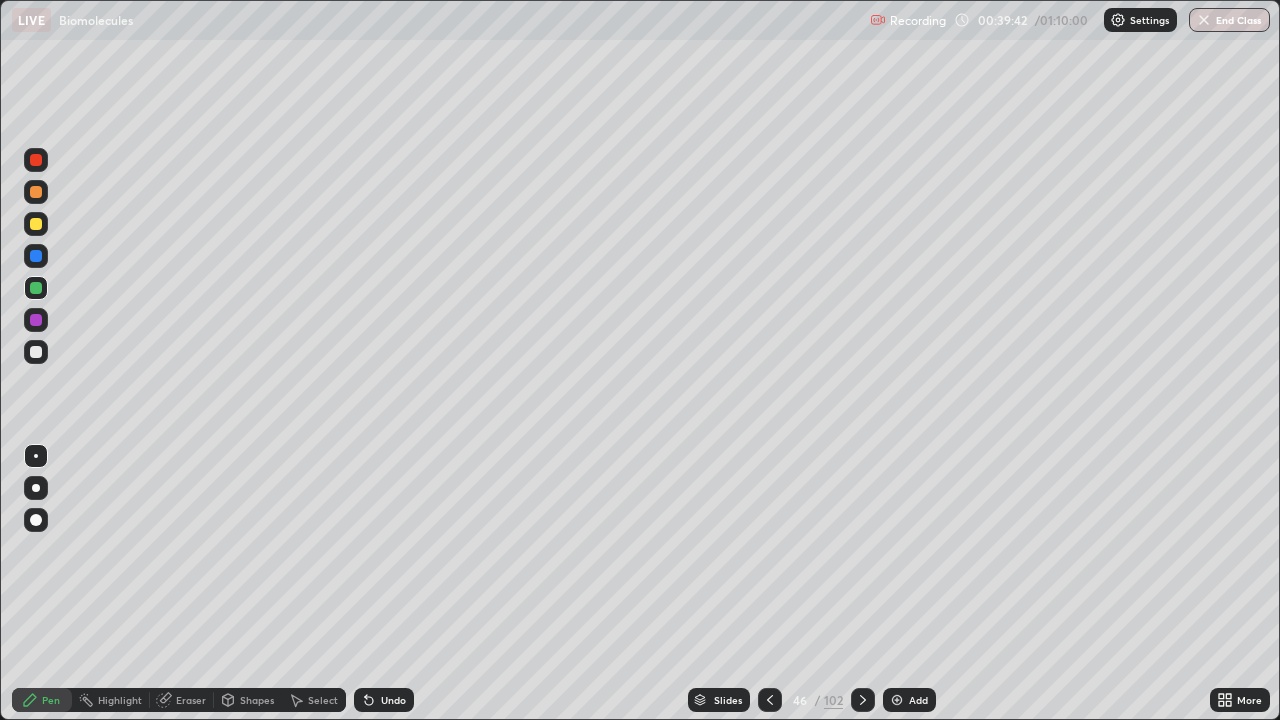 click at bounding box center [36, 352] 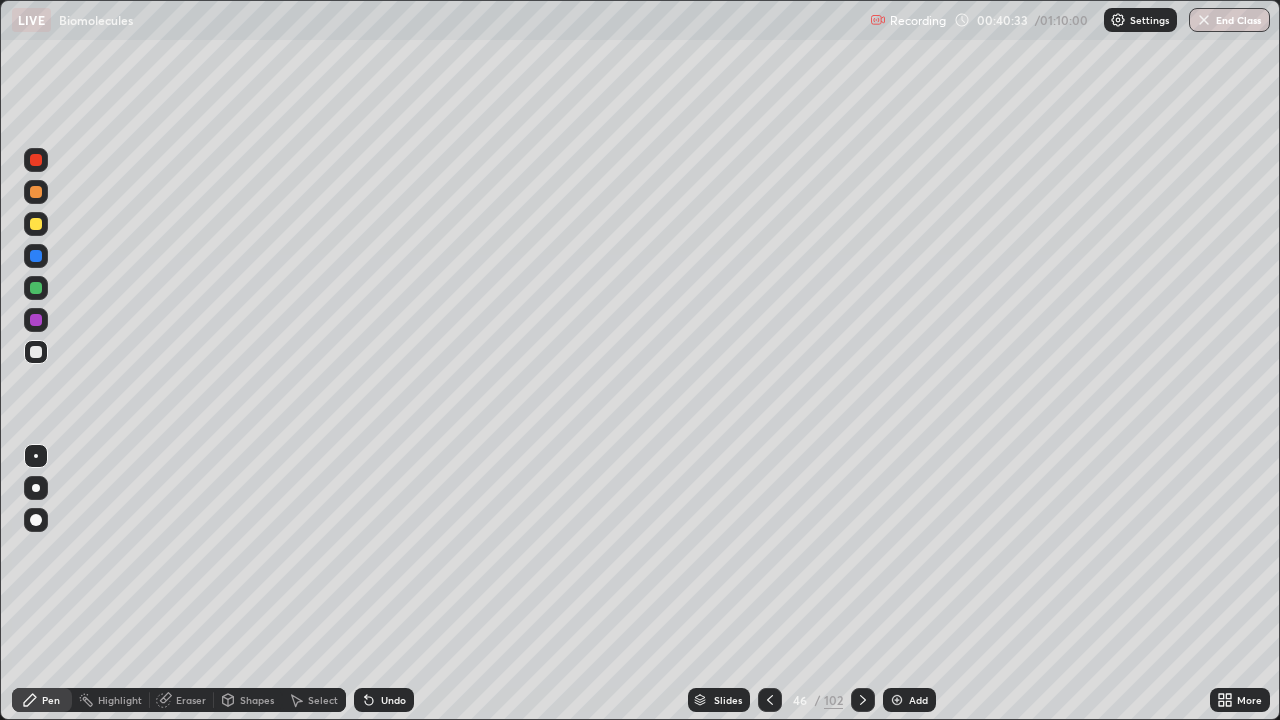 click at bounding box center (36, 224) 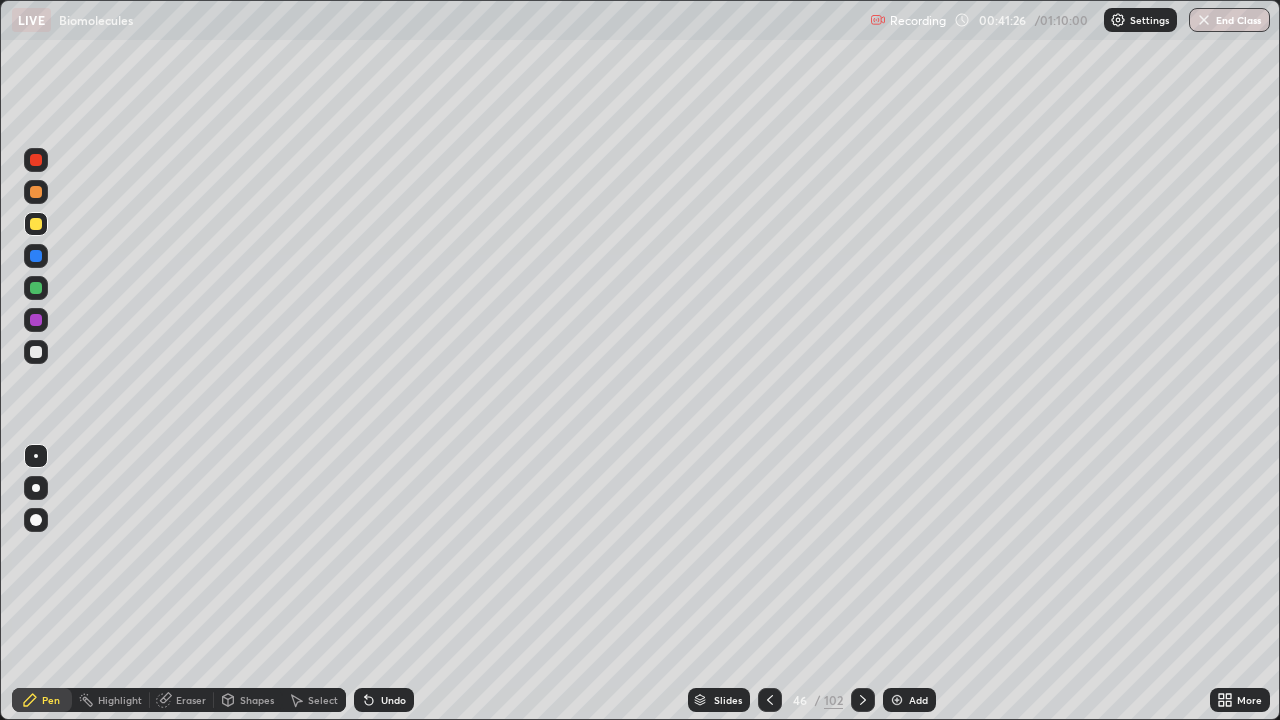 click at bounding box center (36, 320) 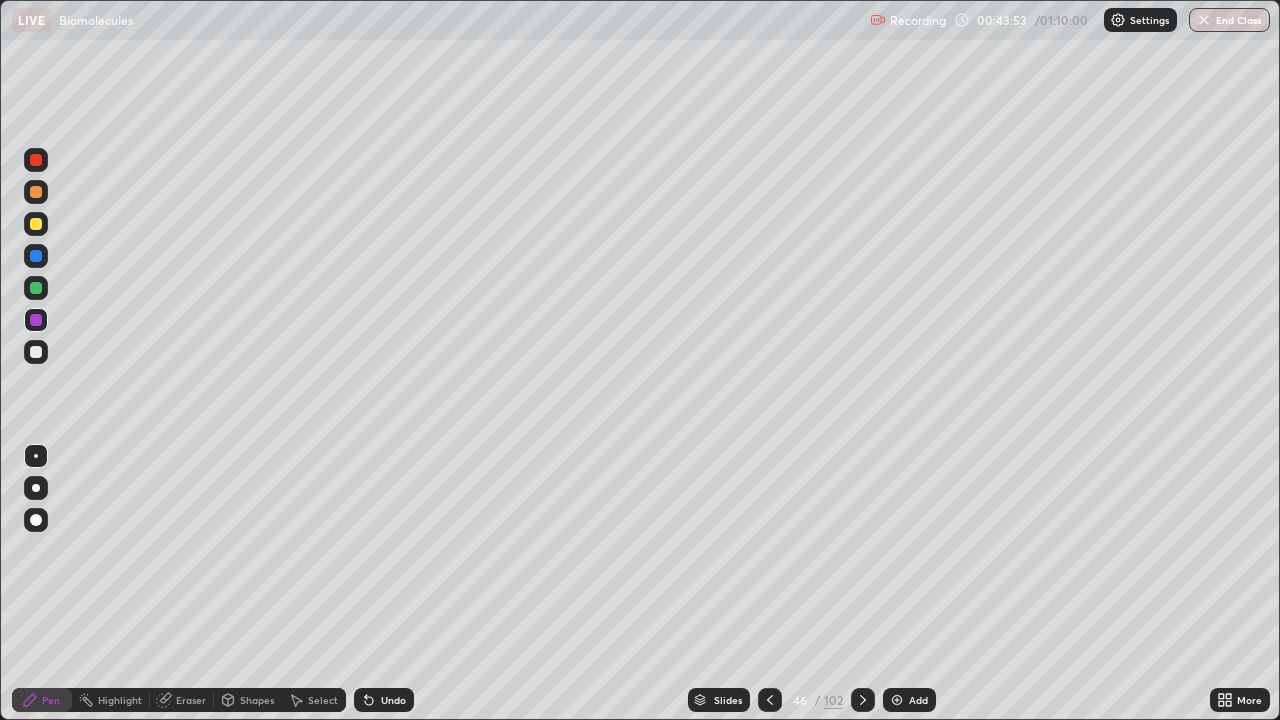 click on "Add" at bounding box center [909, 700] 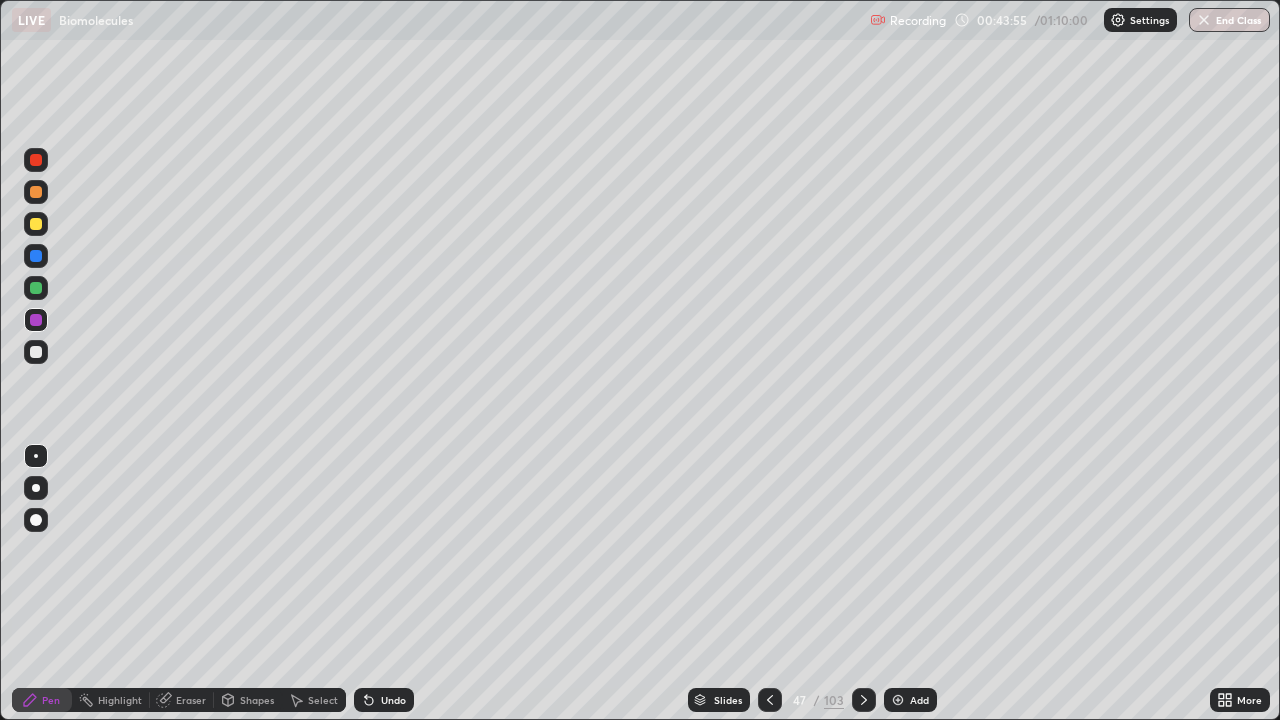 click at bounding box center (36, 192) 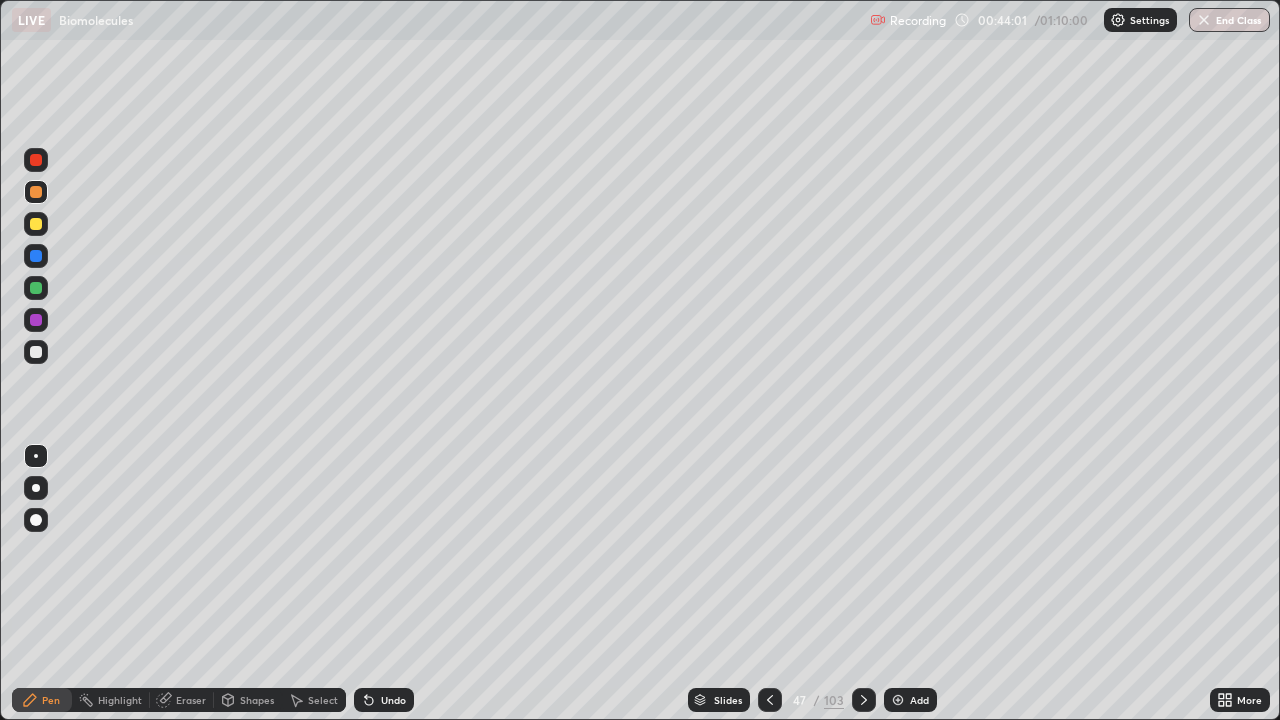 click at bounding box center (36, 352) 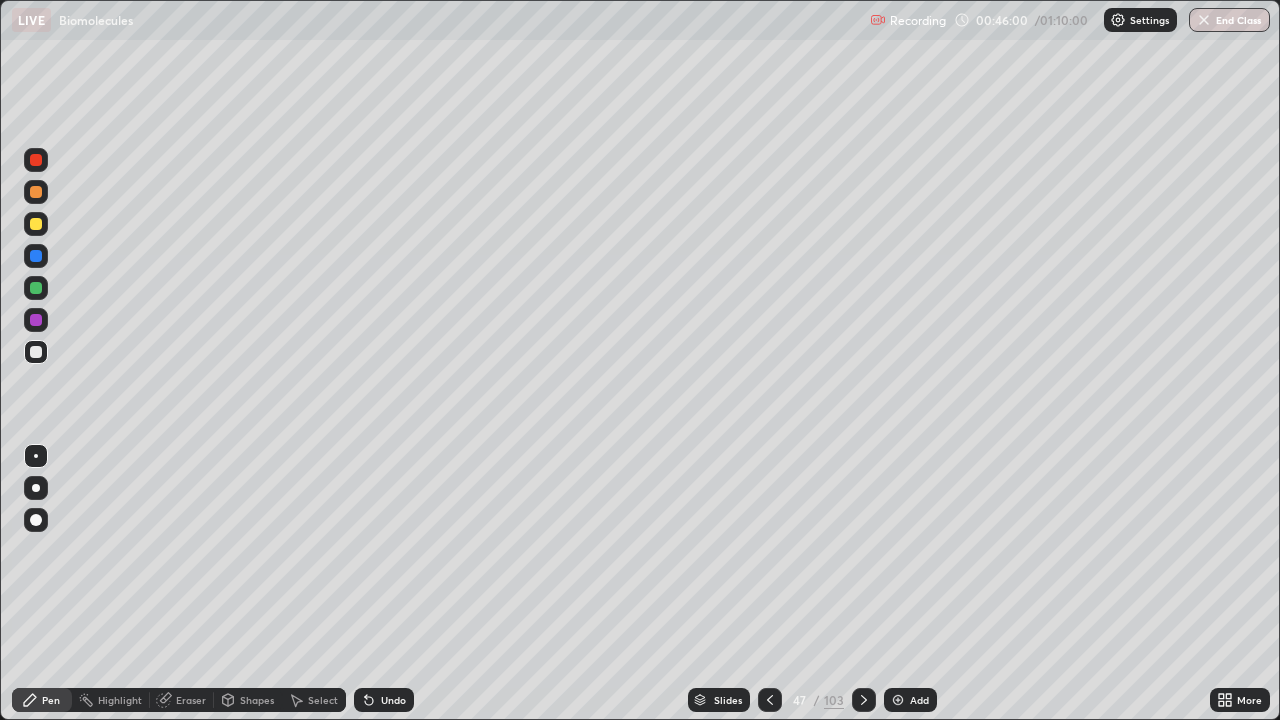 click 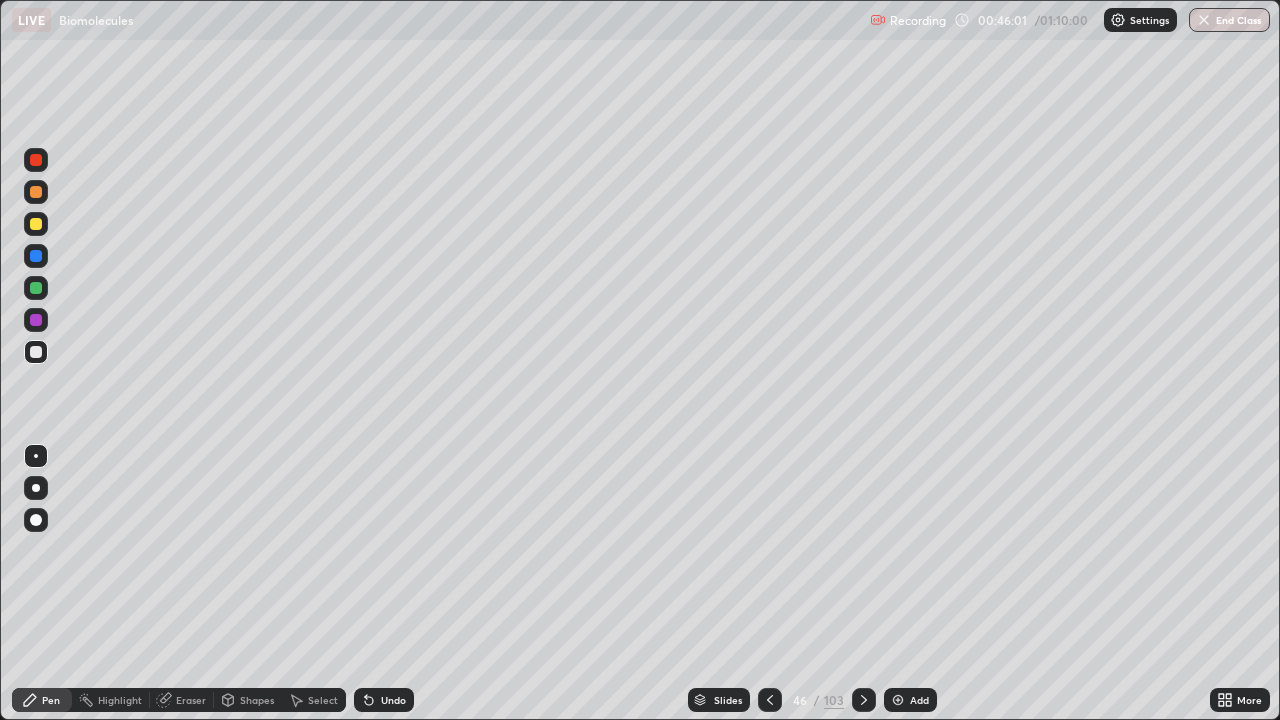 click 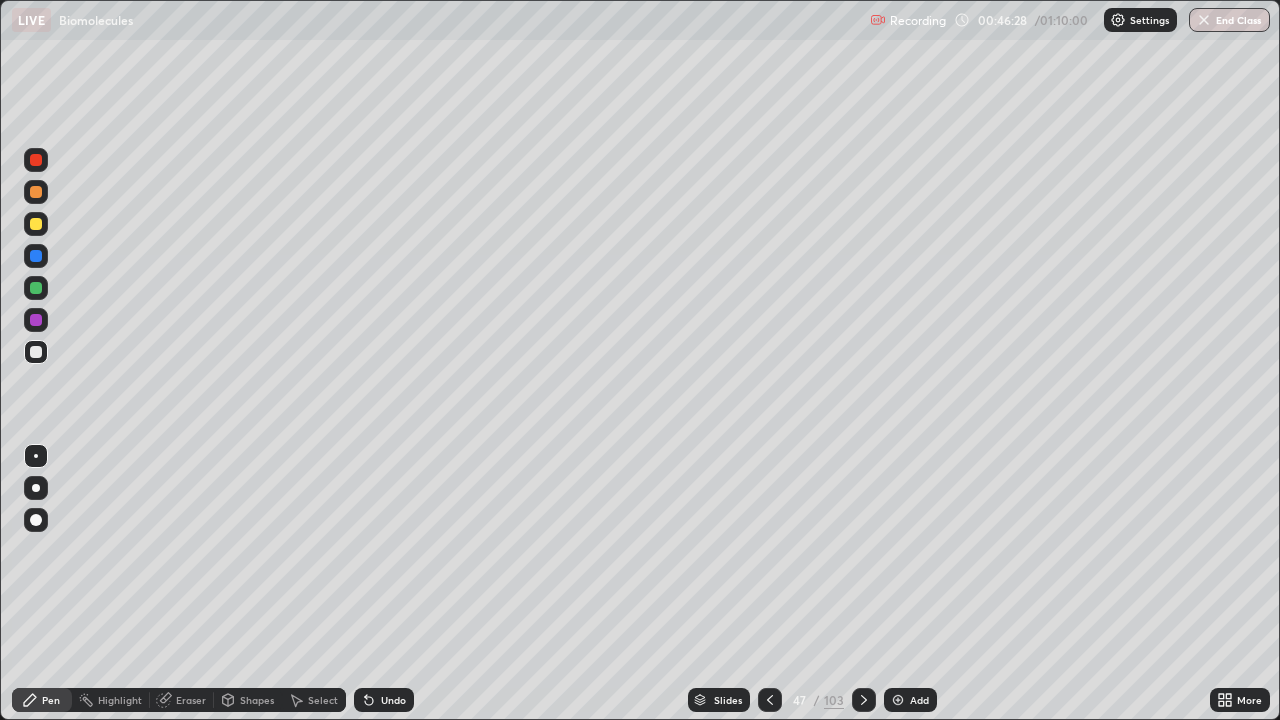 click at bounding box center (36, 224) 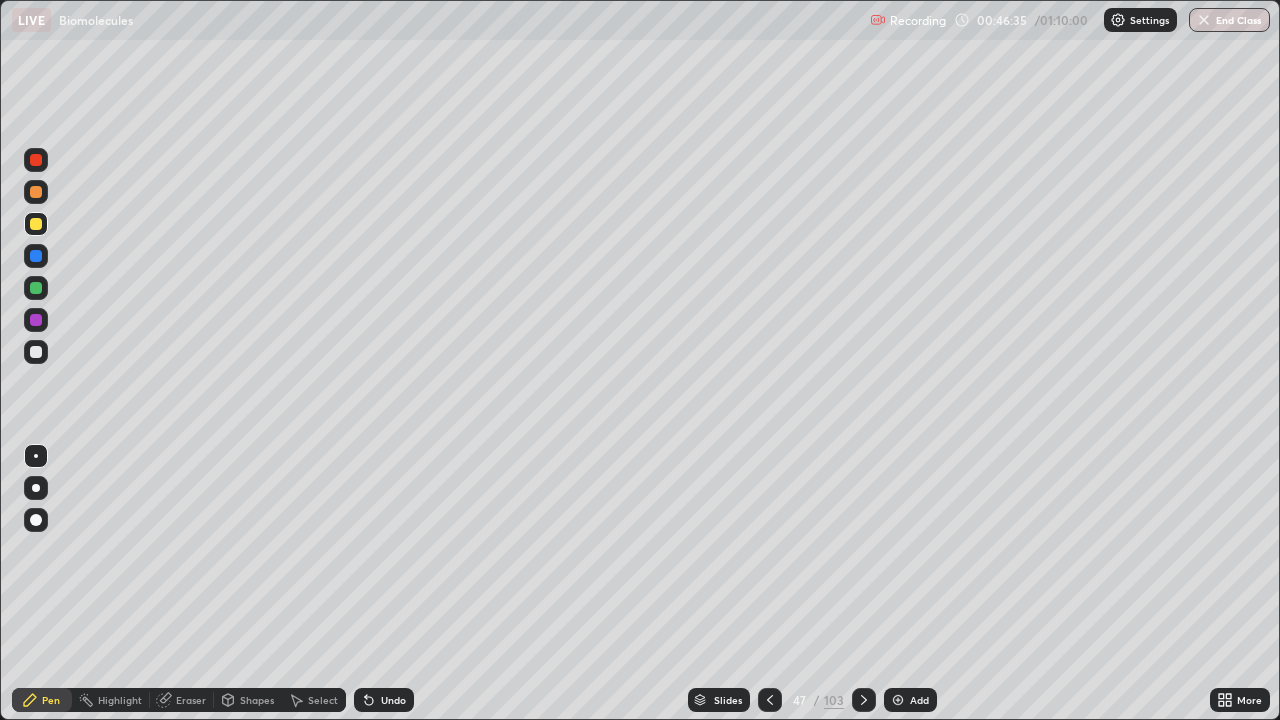 click 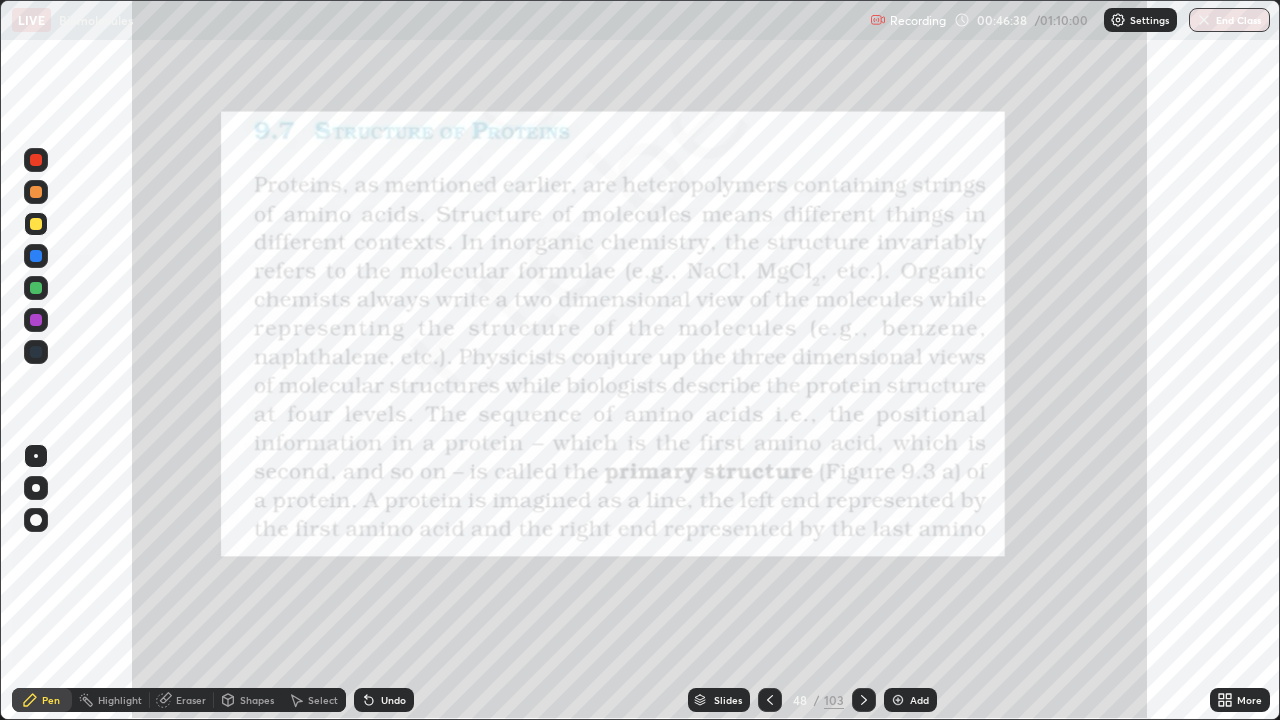 click on "Highlight" at bounding box center [120, 700] 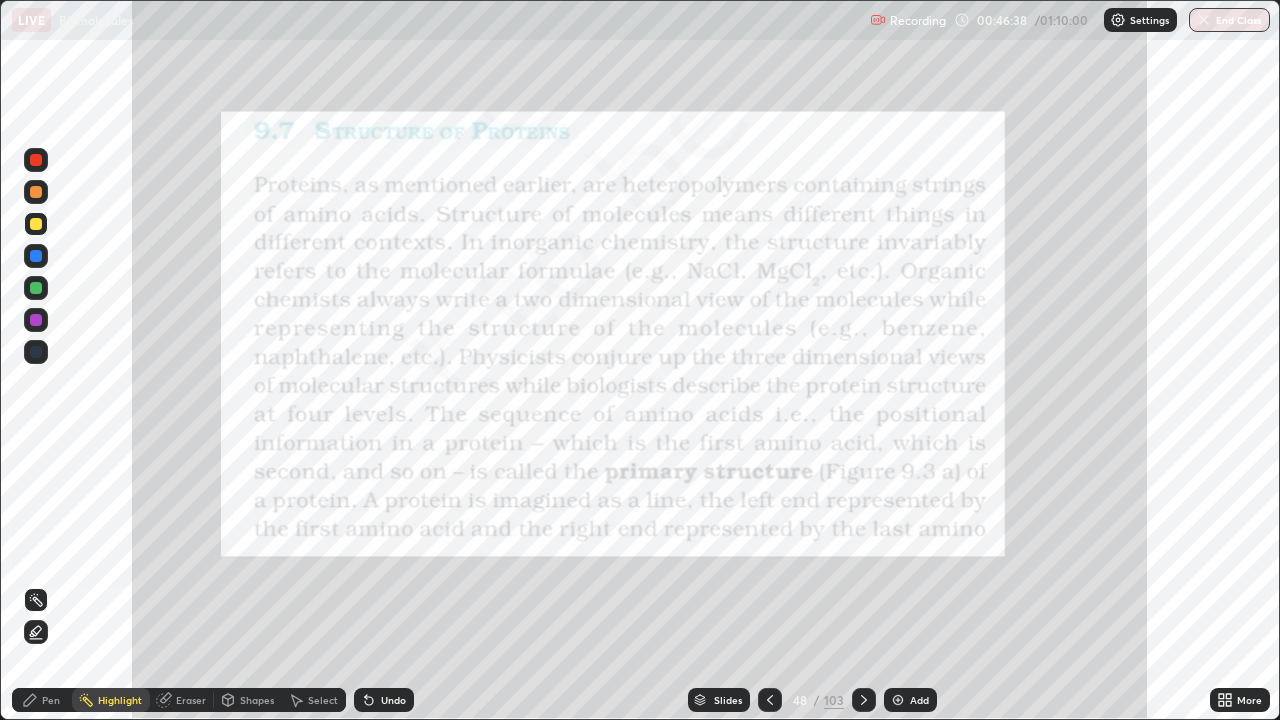 click at bounding box center [36, 160] 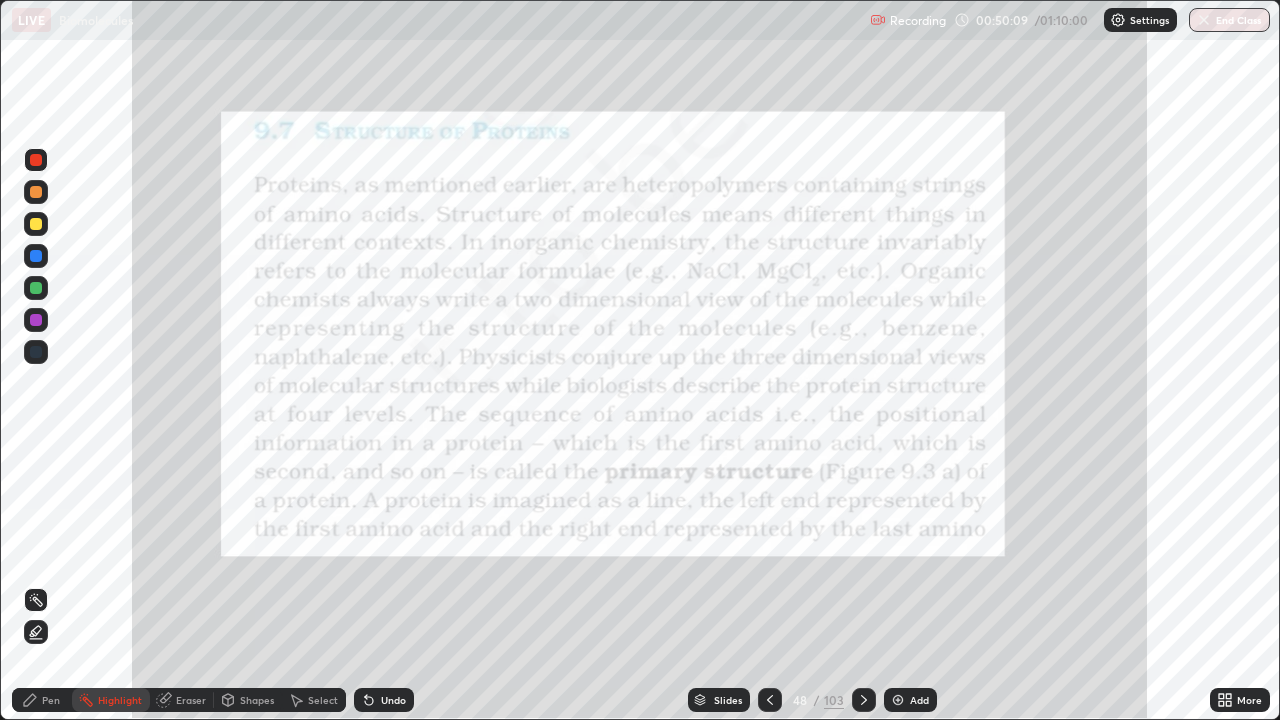 click 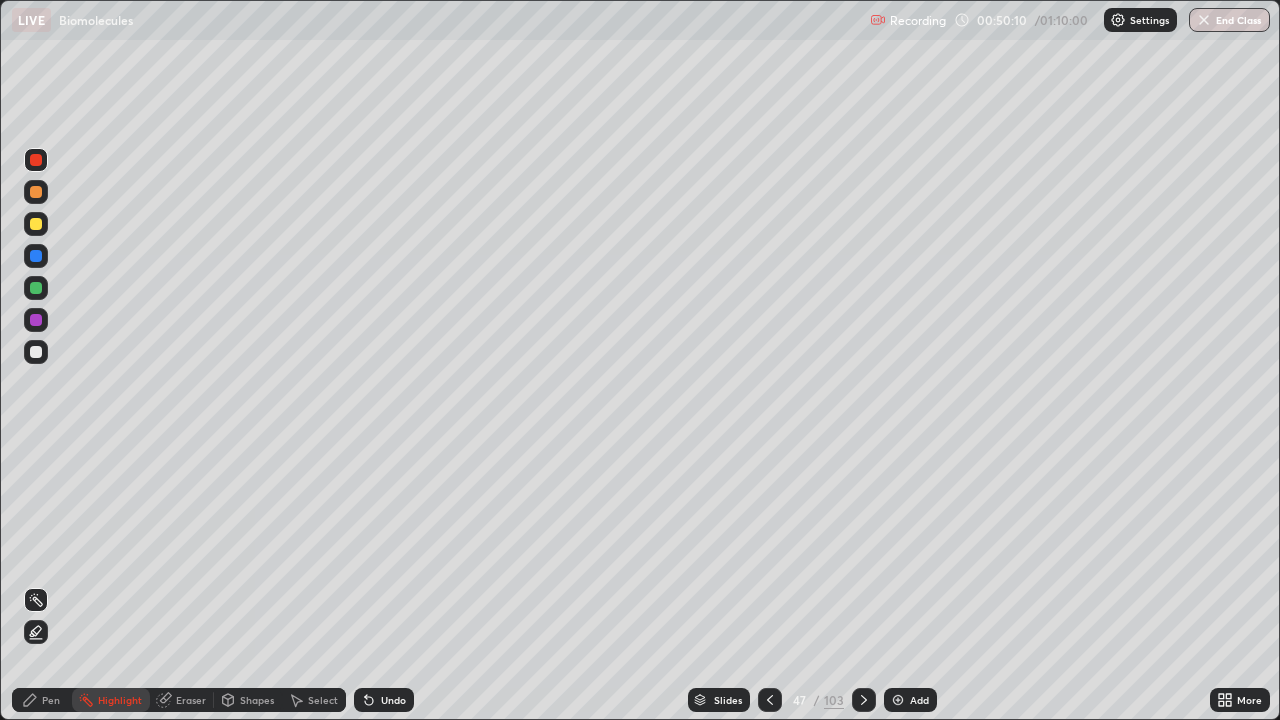 click 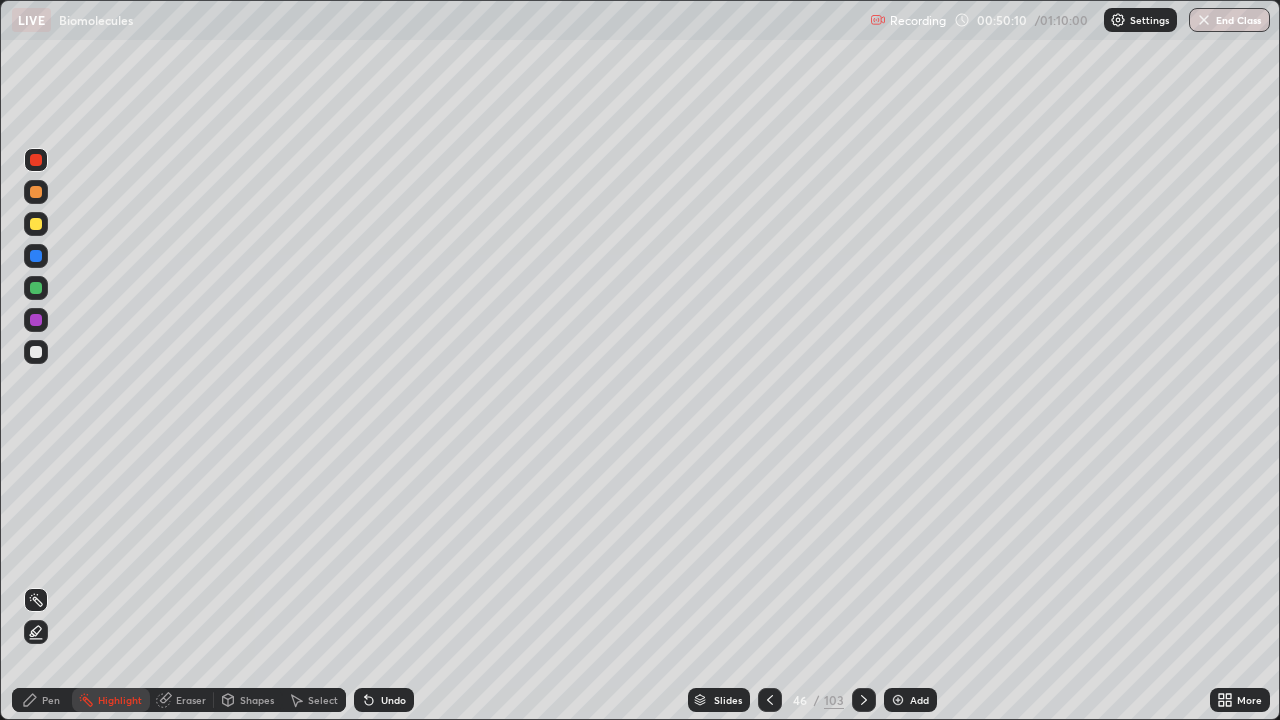 click 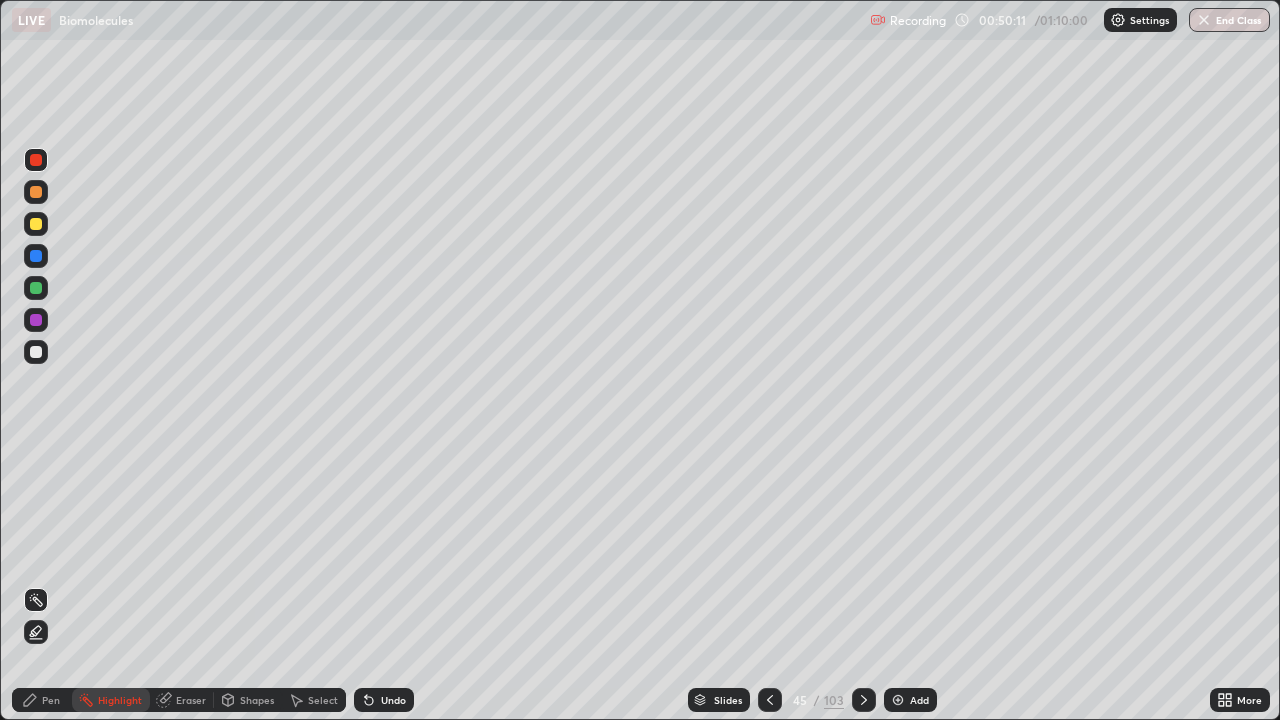 click on "45" at bounding box center [800, 700] 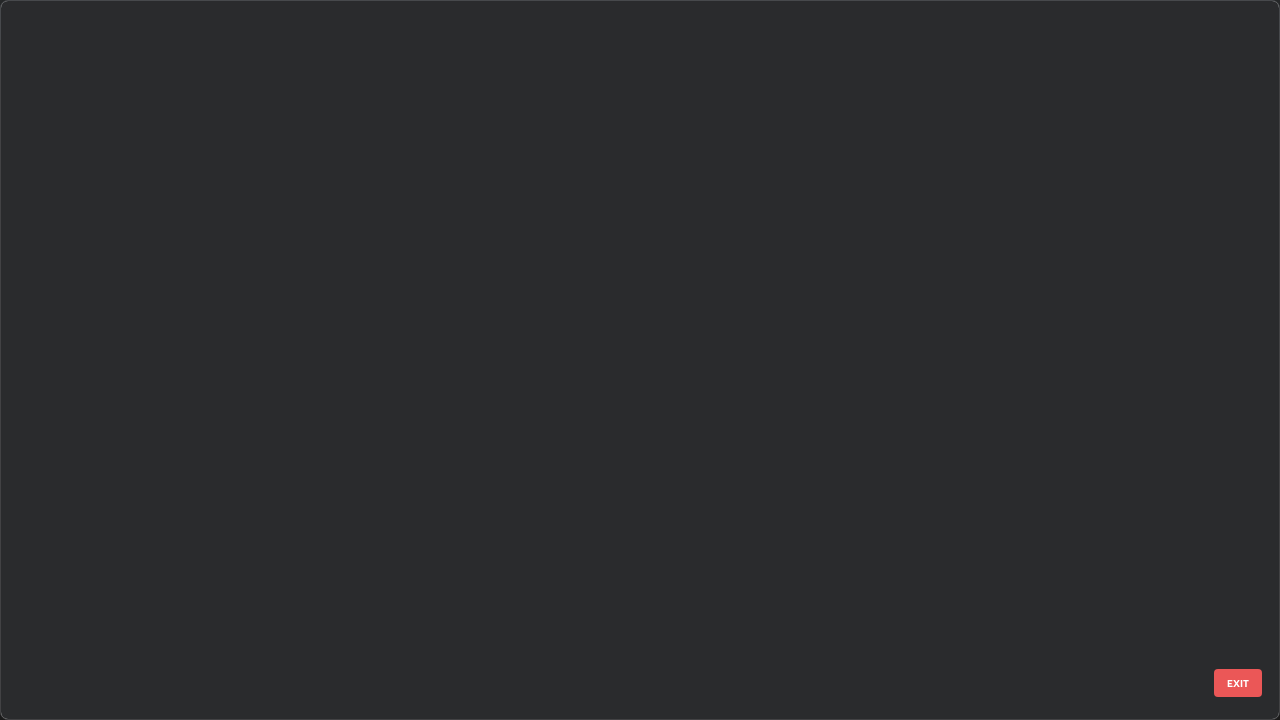 scroll, scrollTop: 2651, scrollLeft: 0, axis: vertical 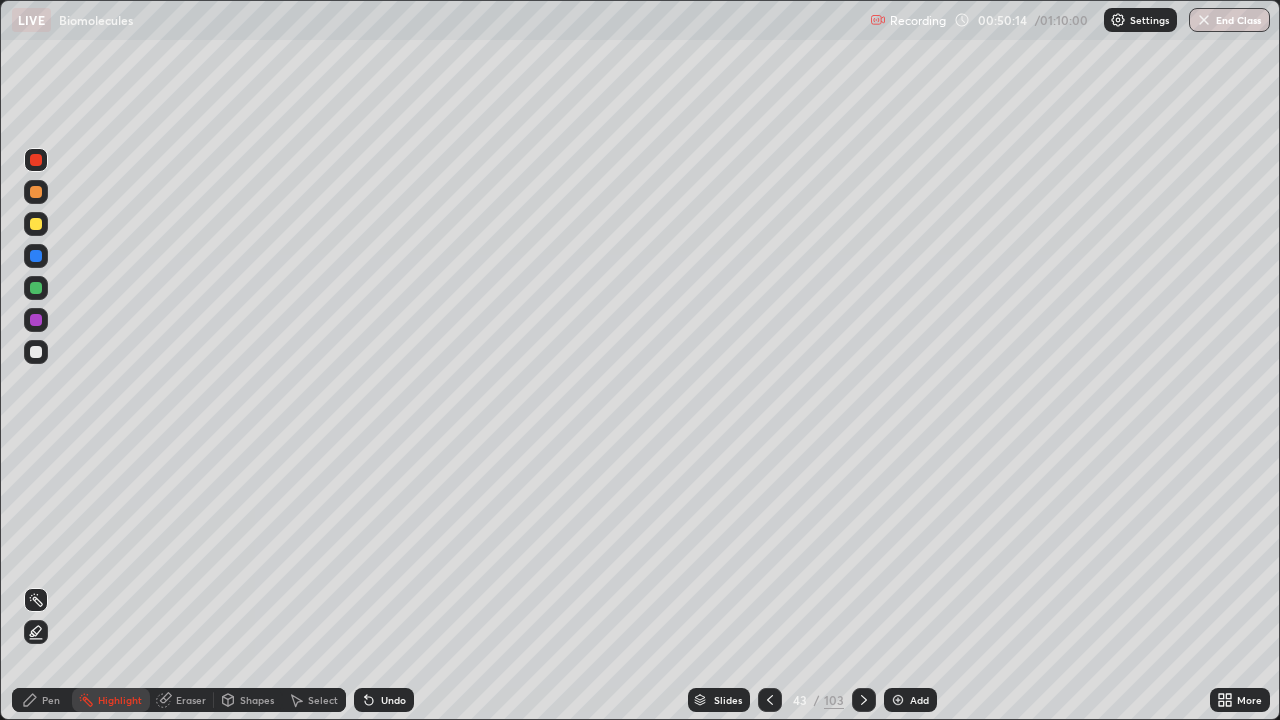 click 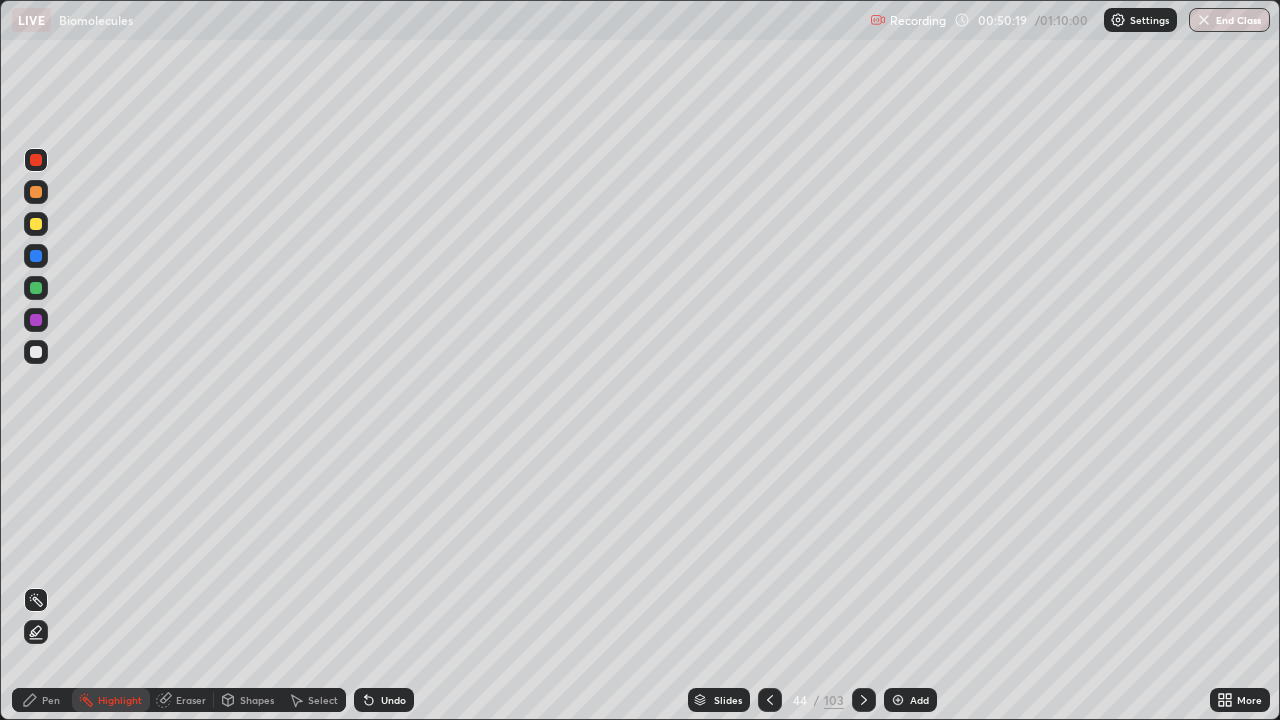 click on "Pen" at bounding box center (51, 700) 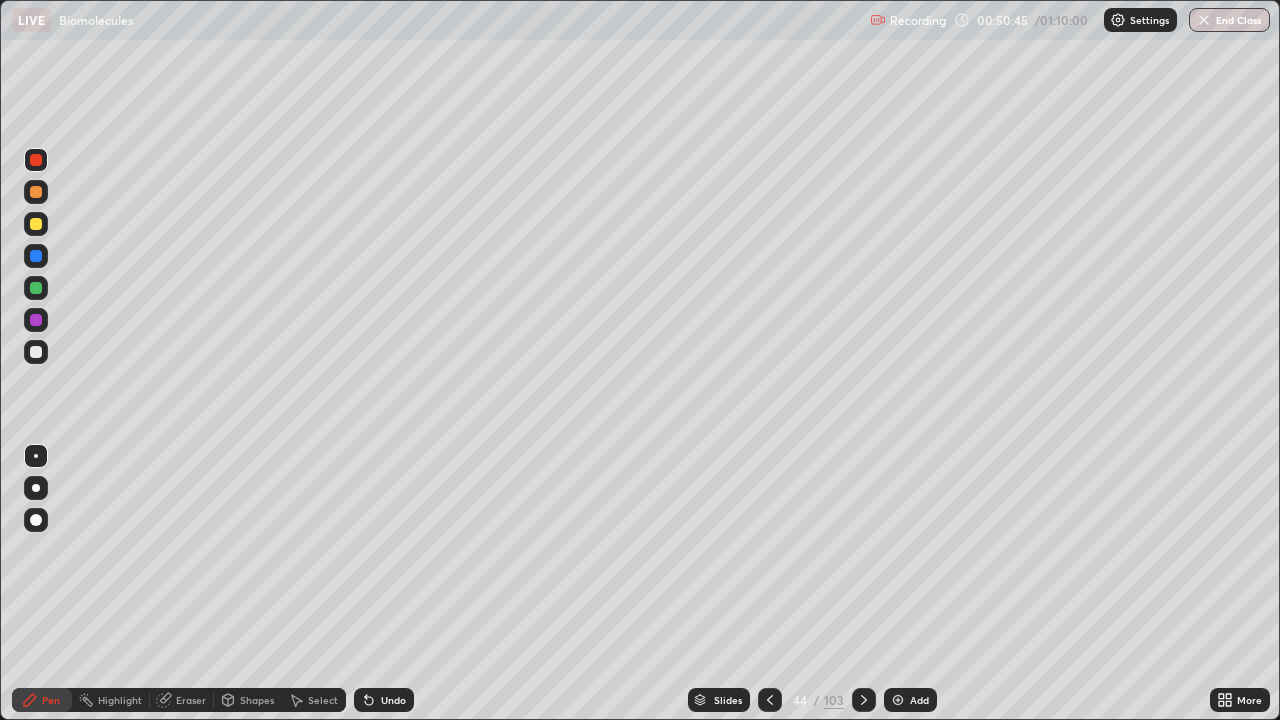 click 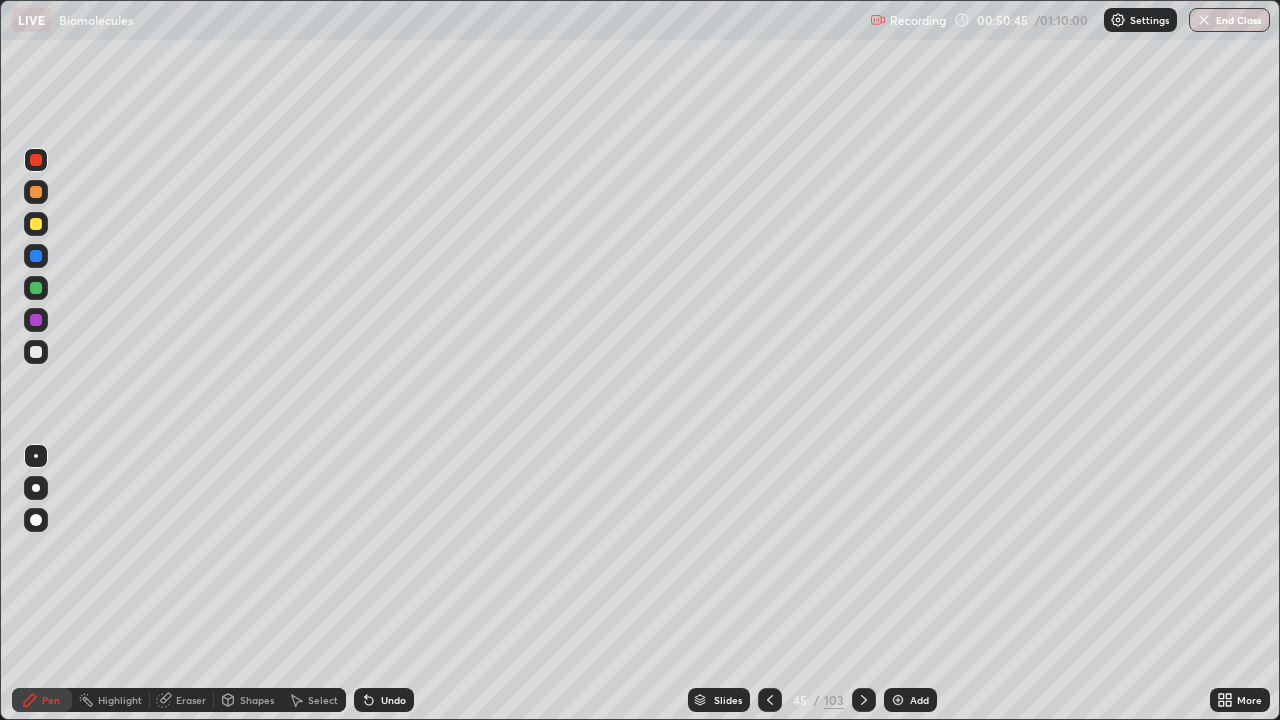 click 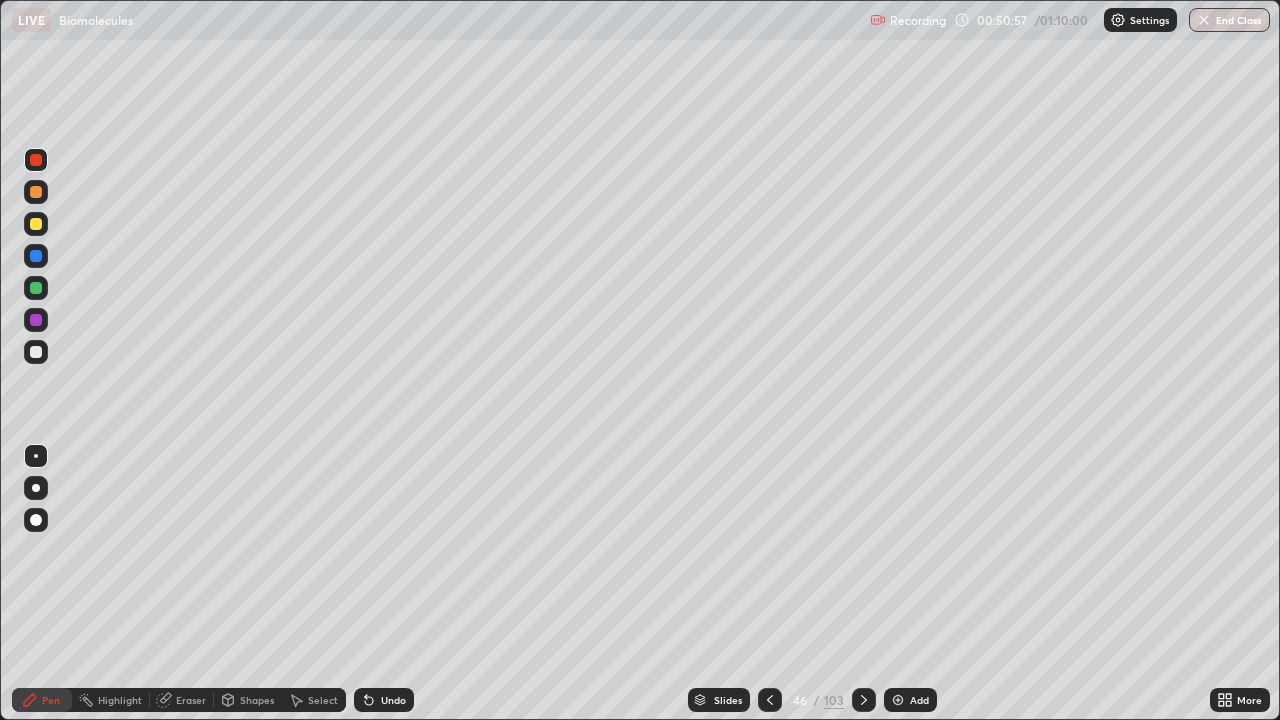 click 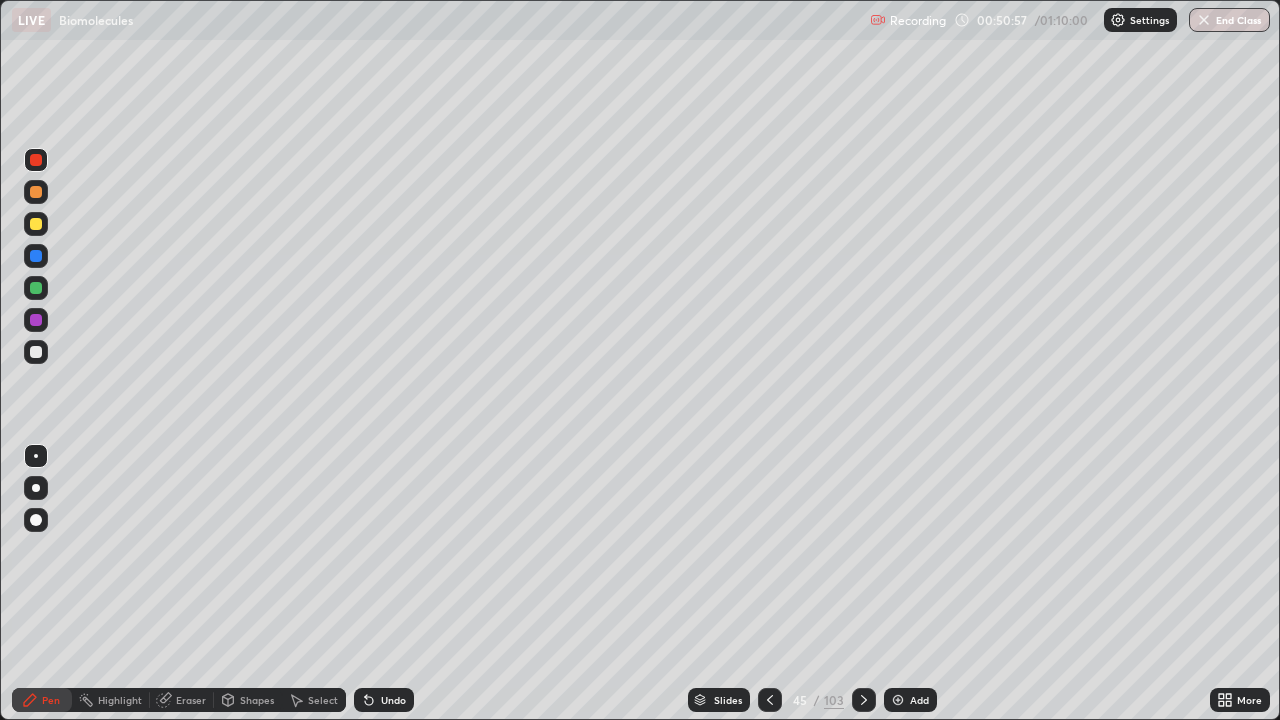 click 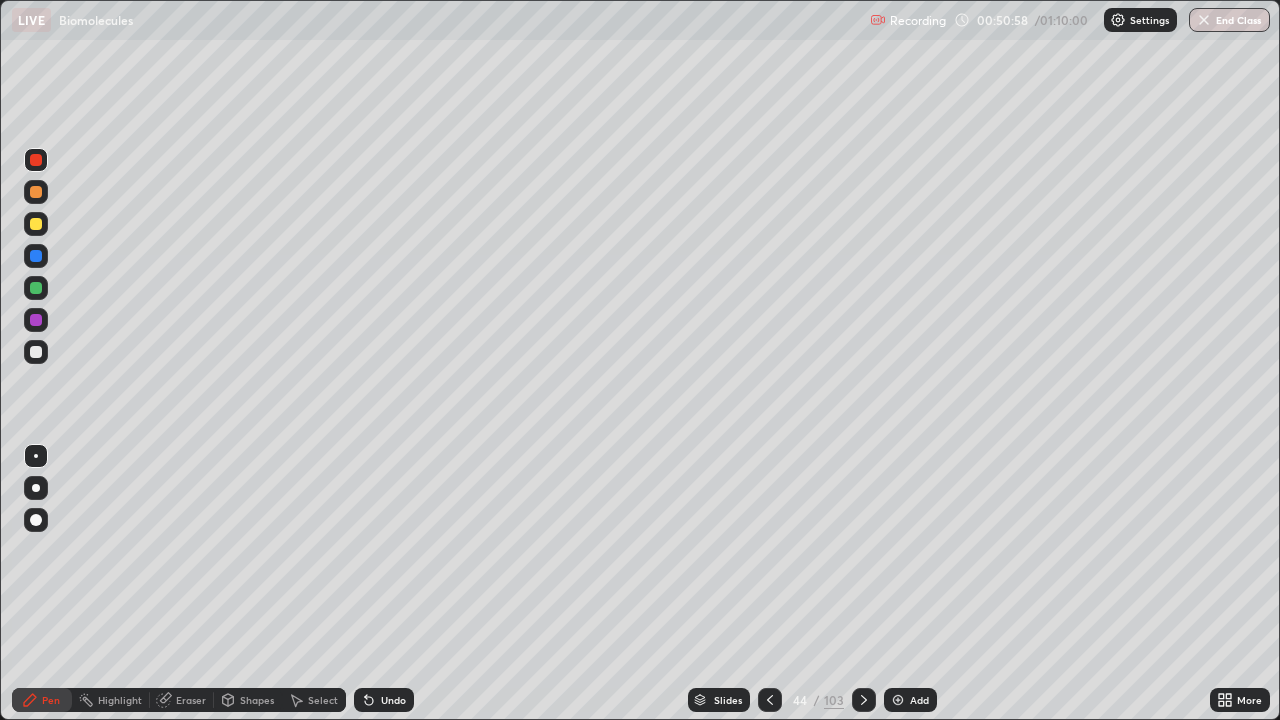 click 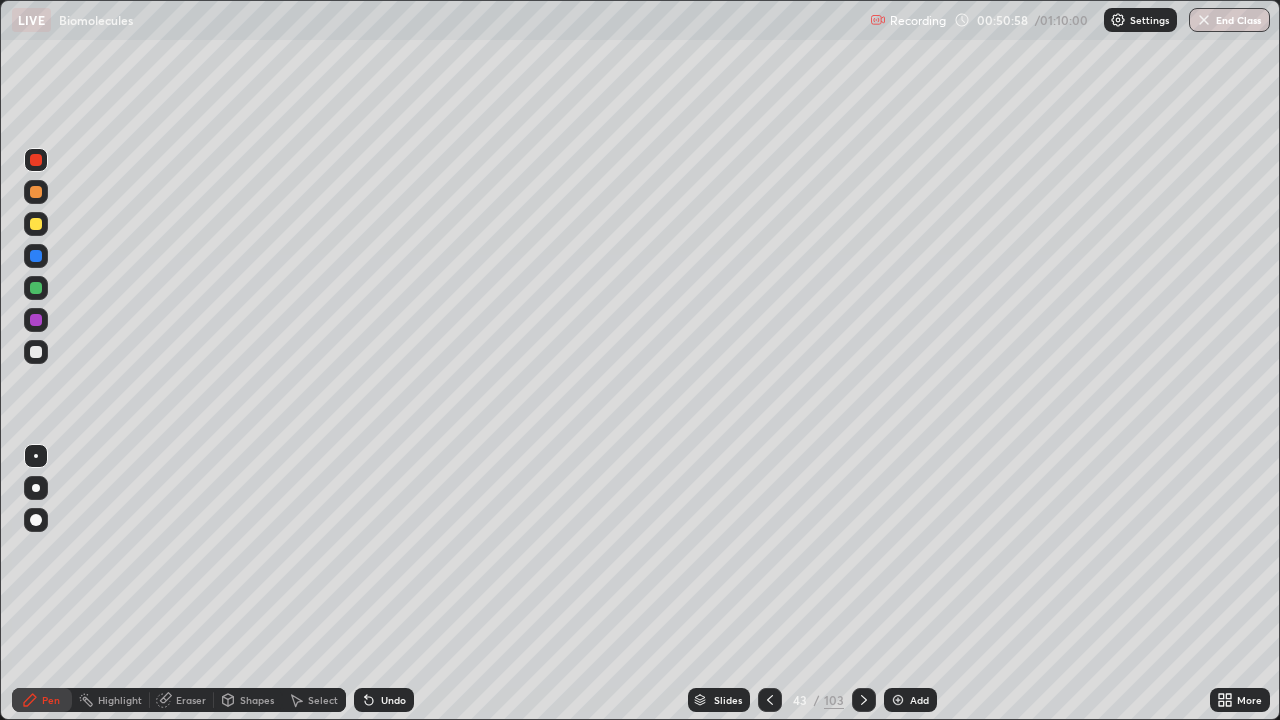 click 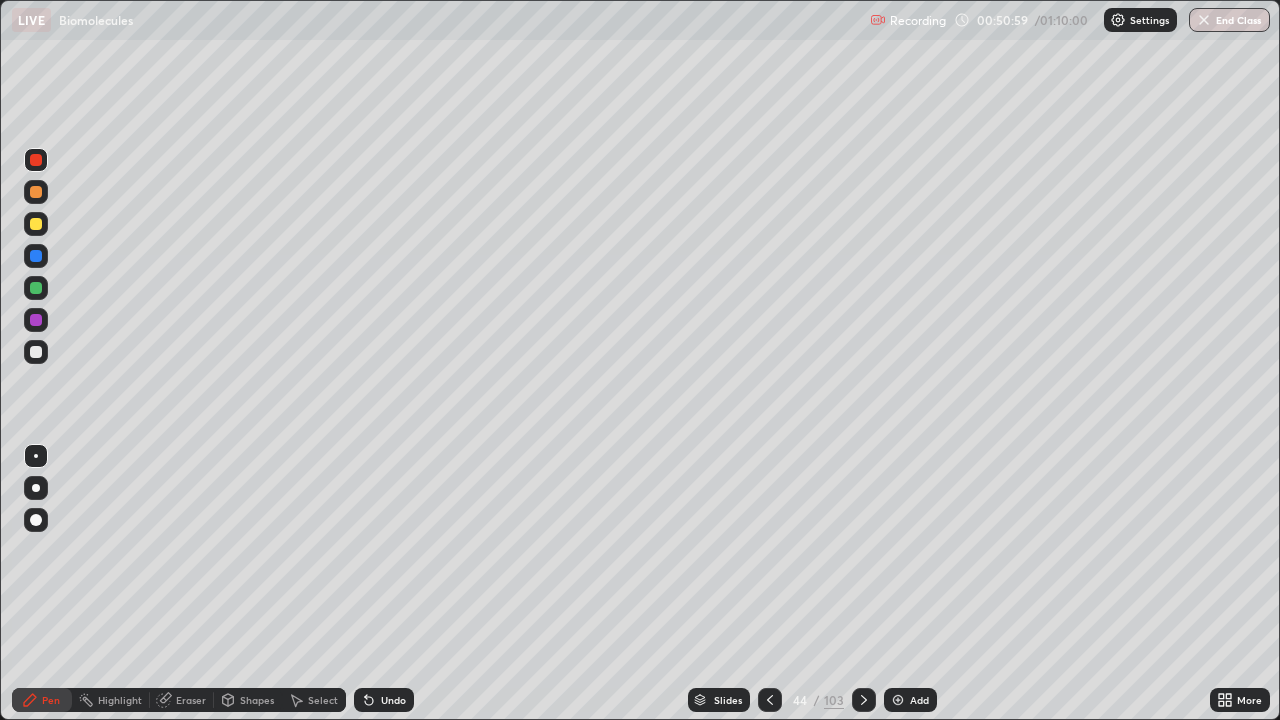 click at bounding box center (864, 700) 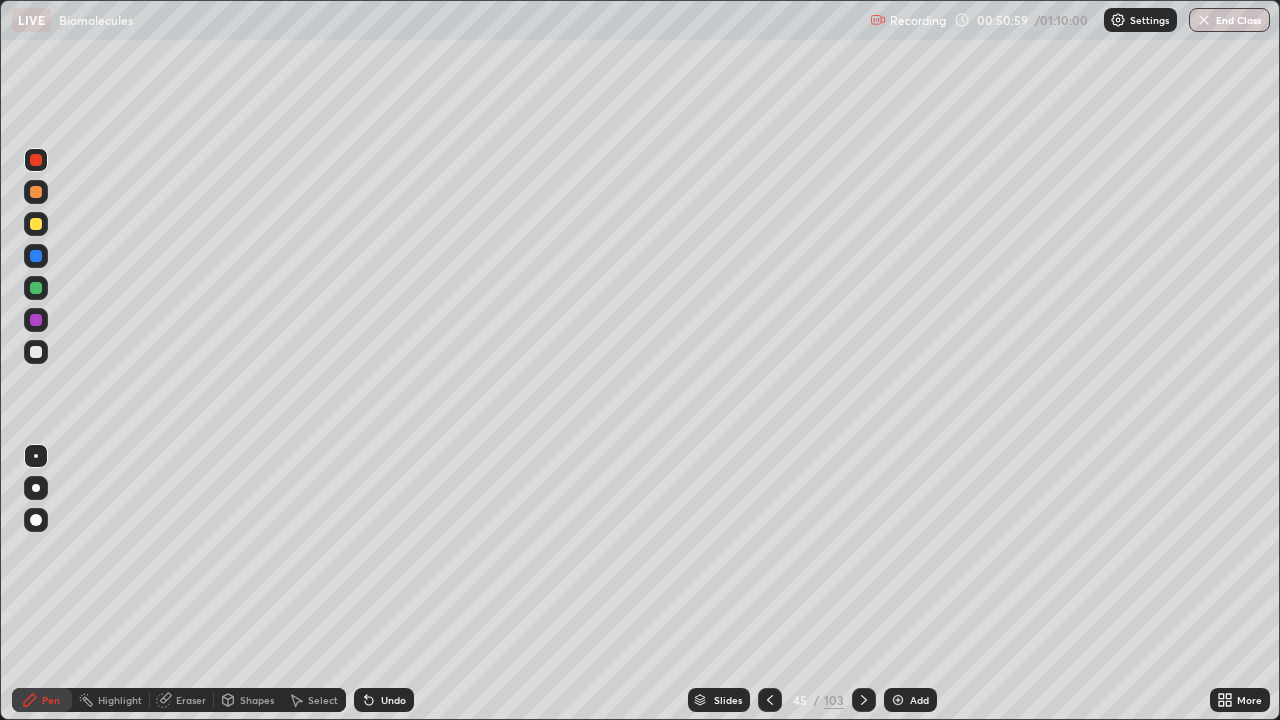 click at bounding box center (864, 700) 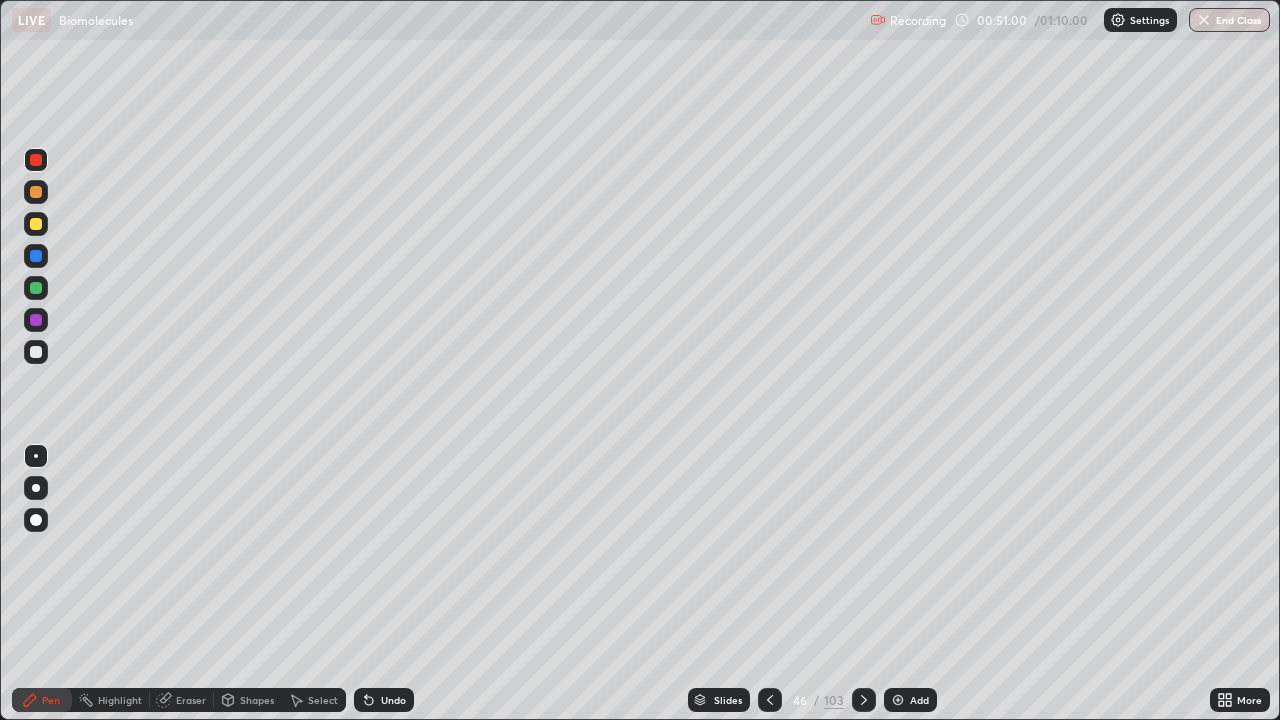 click at bounding box center (864, 700) 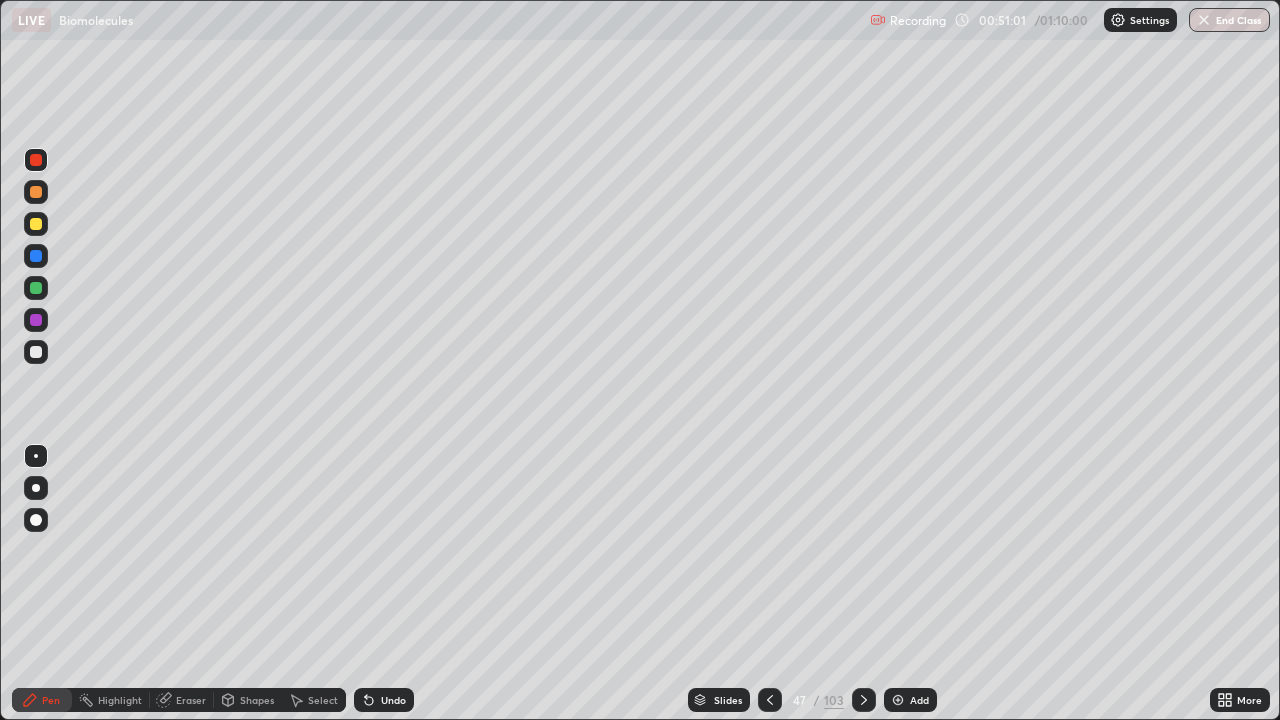 click 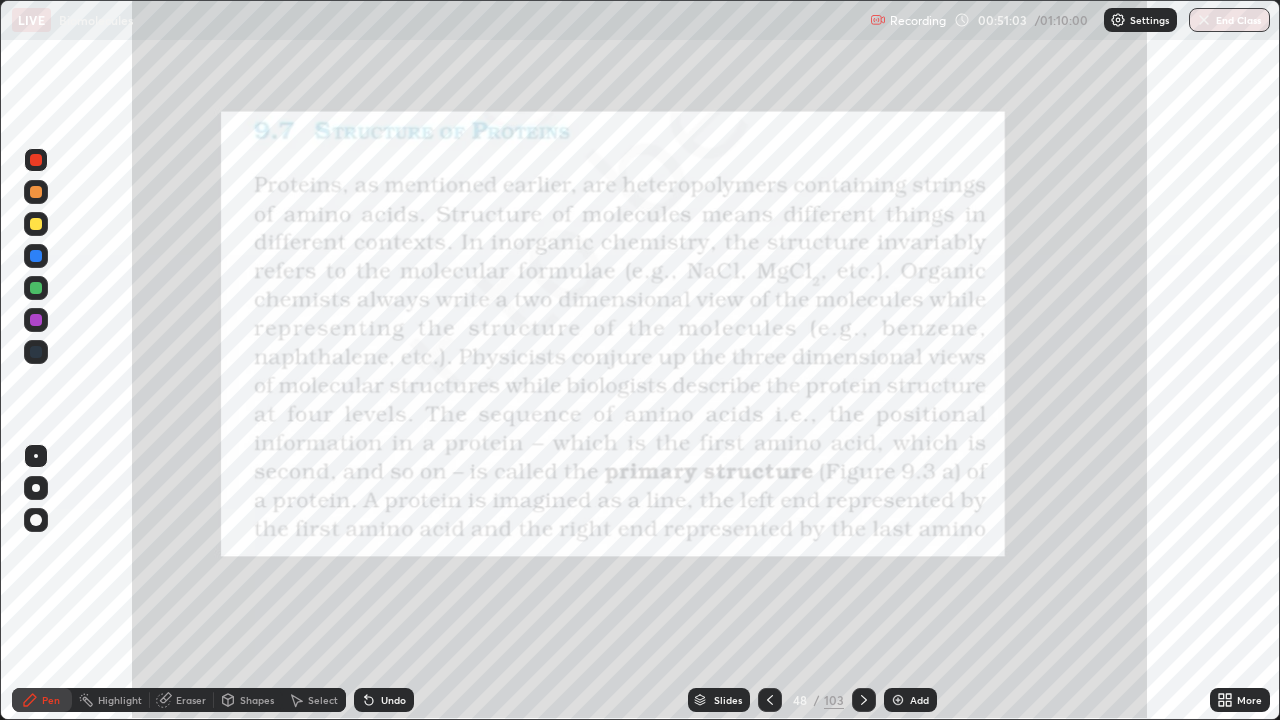 click on "Highlight" at bounding box center [120, 700] 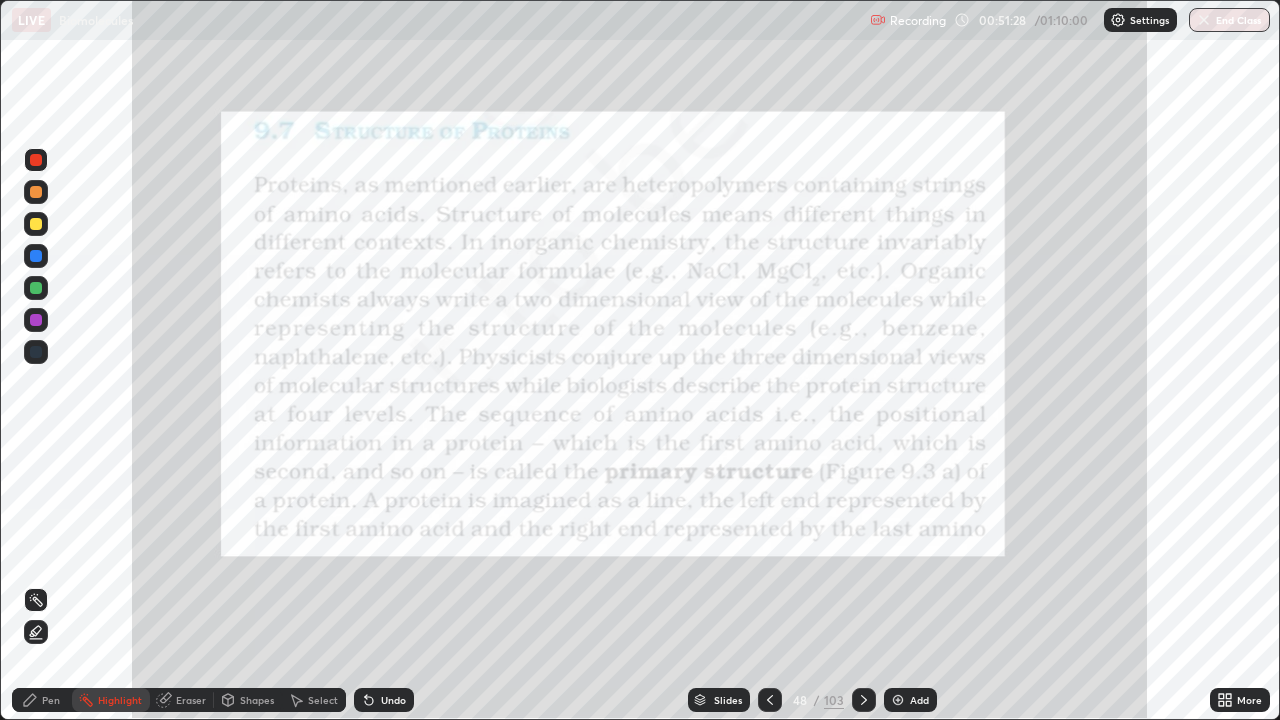 click 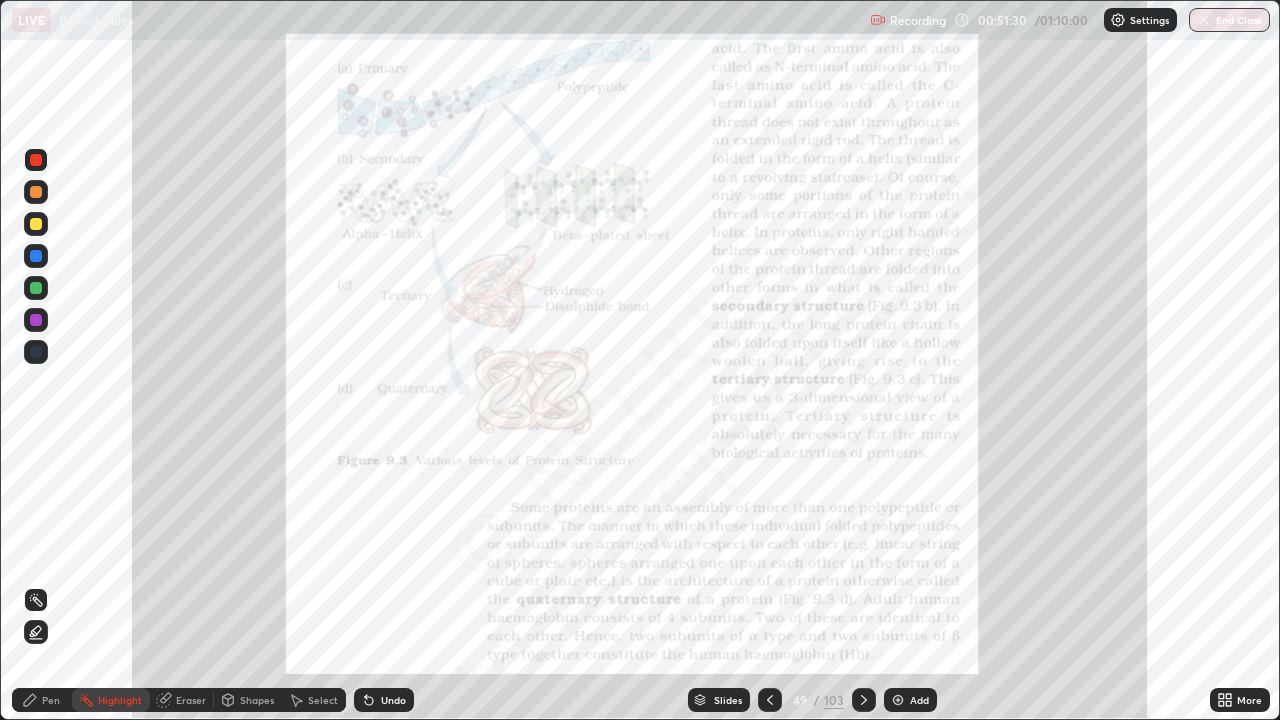 click on "More" at bounding box center (1249, 700) 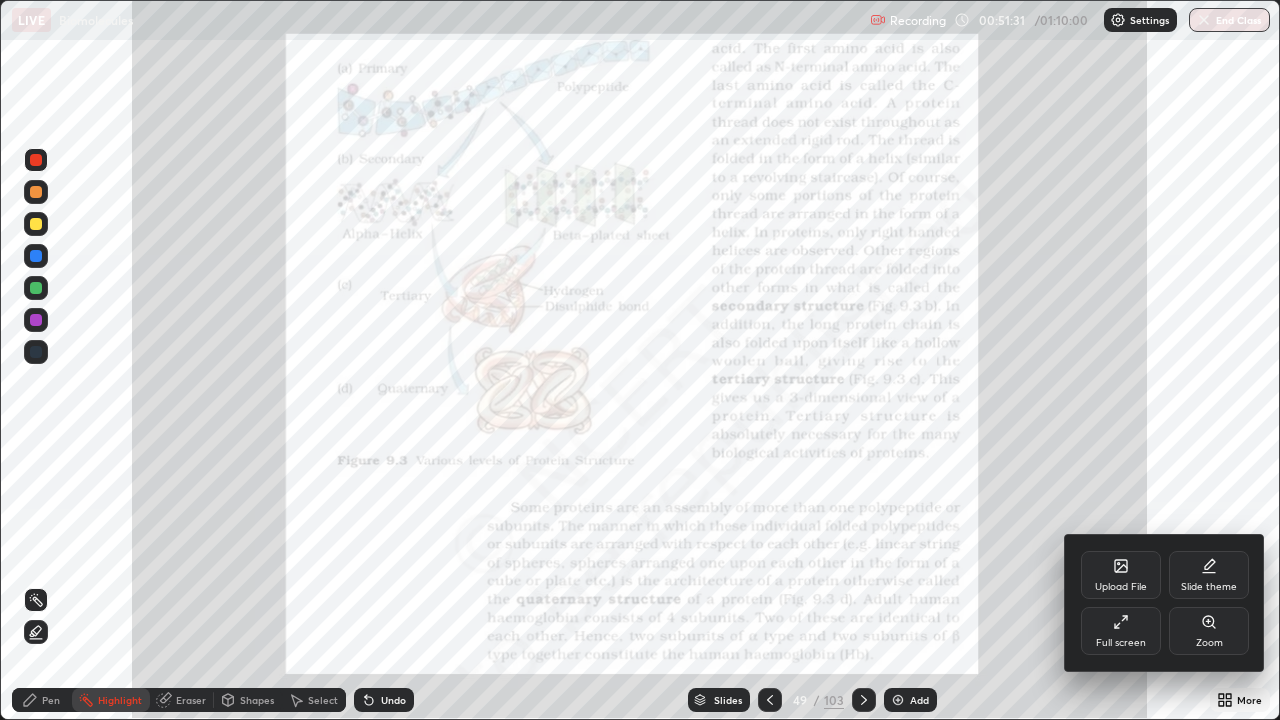 click 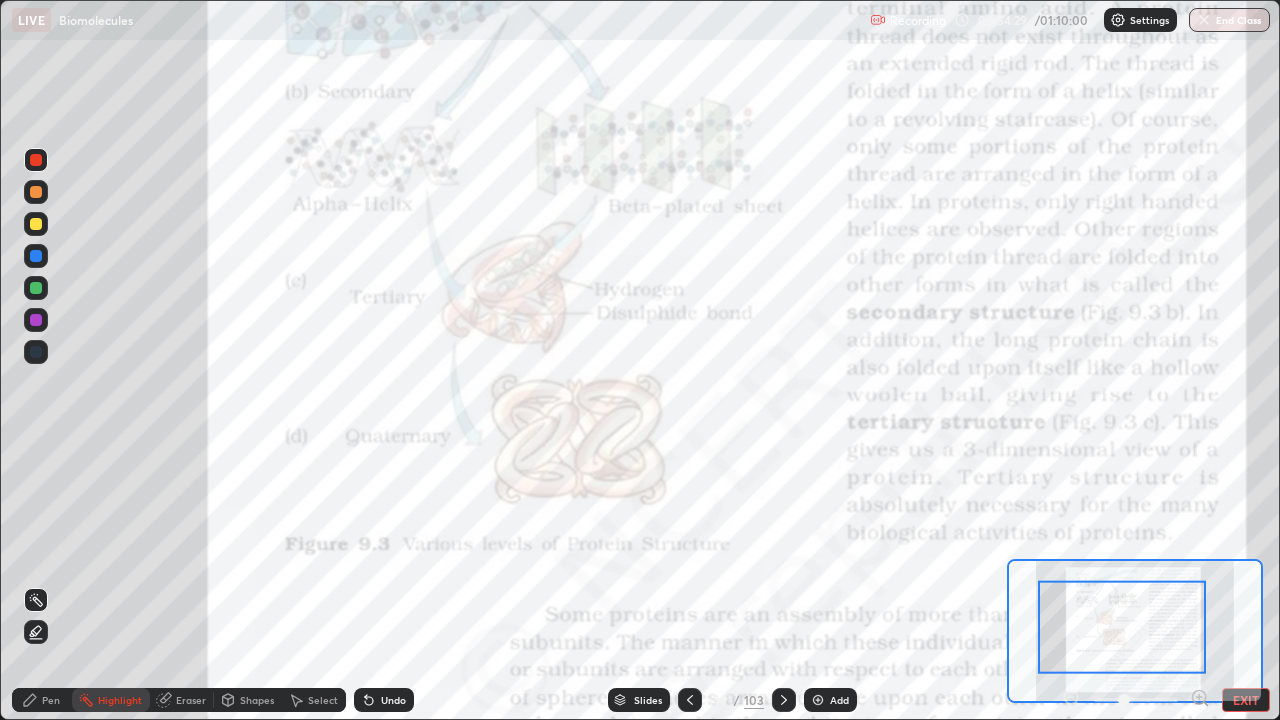 click at bounding box center (1122, 626) 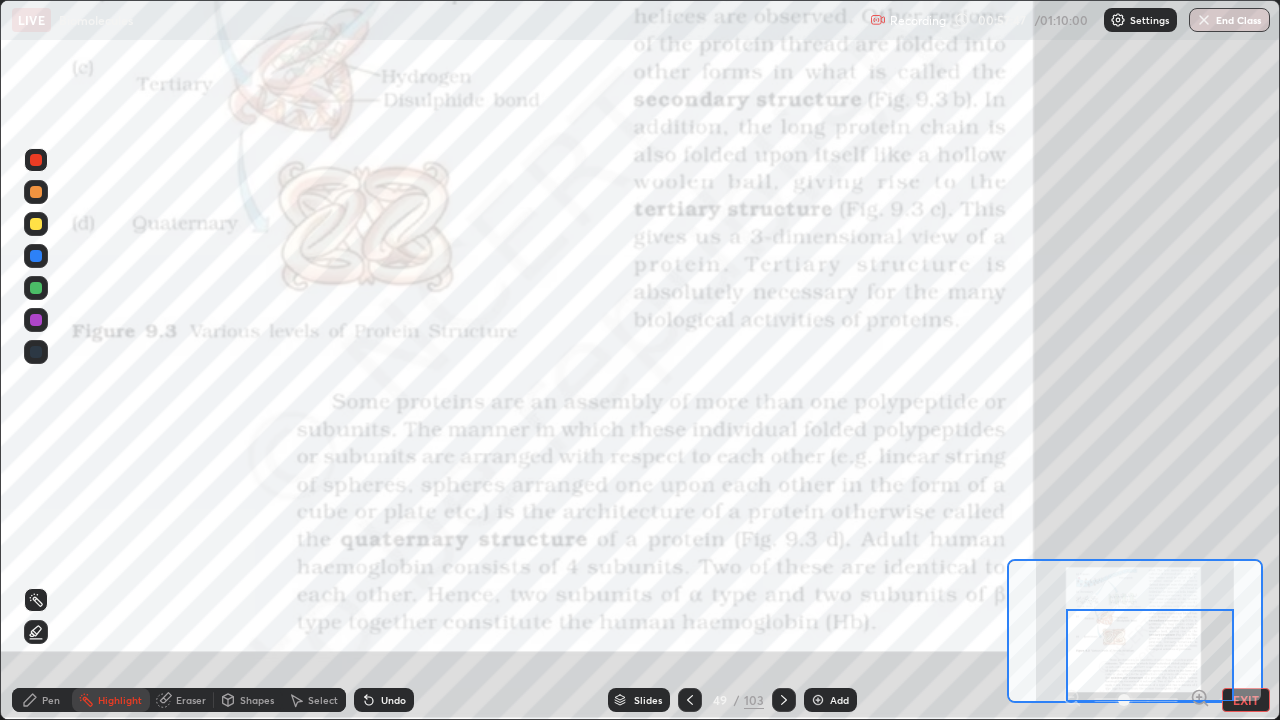 click 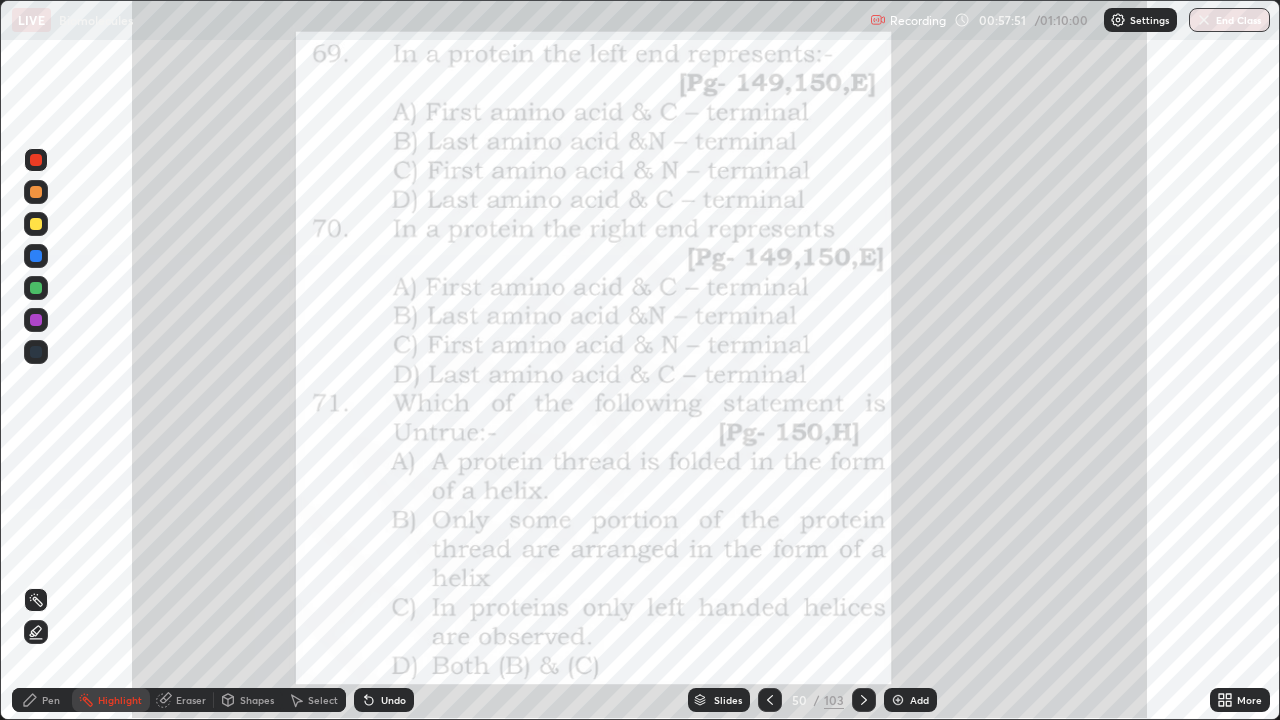 click on "Pen" at bounding box center (42, 700) 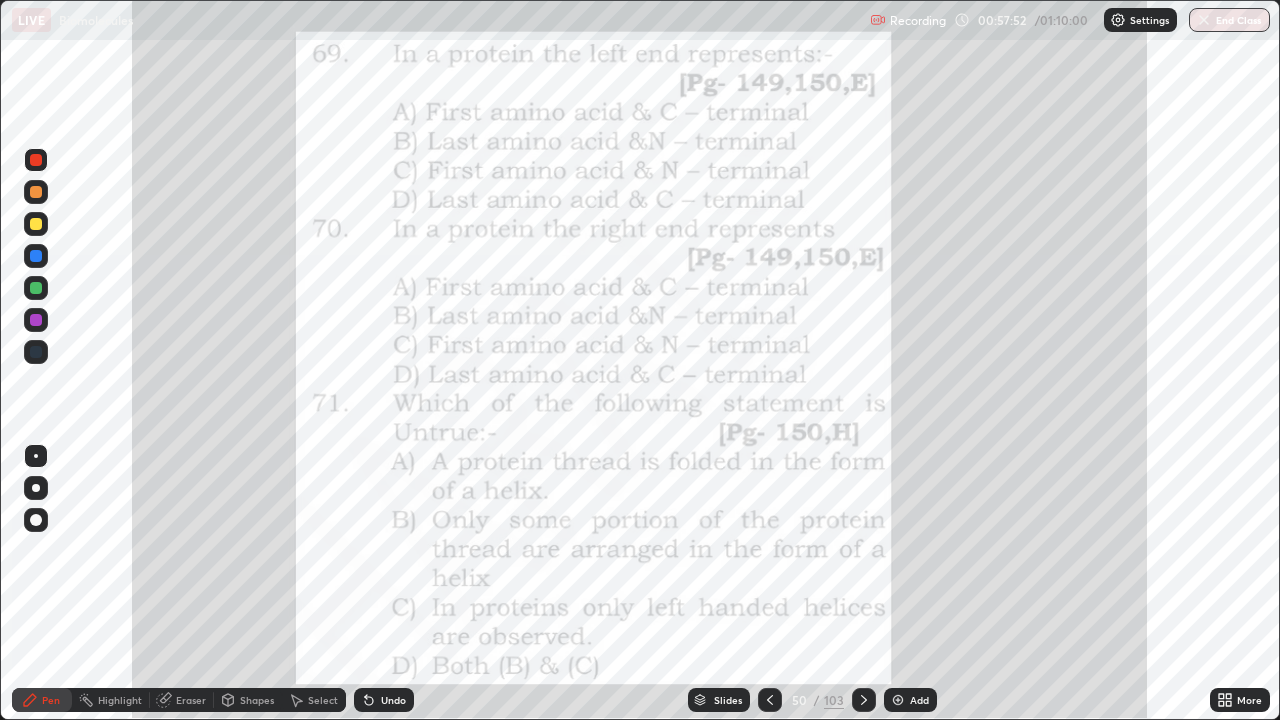 click at bounding box center [36, 160] 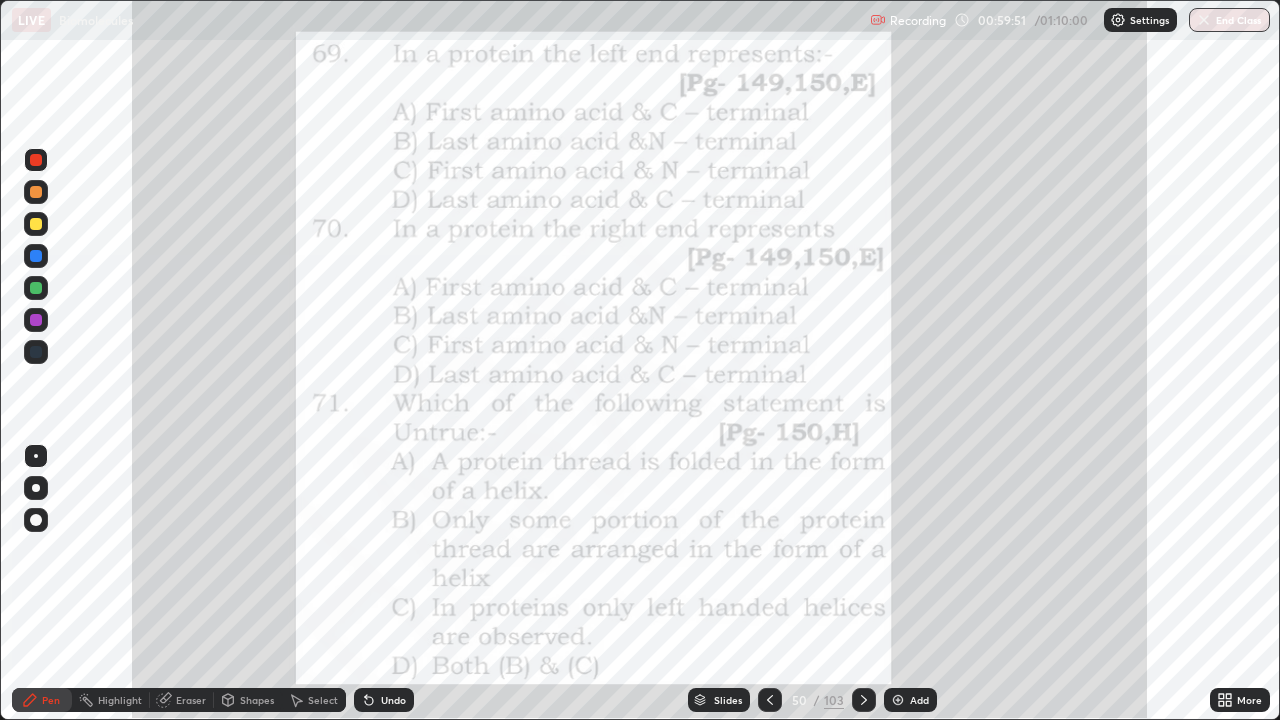 click 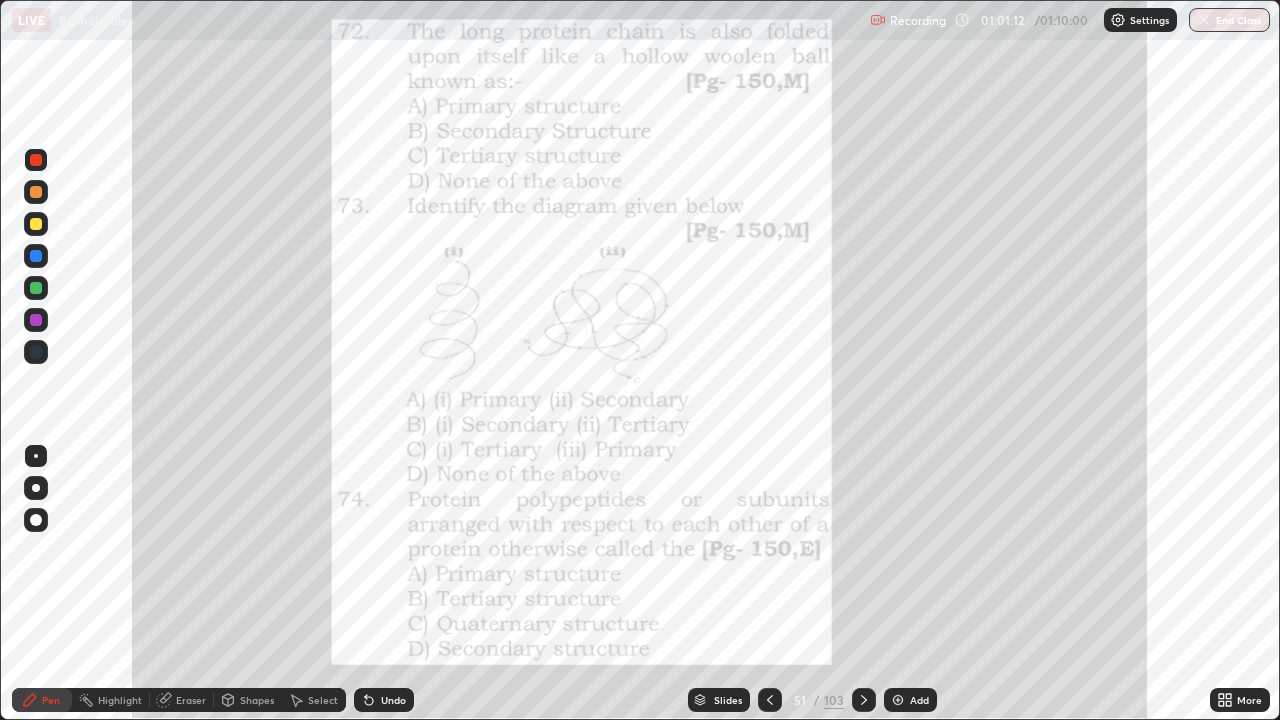 click 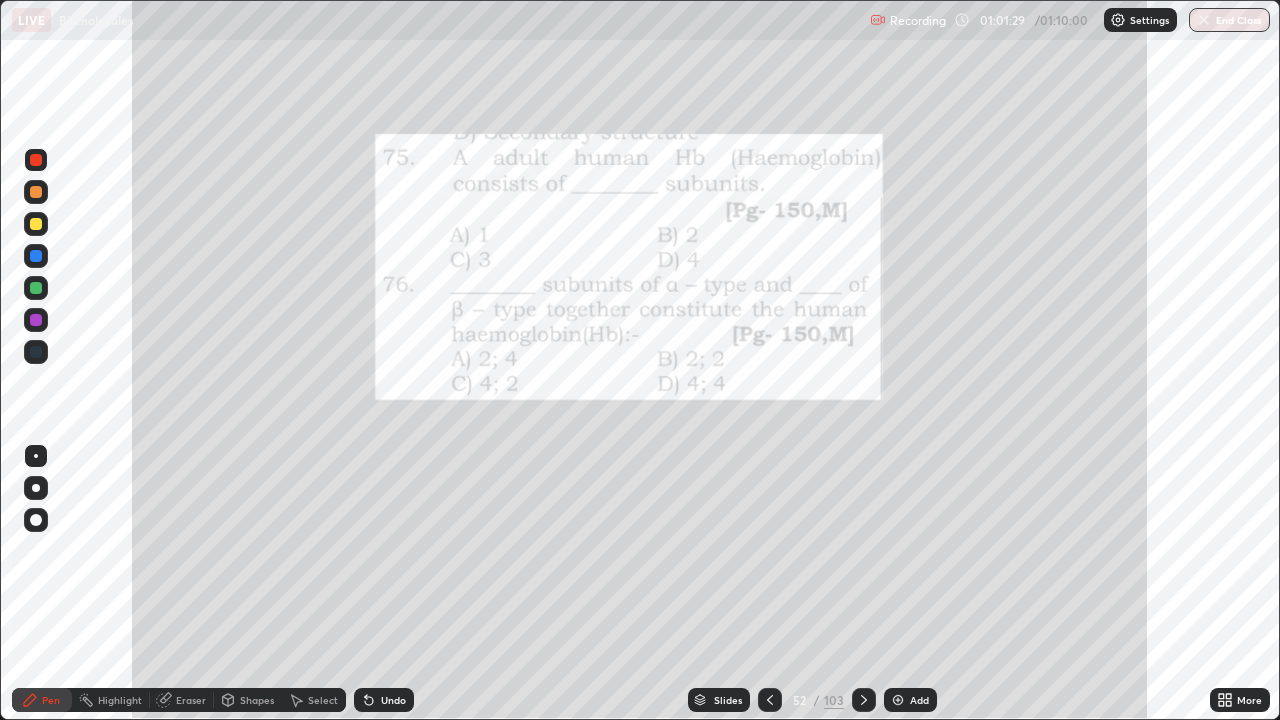 click 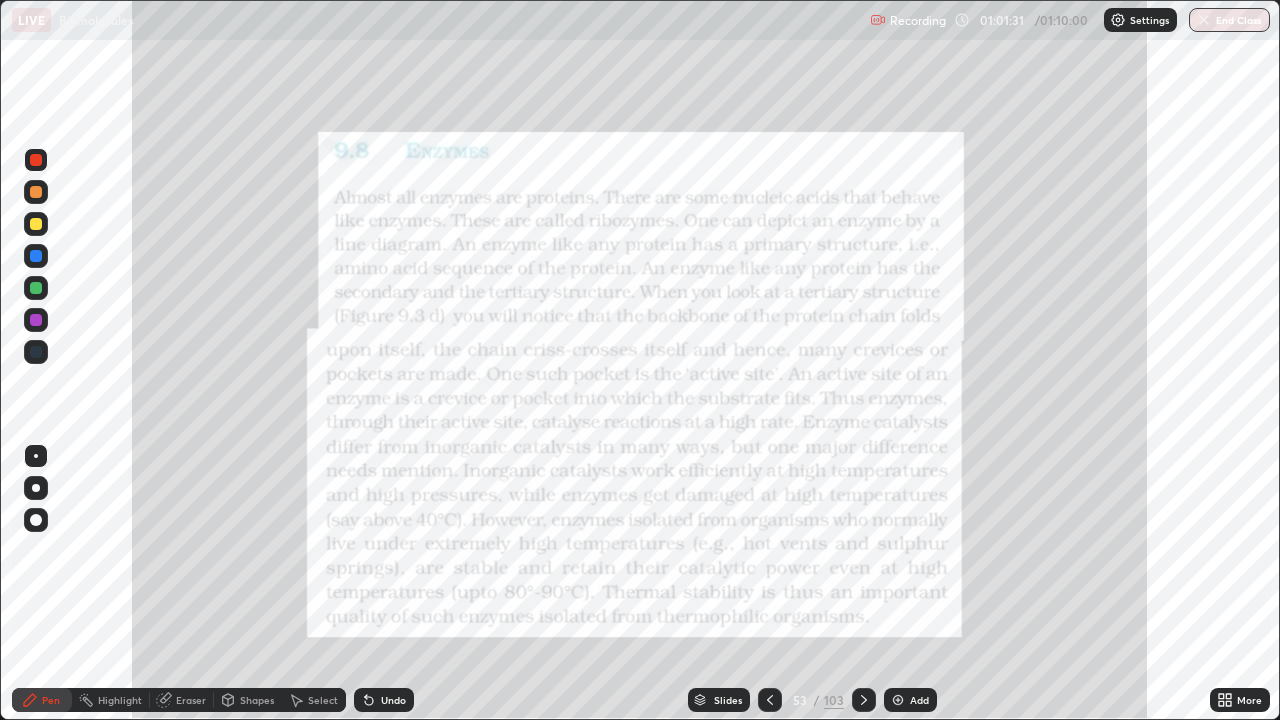 click on "Slides" at bounding box center [728, 700] 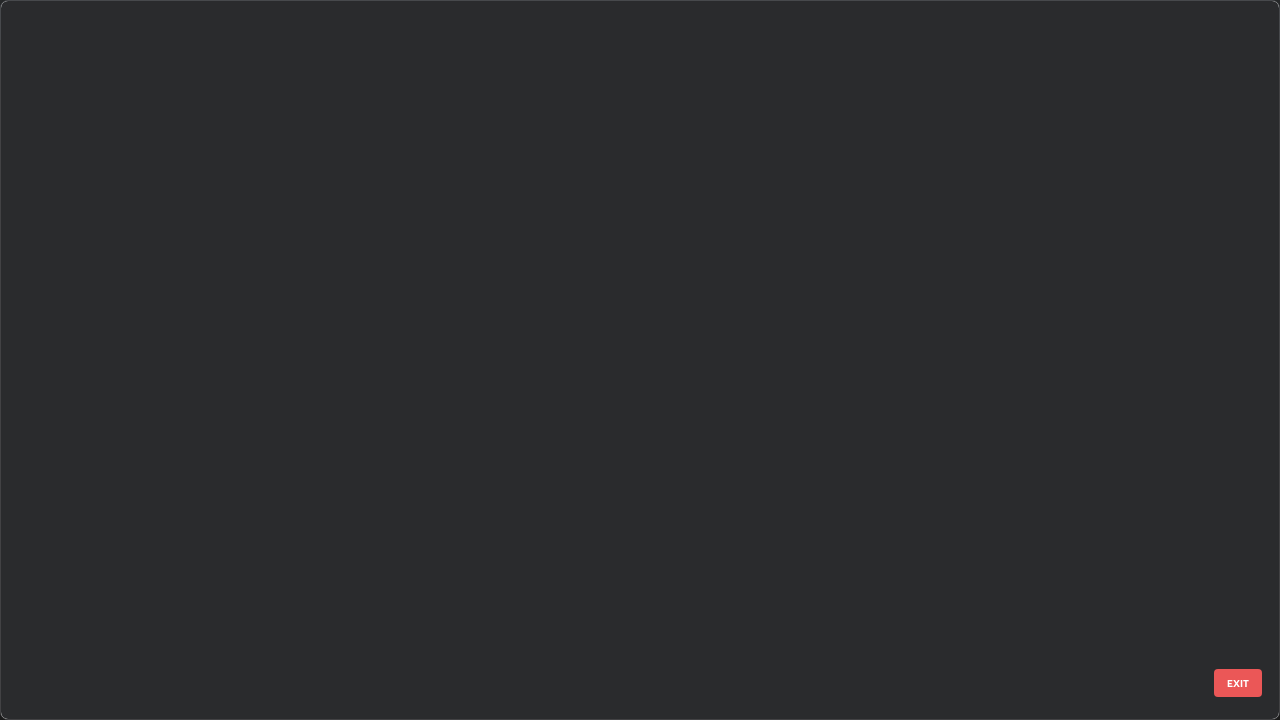 scroll, scrollTop: 3325, scrollLeft: 0, axis: vertical 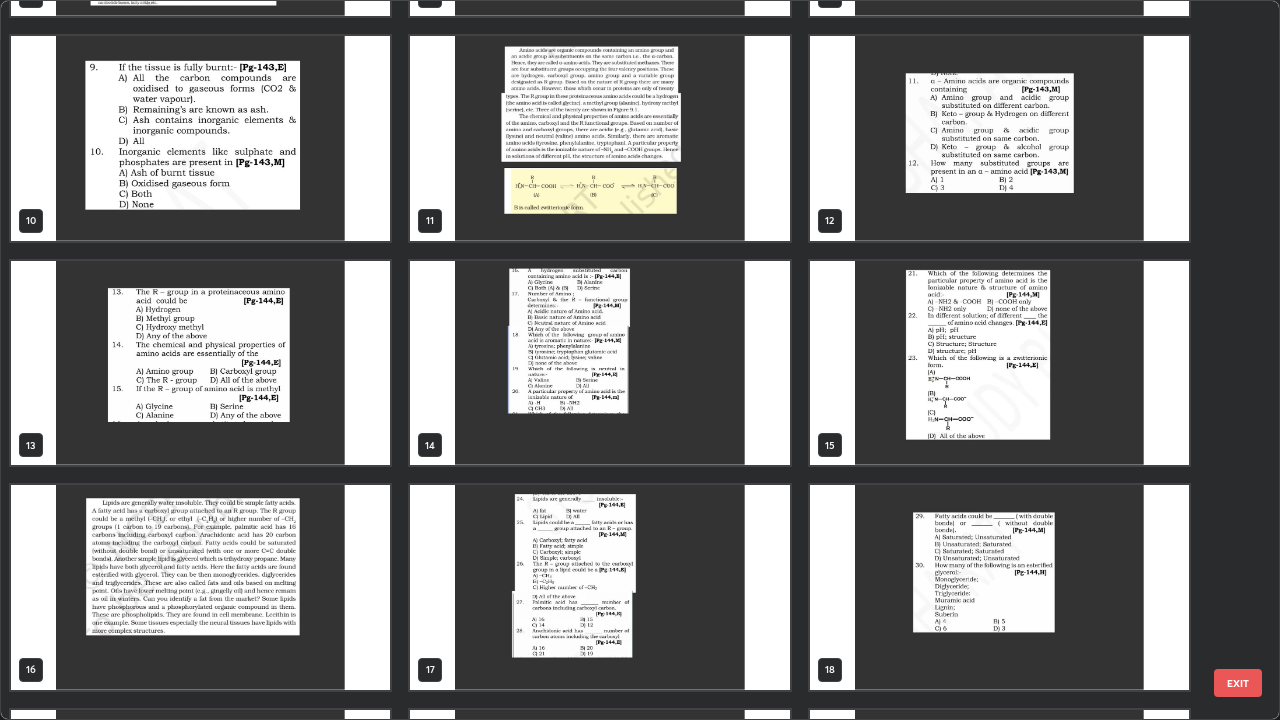 click at bounding box center [999, 138] 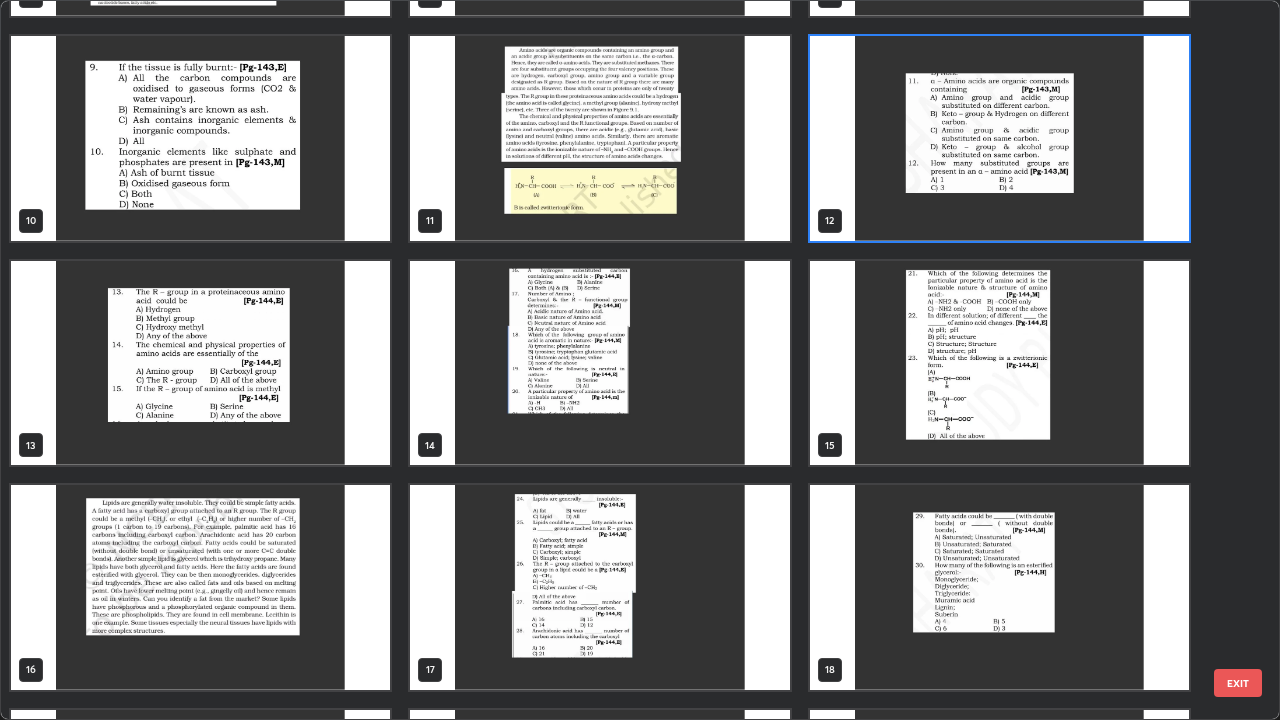 click at bounding box center [999, 138] 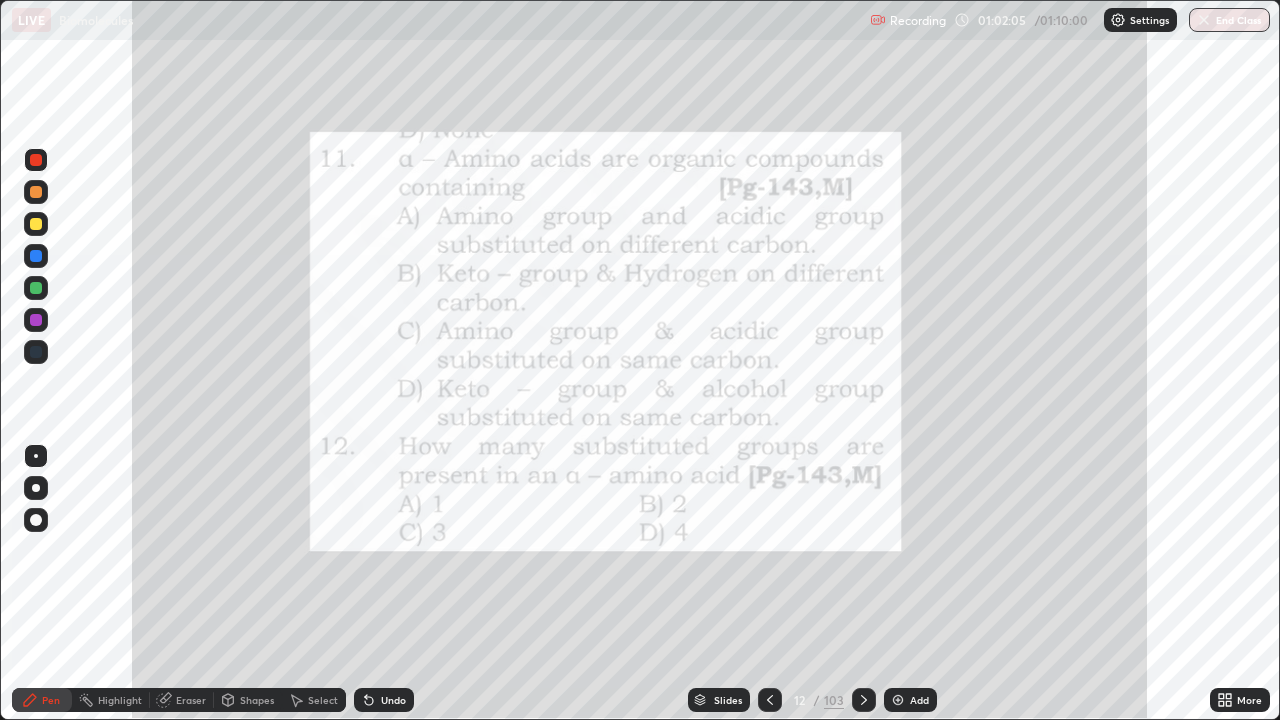 click 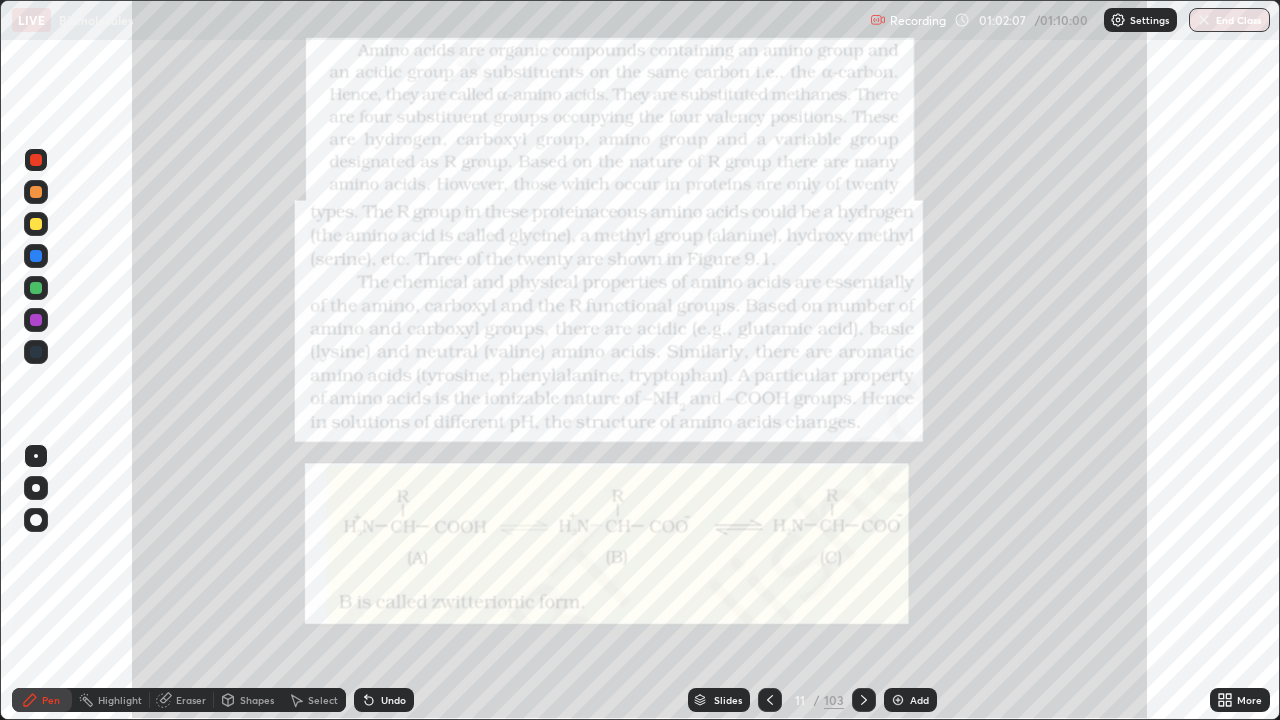click at bounding box center [864, 700] 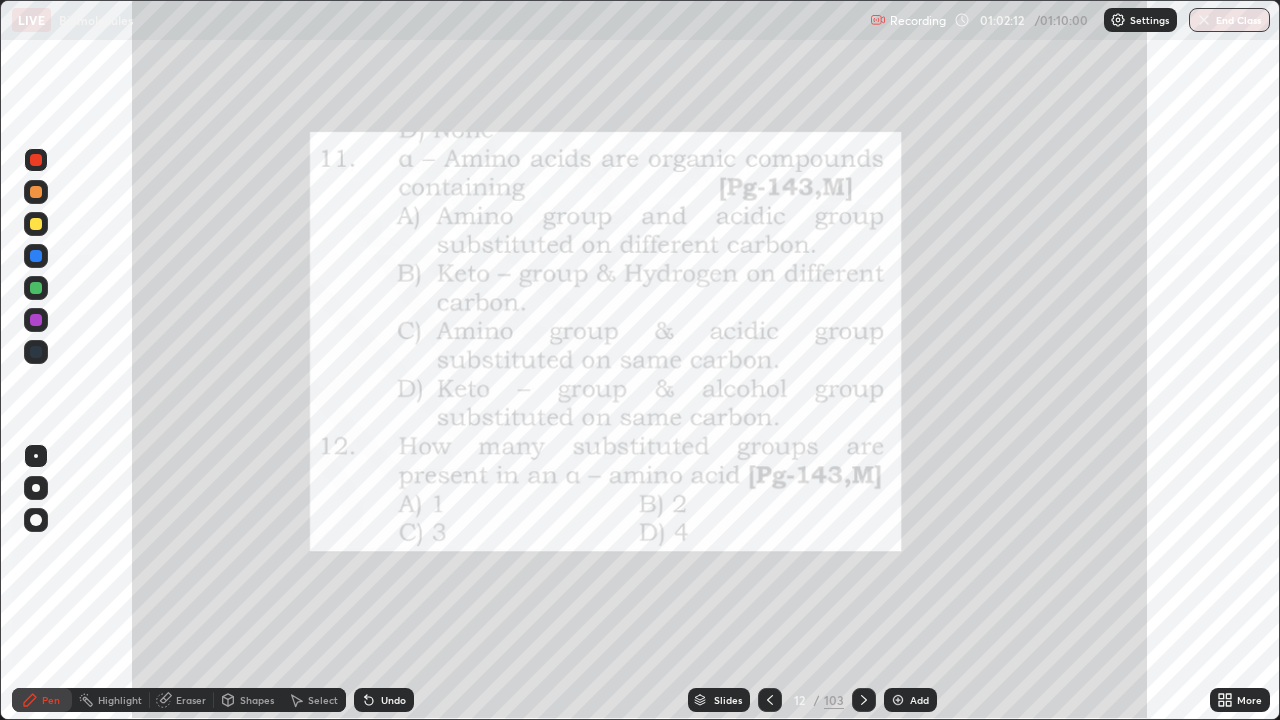 click 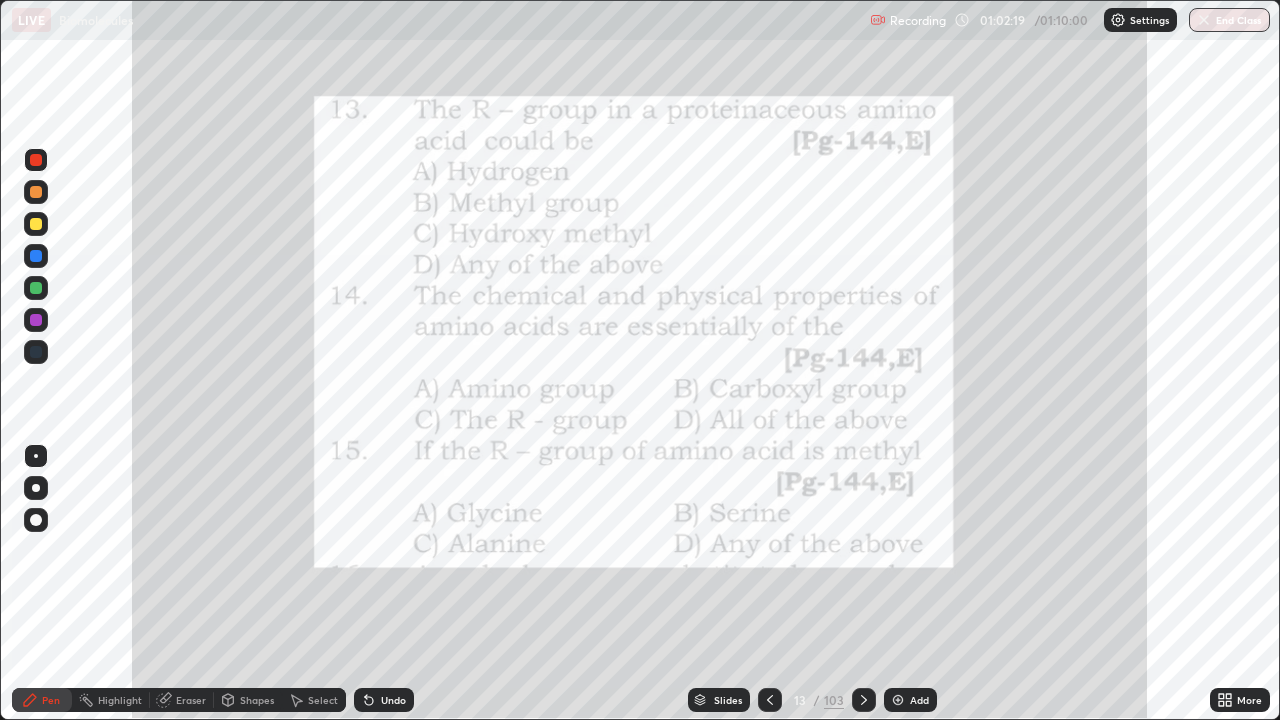click 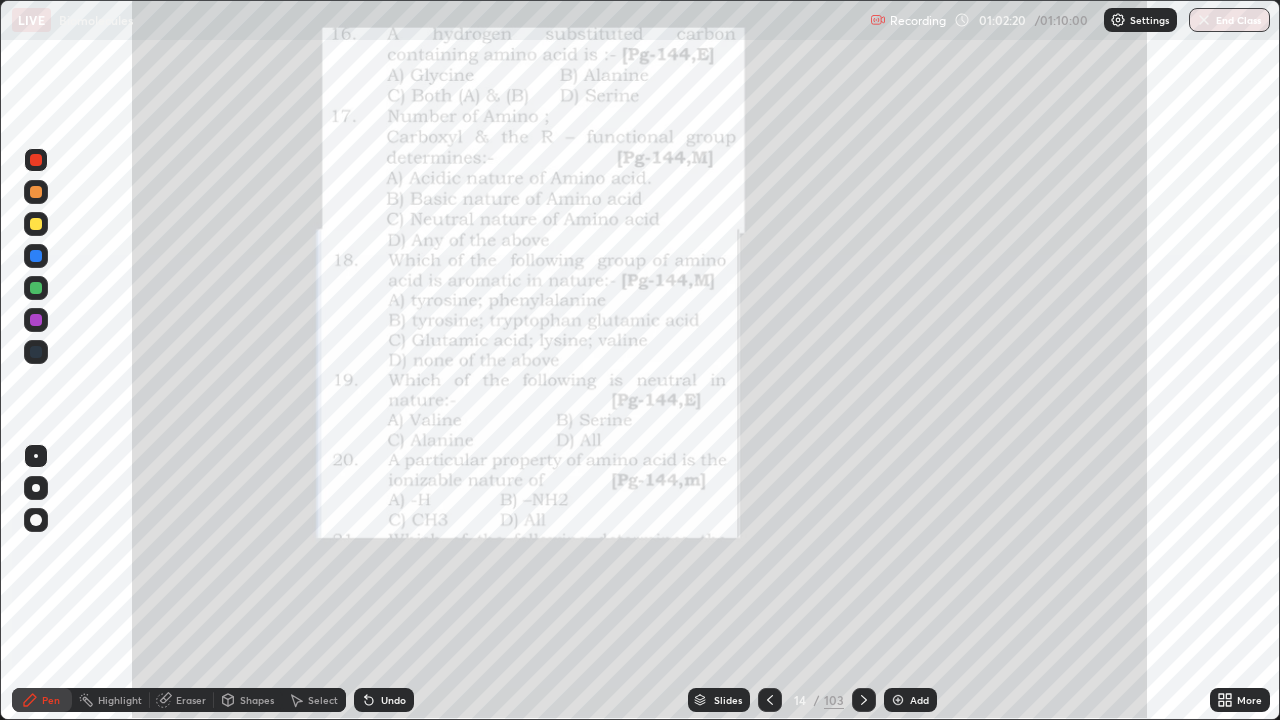 click 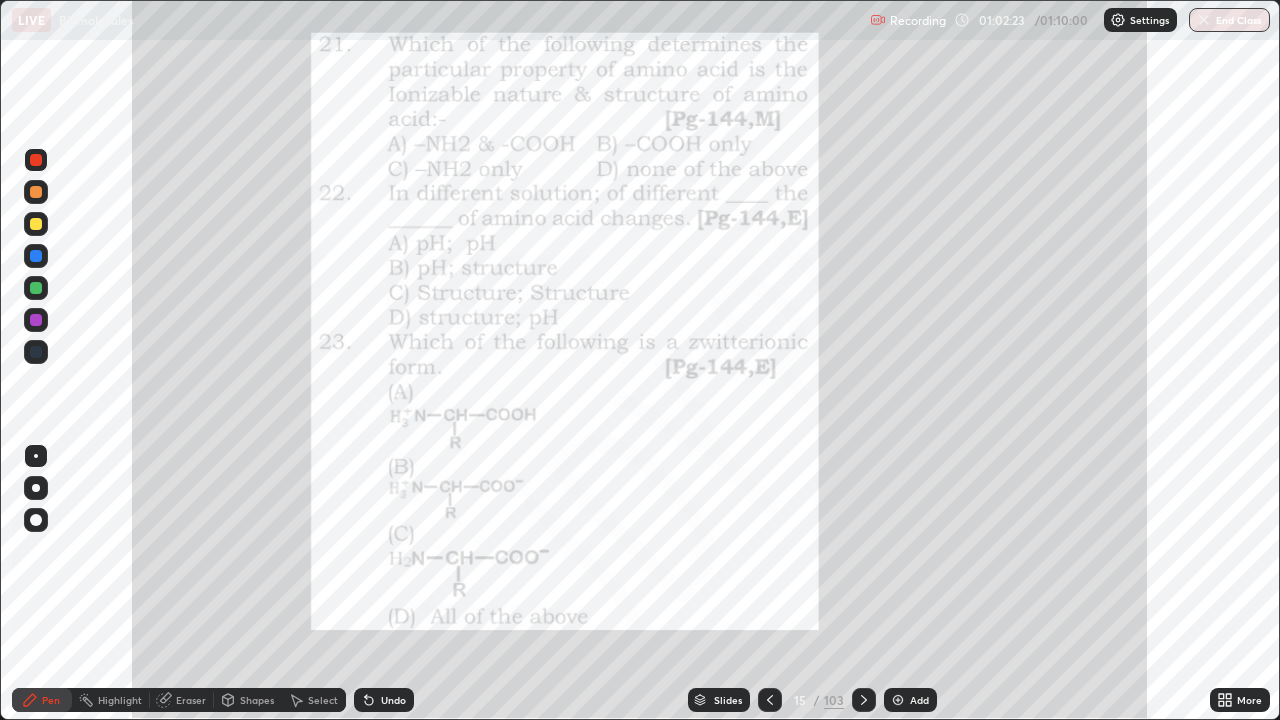 click 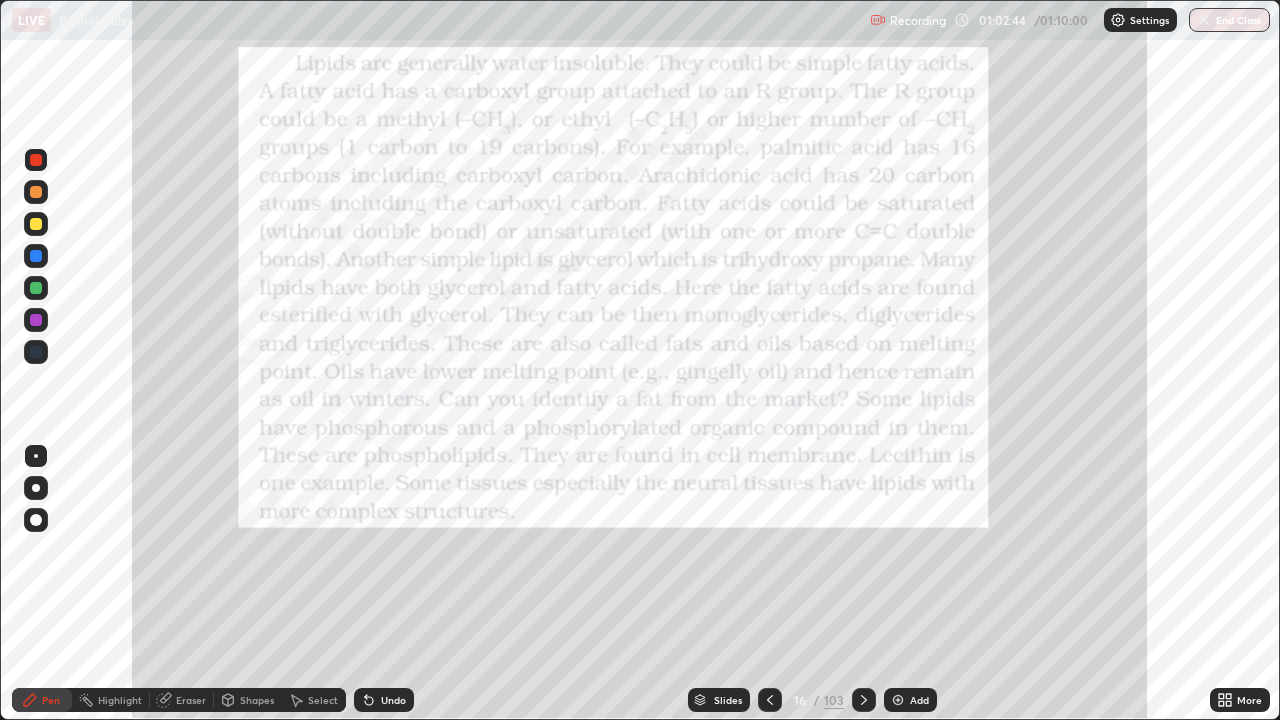 click 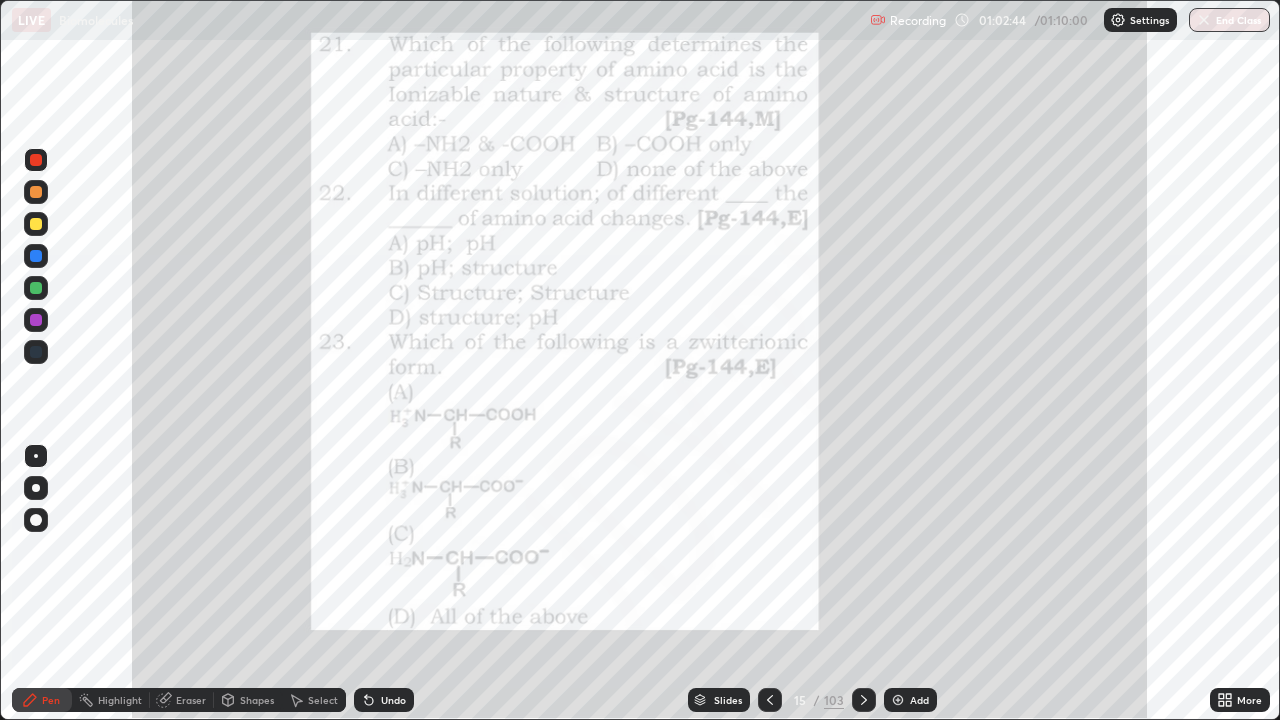 click on "Add" at bounding box center [919, 700] 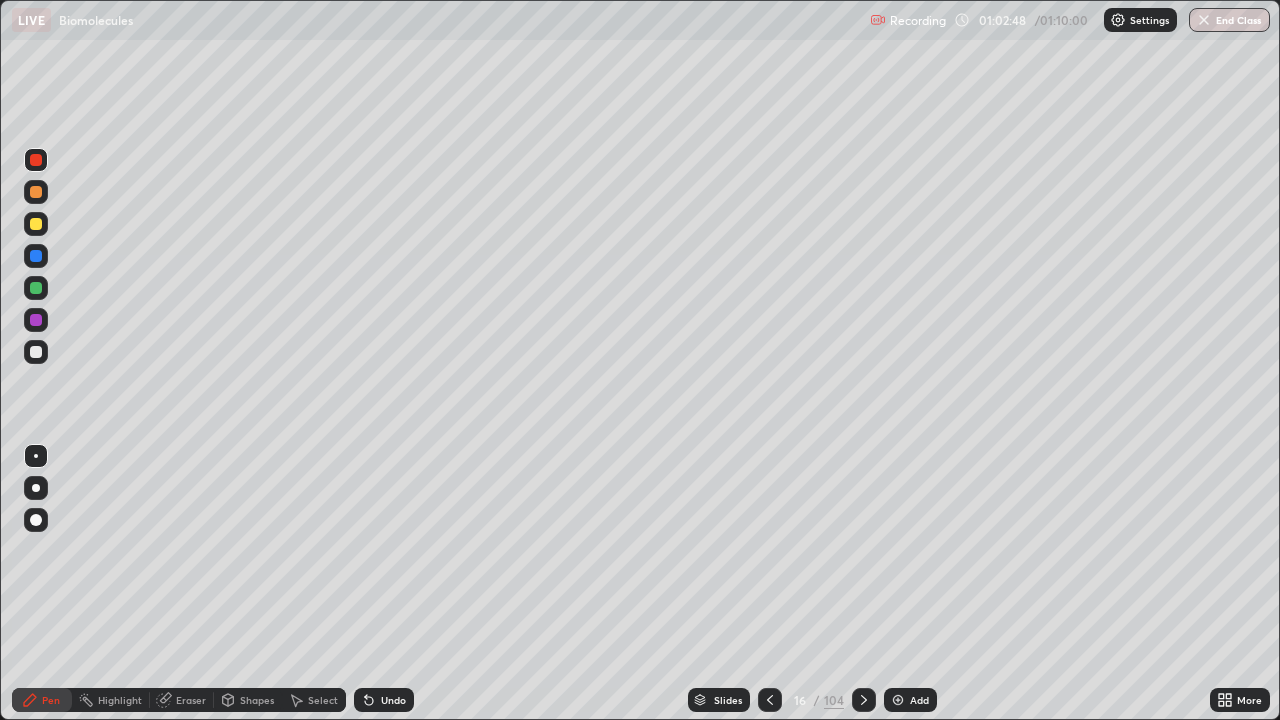 click at bounding box center [36, 224] 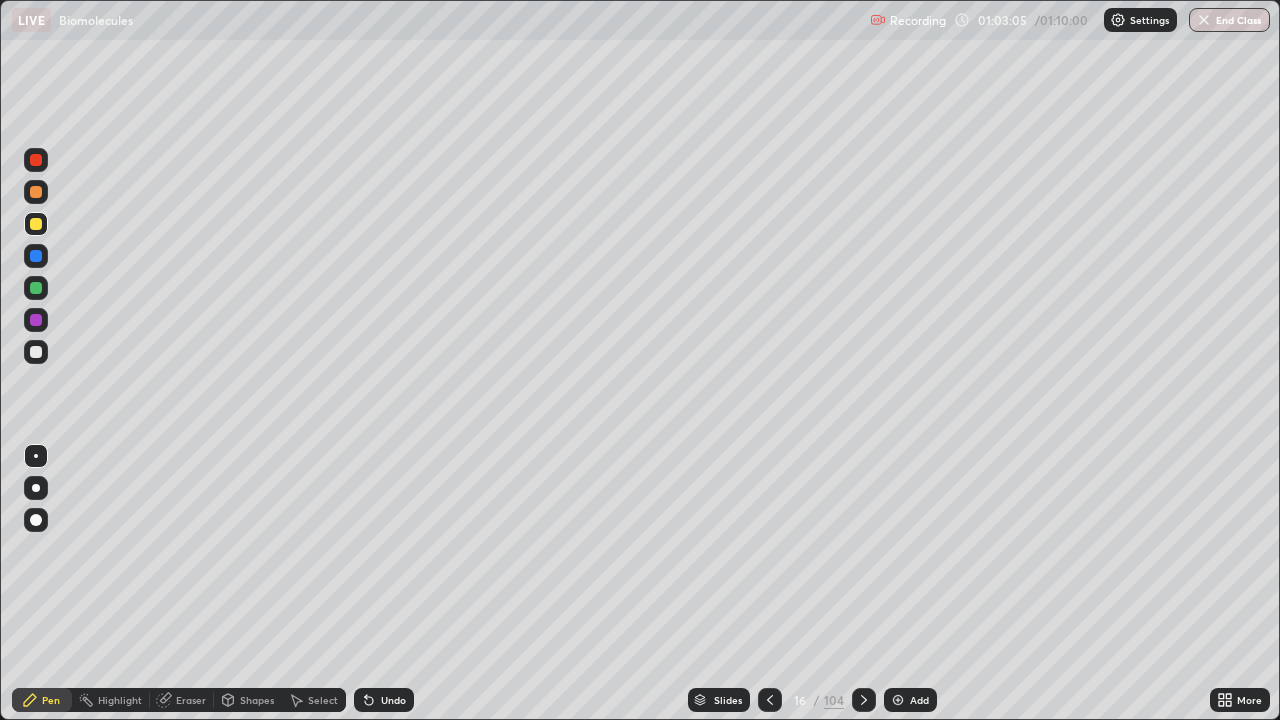 click 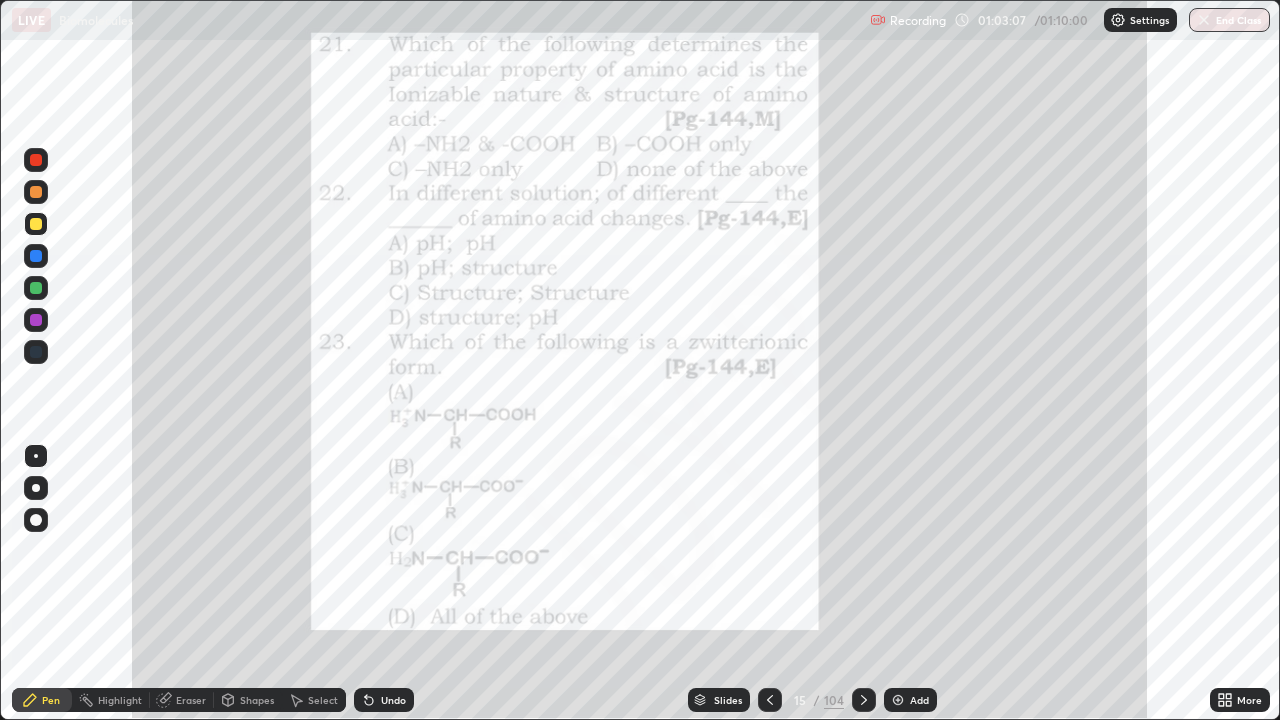 click on "Slides" at bounding box center (728, 700) 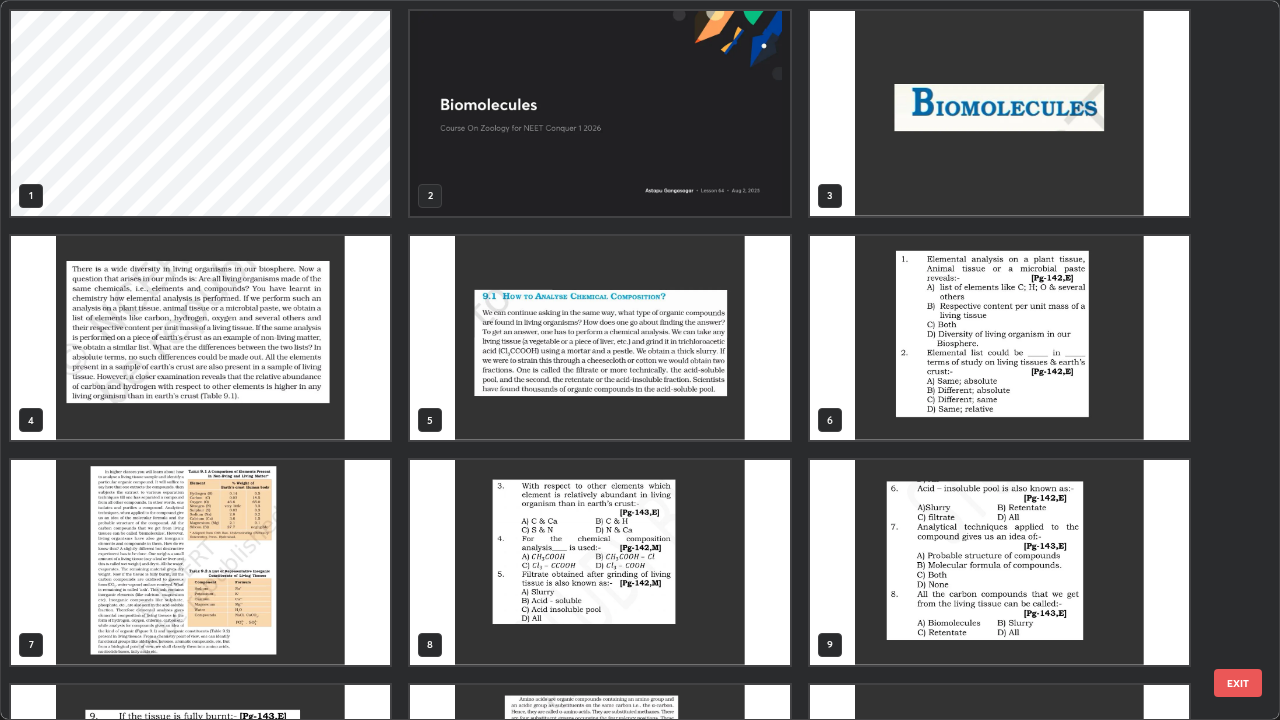 scroll, scrollTop: 405, scrollLeft: 0, axis: vertical 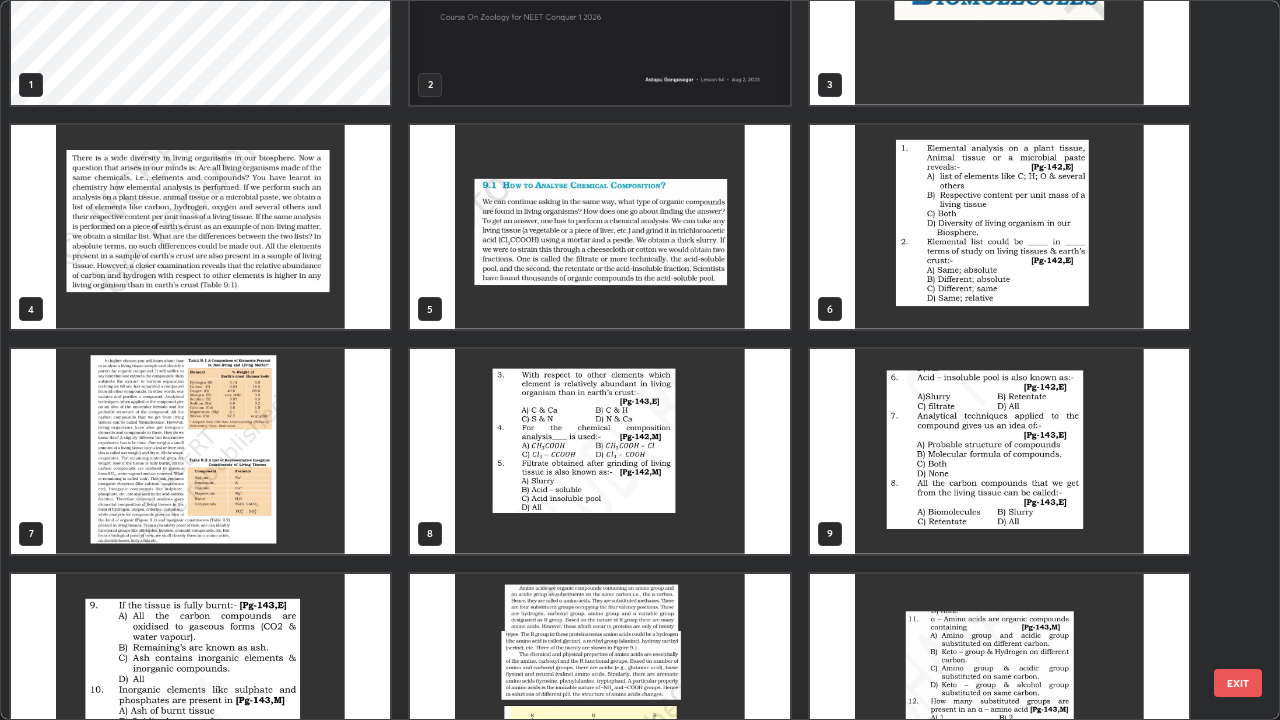 click at bounding box center (999, 227) 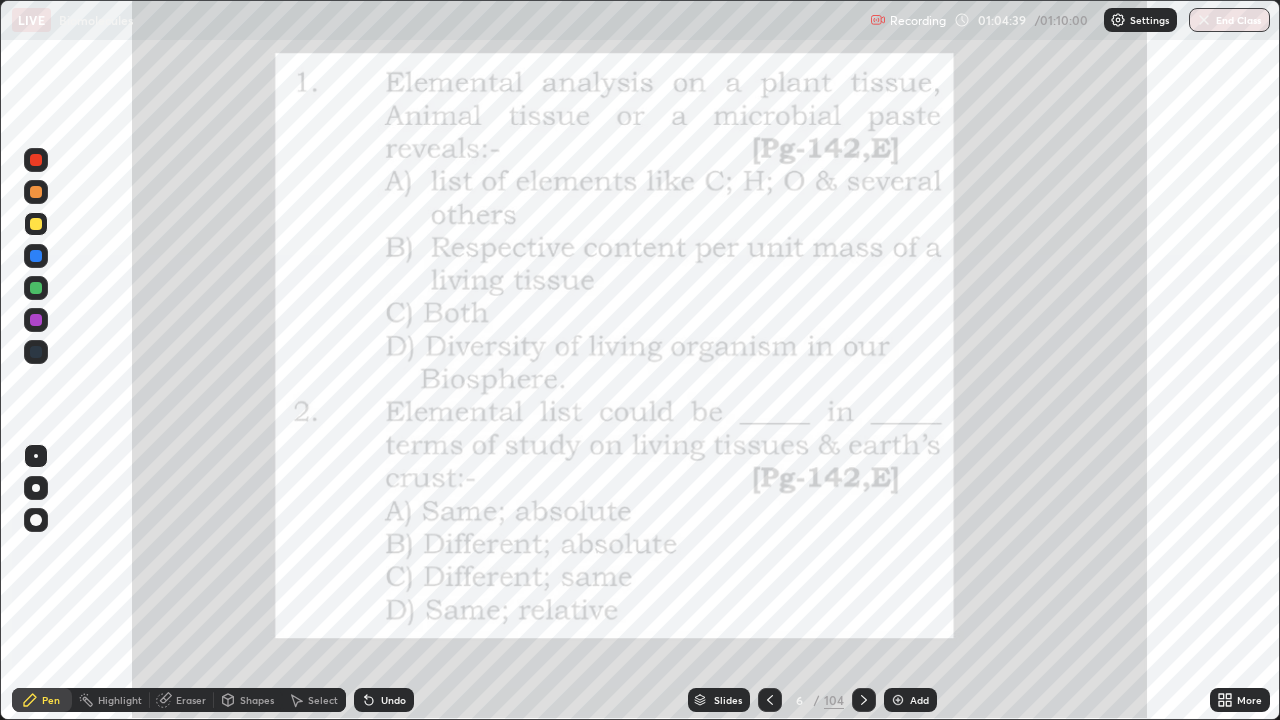 click at bounding box center (36, 160) 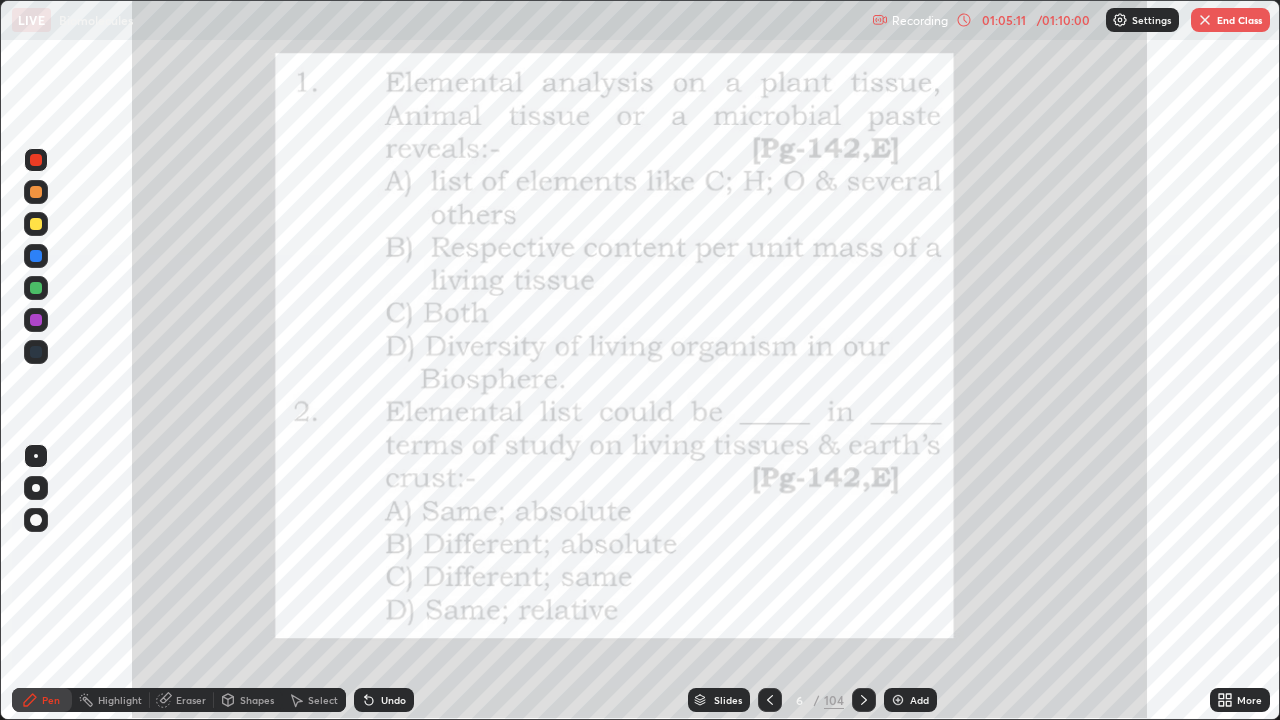 click 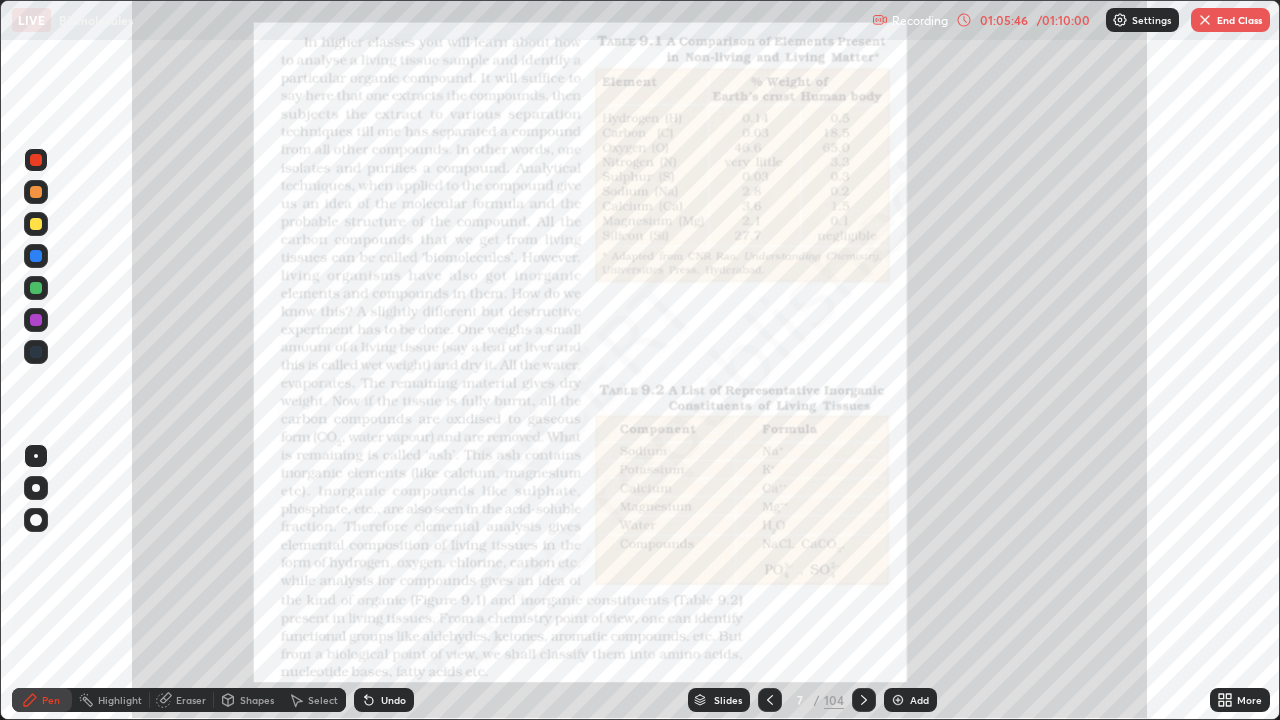 click 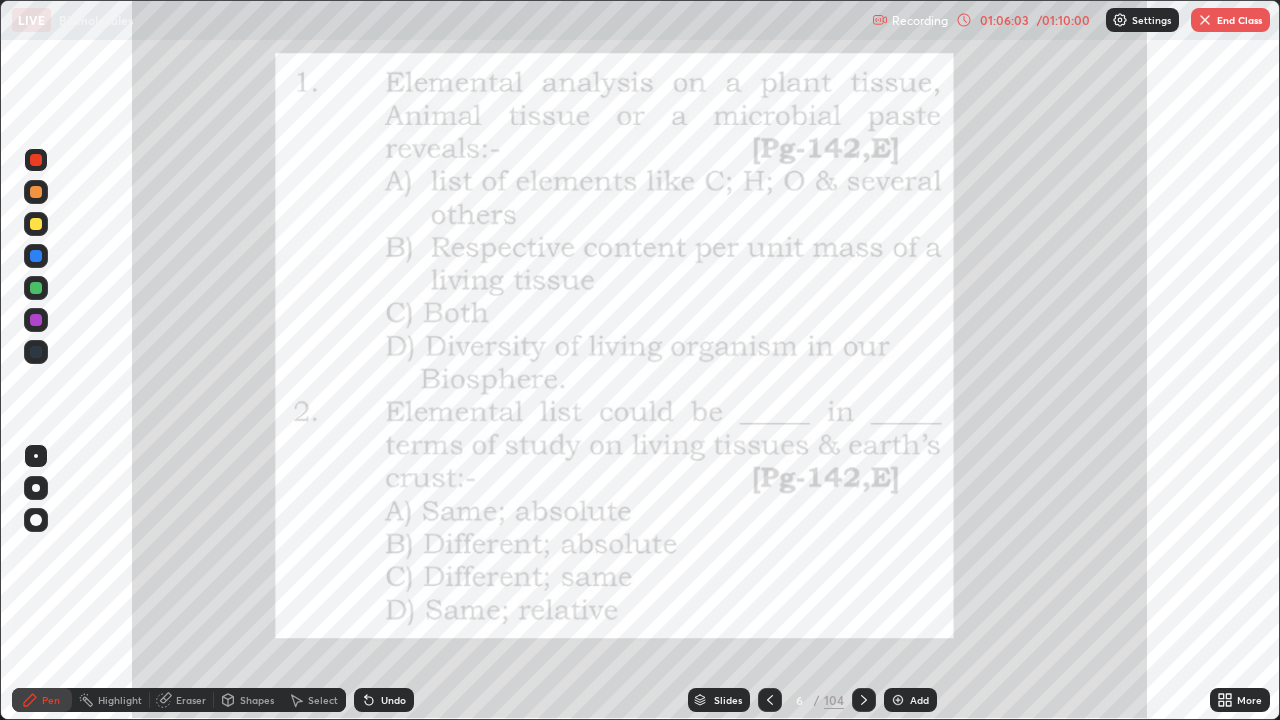 click 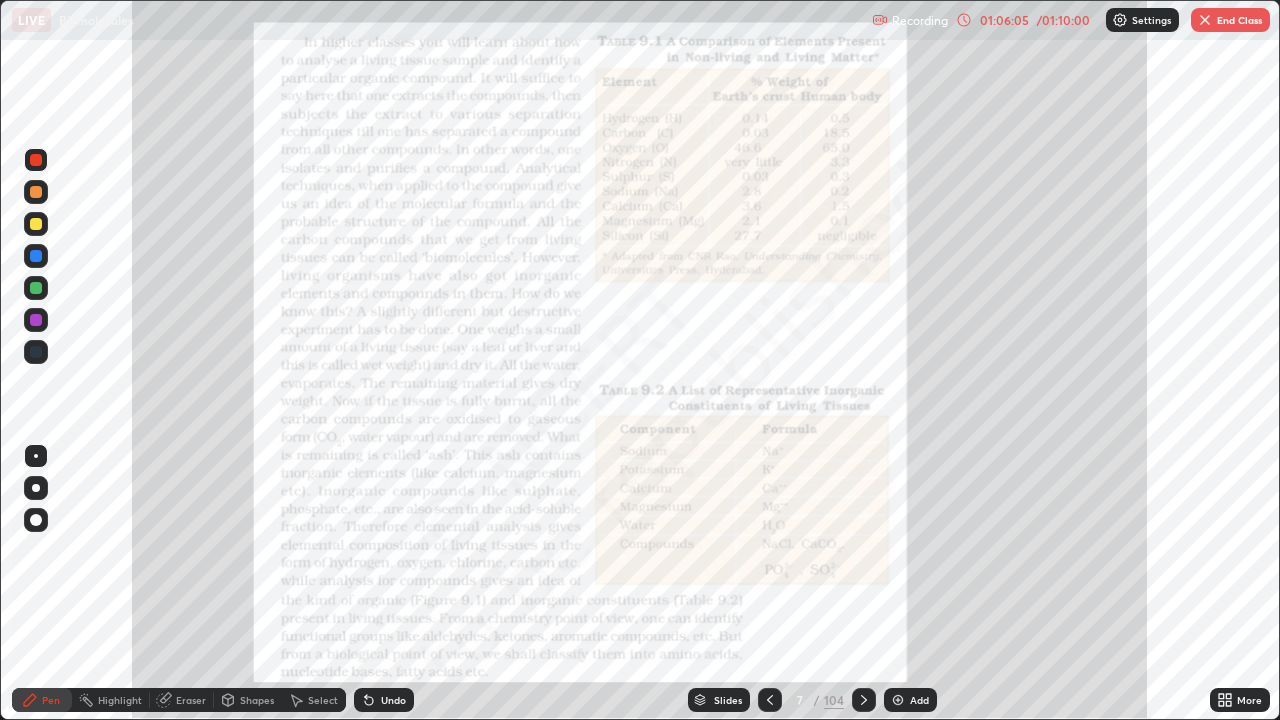 click 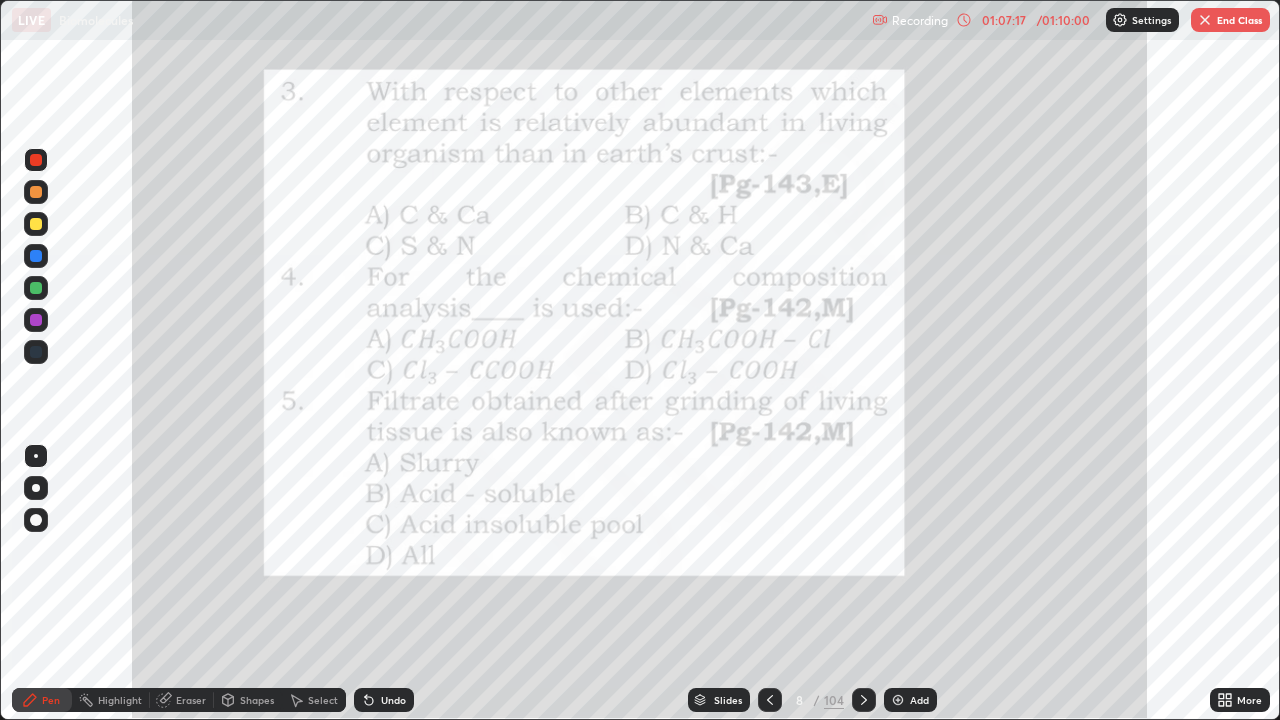 click 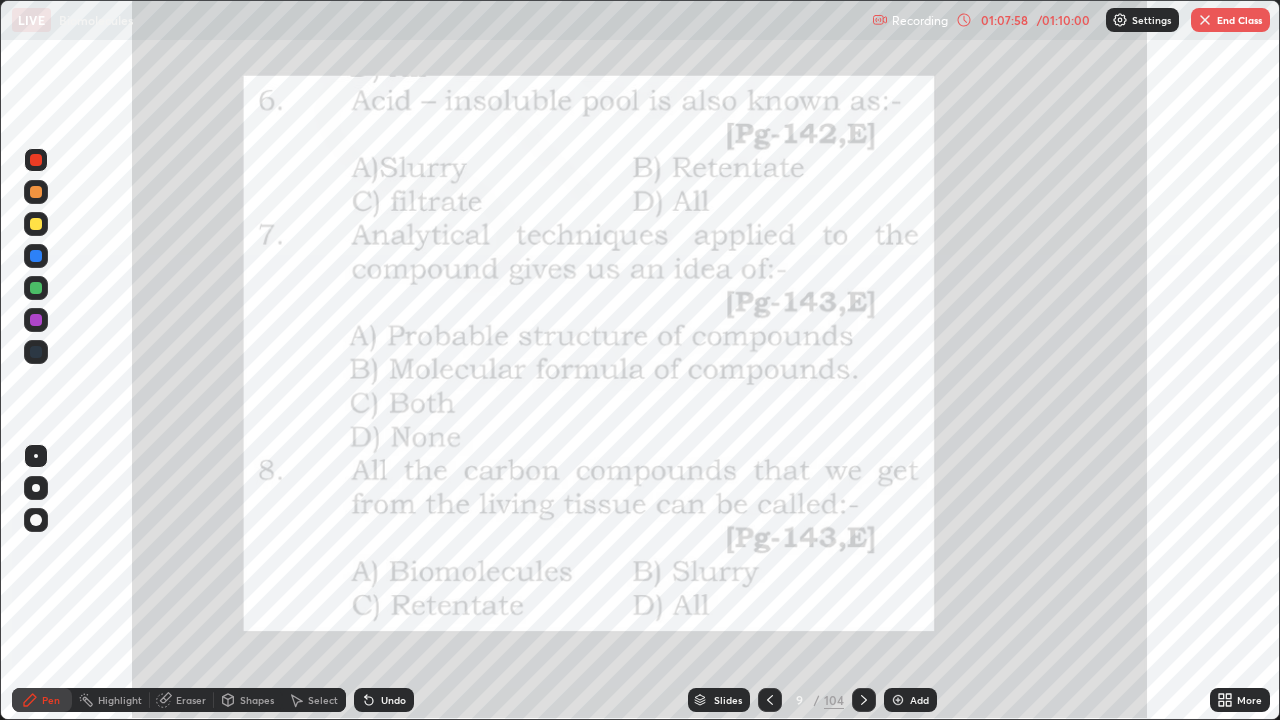 click 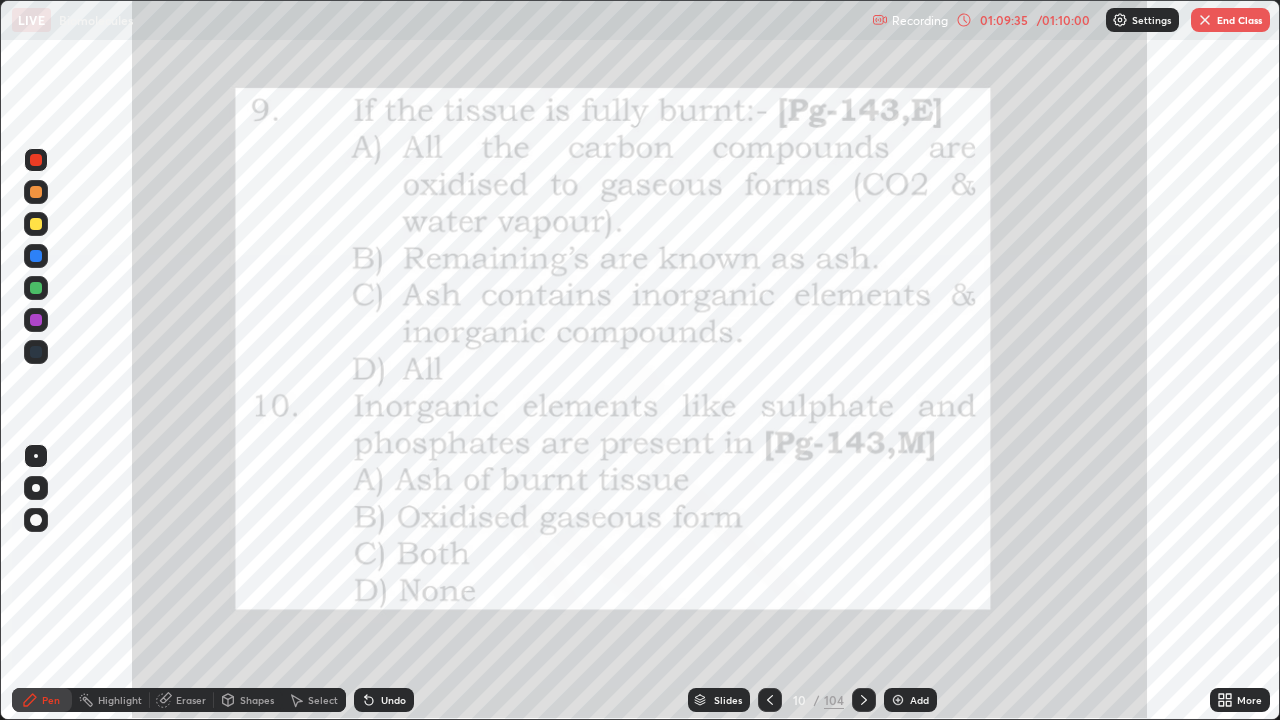 click 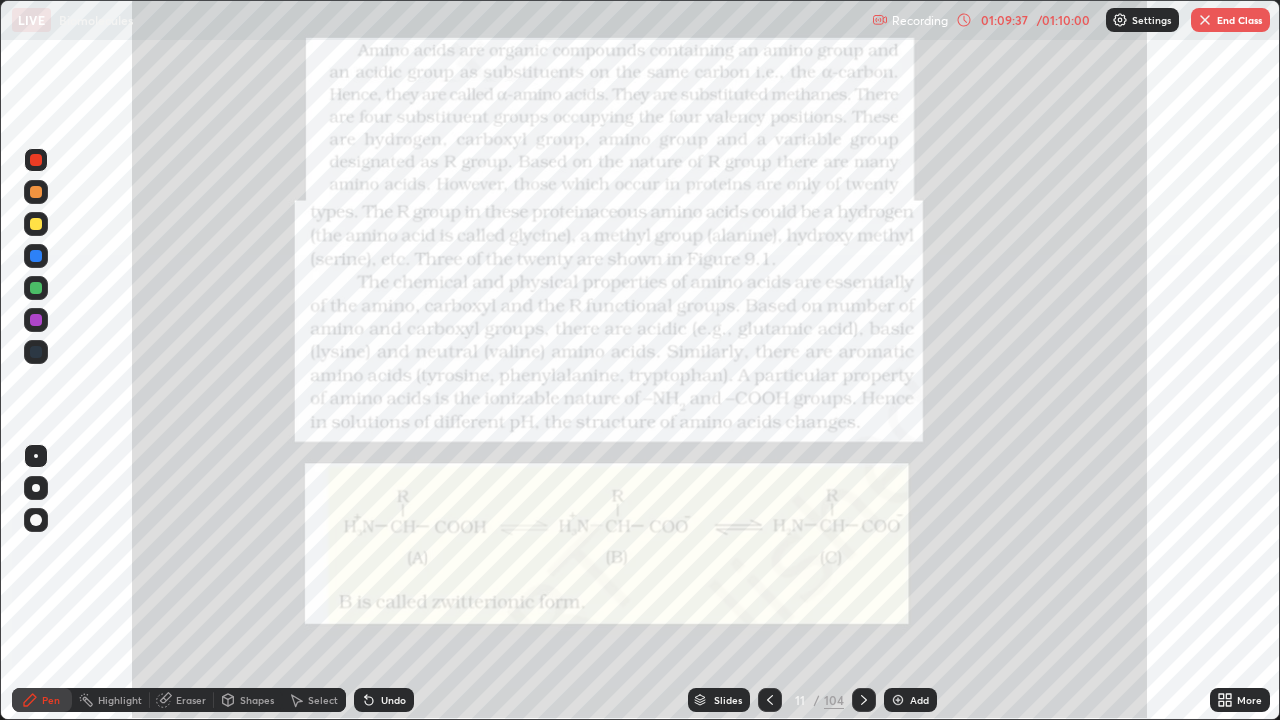 click 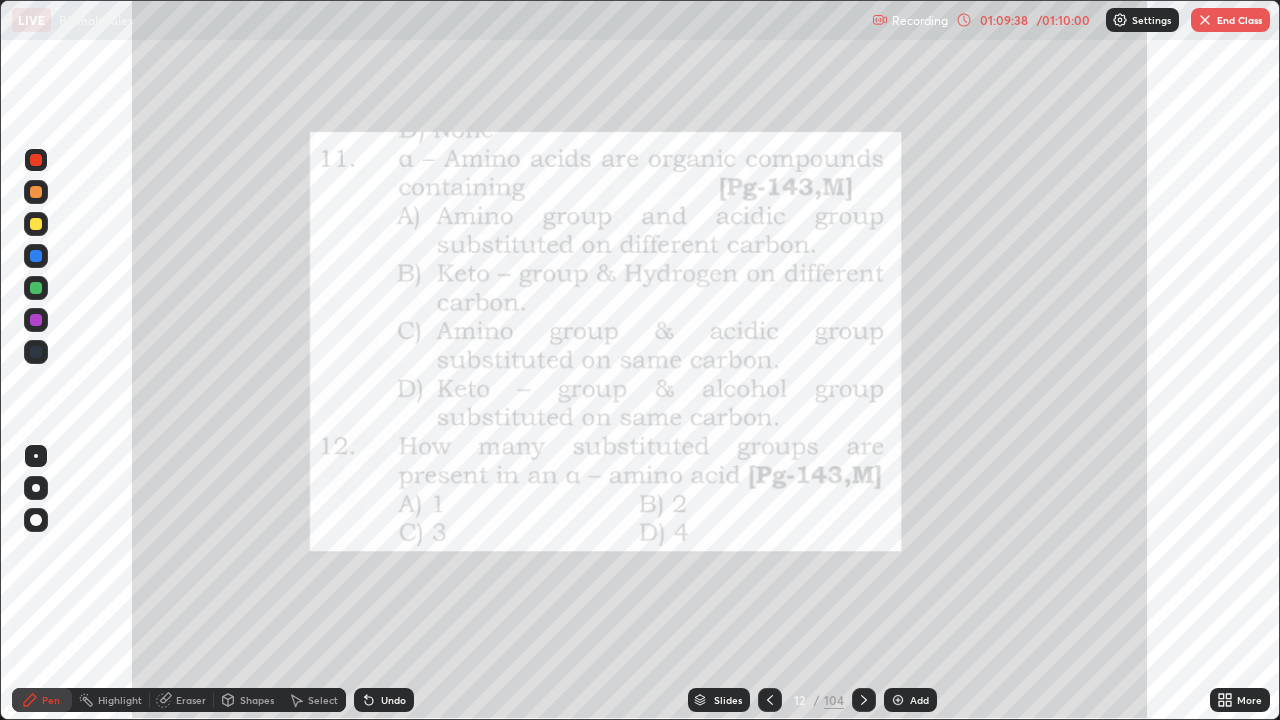 click 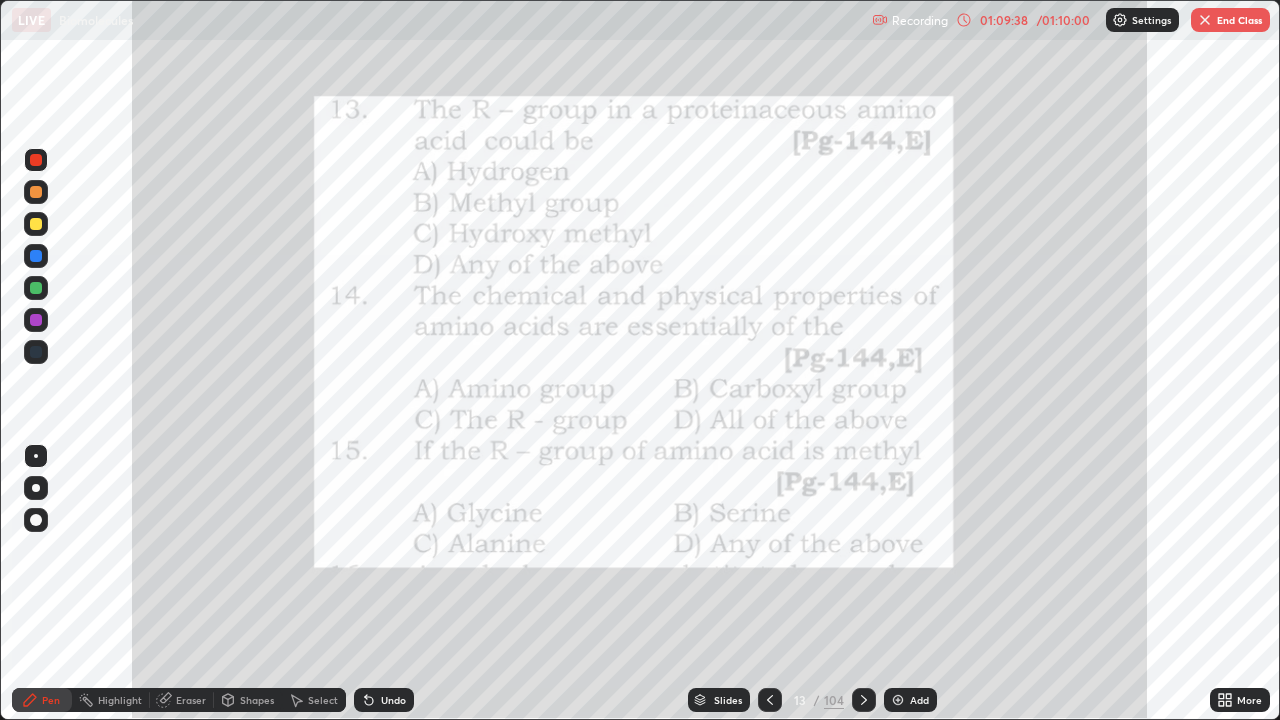 click at bounding box center (864, 700) 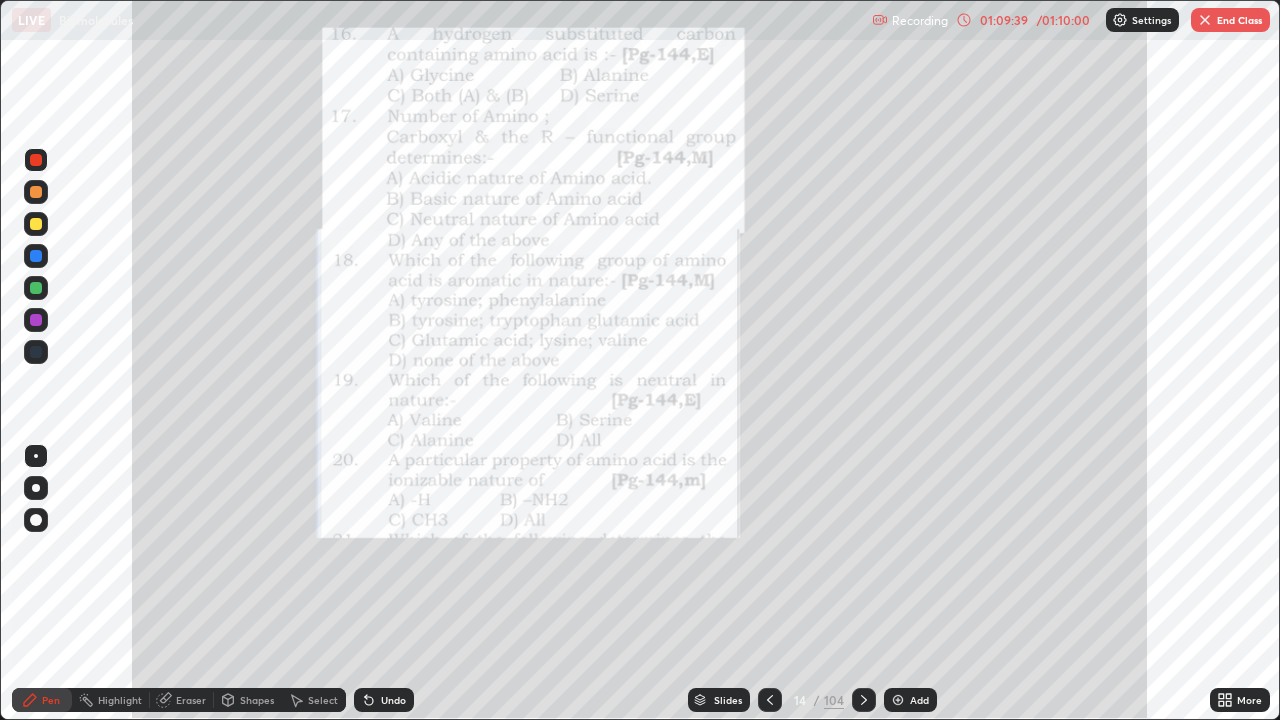 click at bounding box center (864, 700) 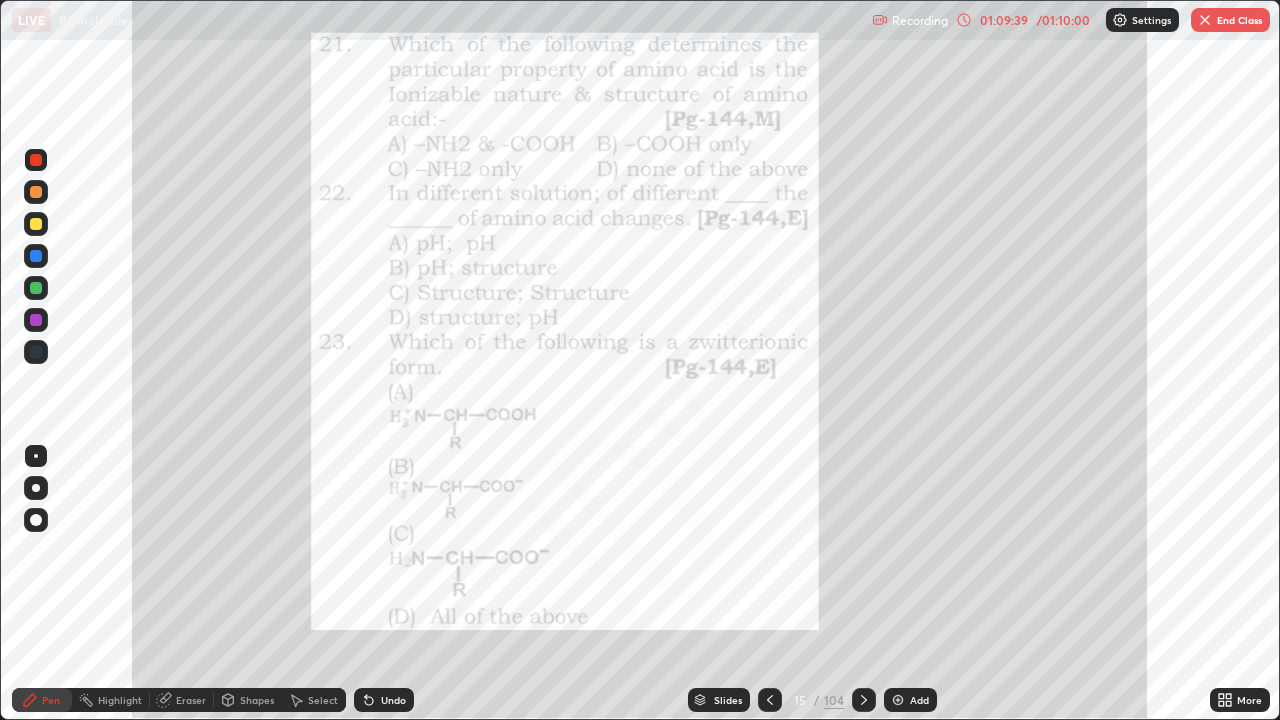 click 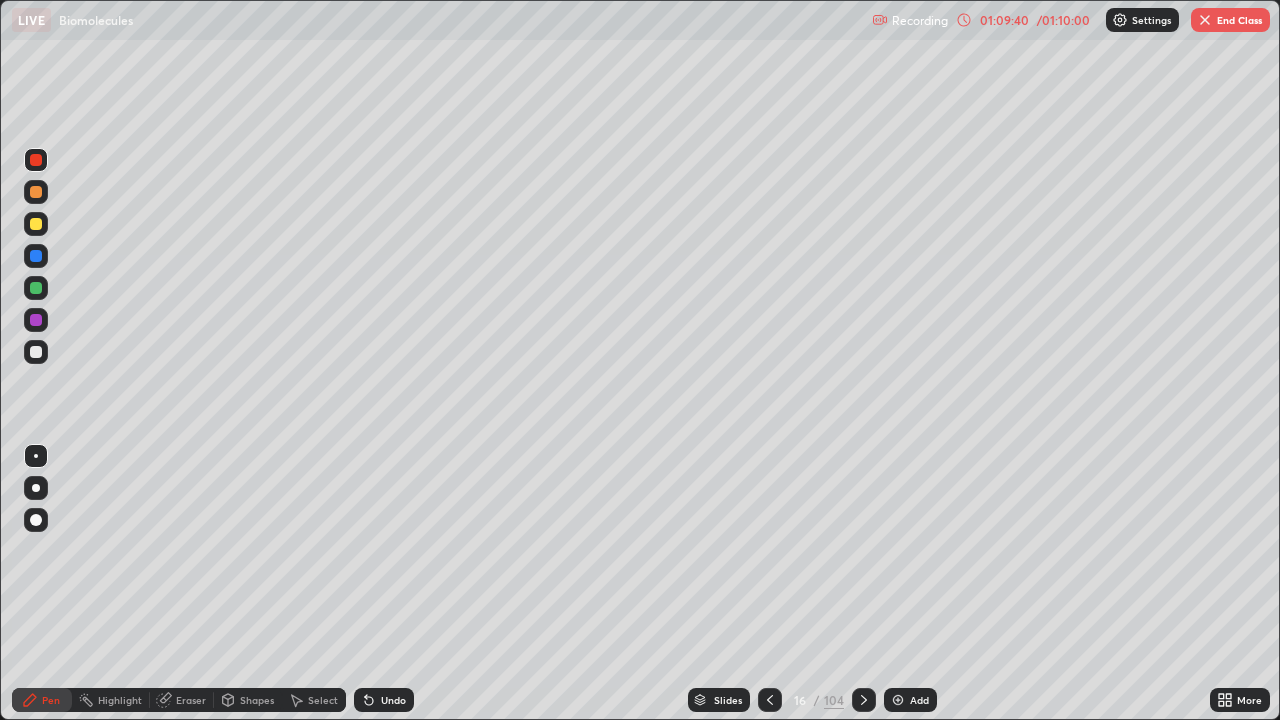 click 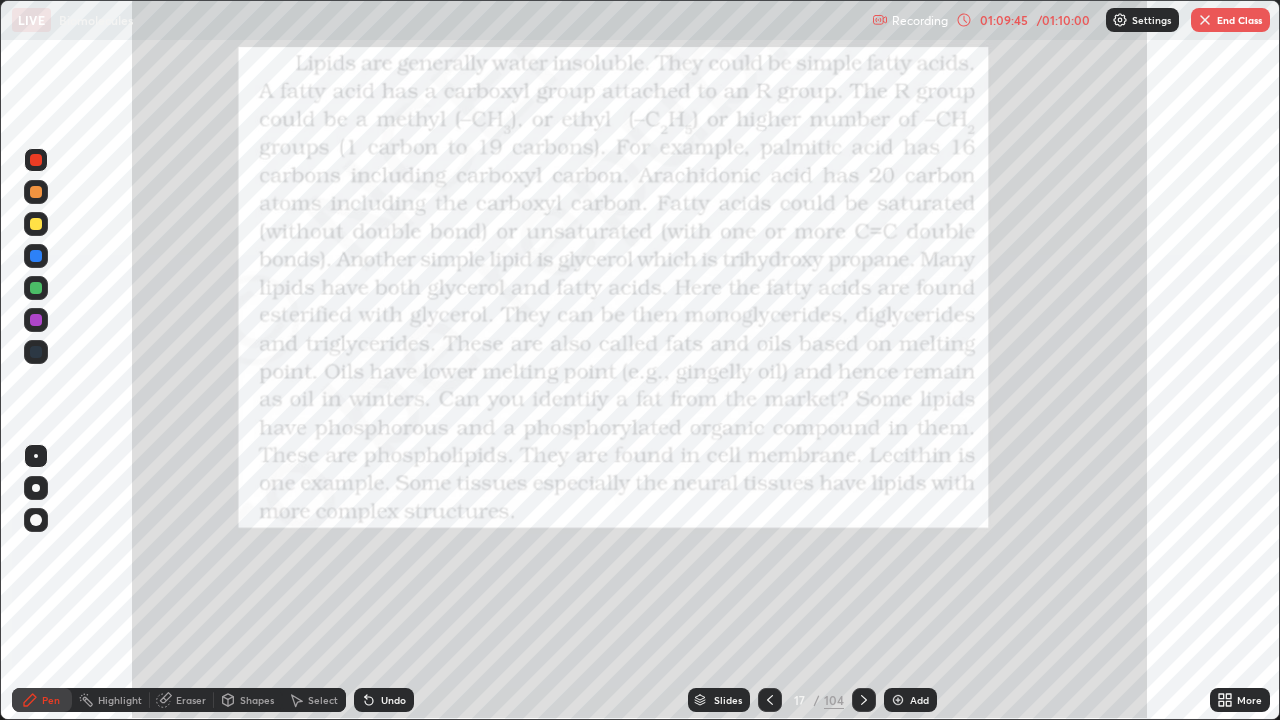 click on "End Class" at bounding box center (1230, 20) 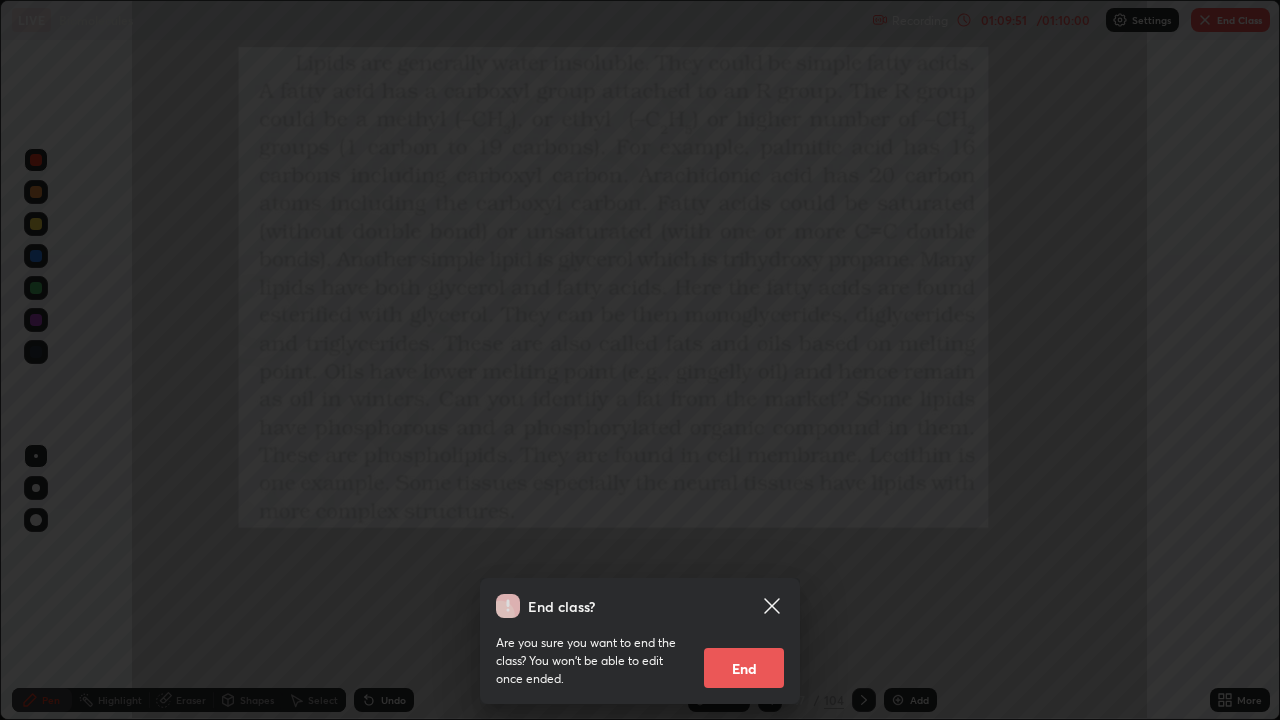 click on "End" at bounding box center [744, 668] 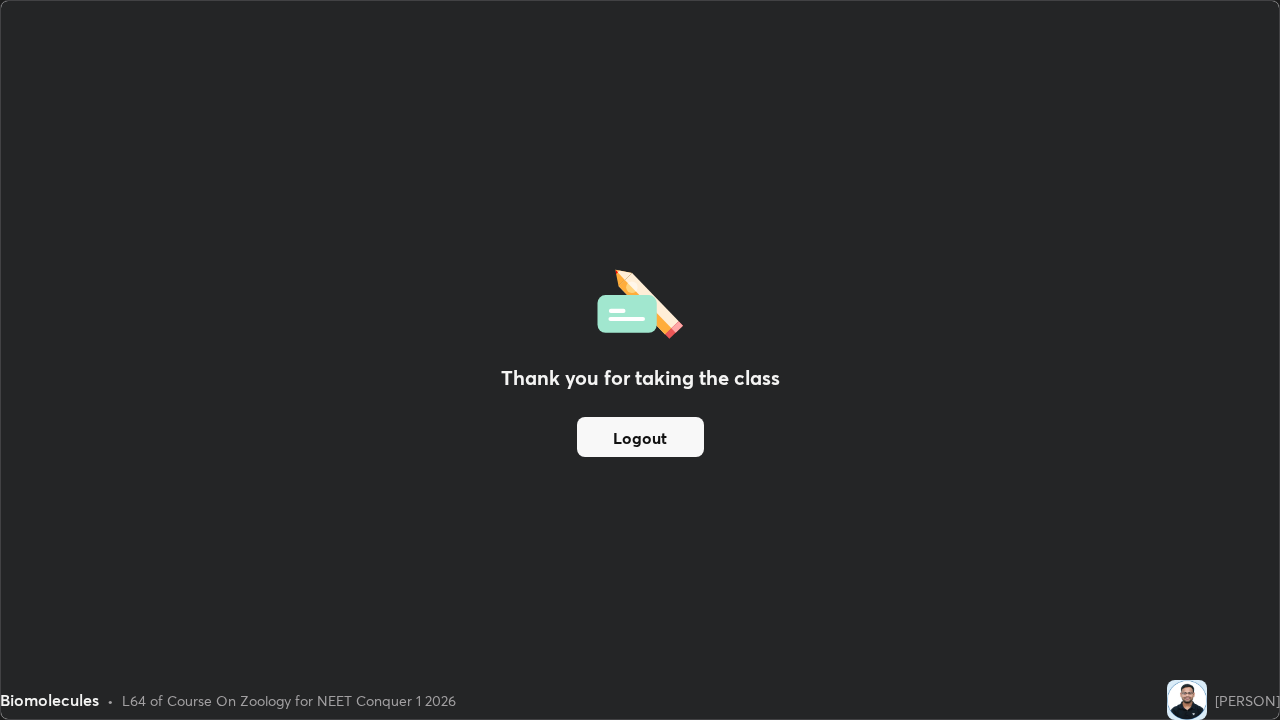 click on "Logout" at bounding box center (640, 437) 